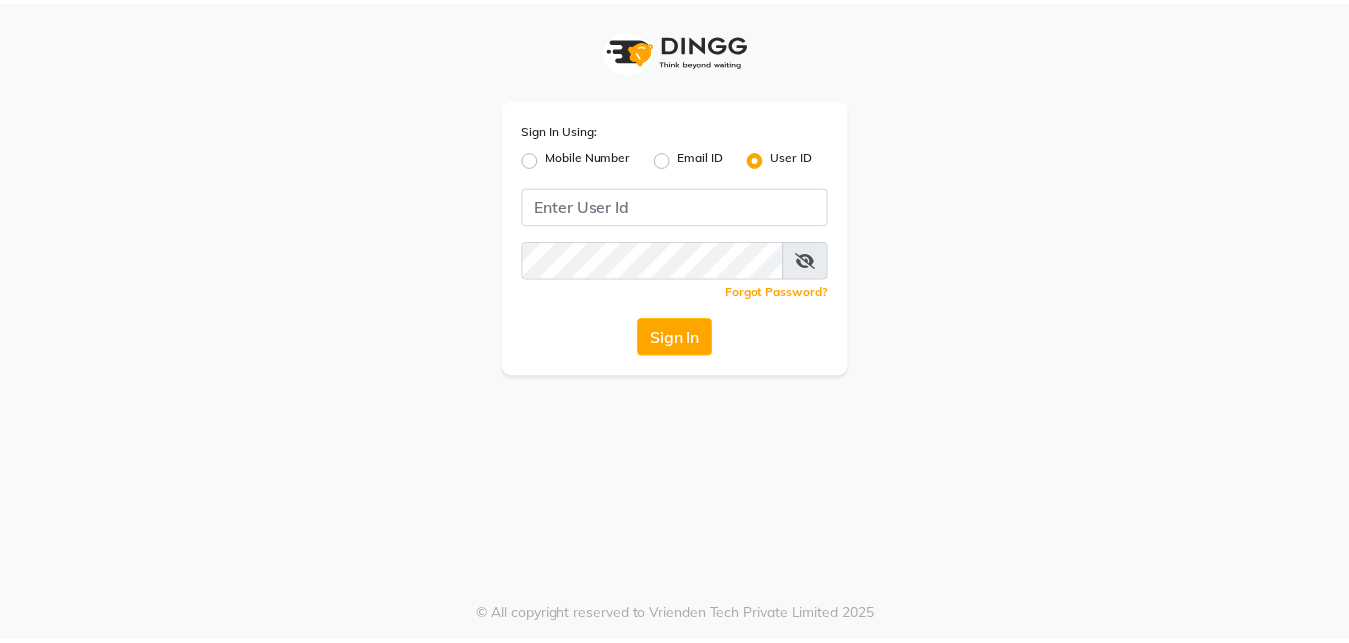 scroll, scrollTop: 0, scrollLeft: 0, axis: both 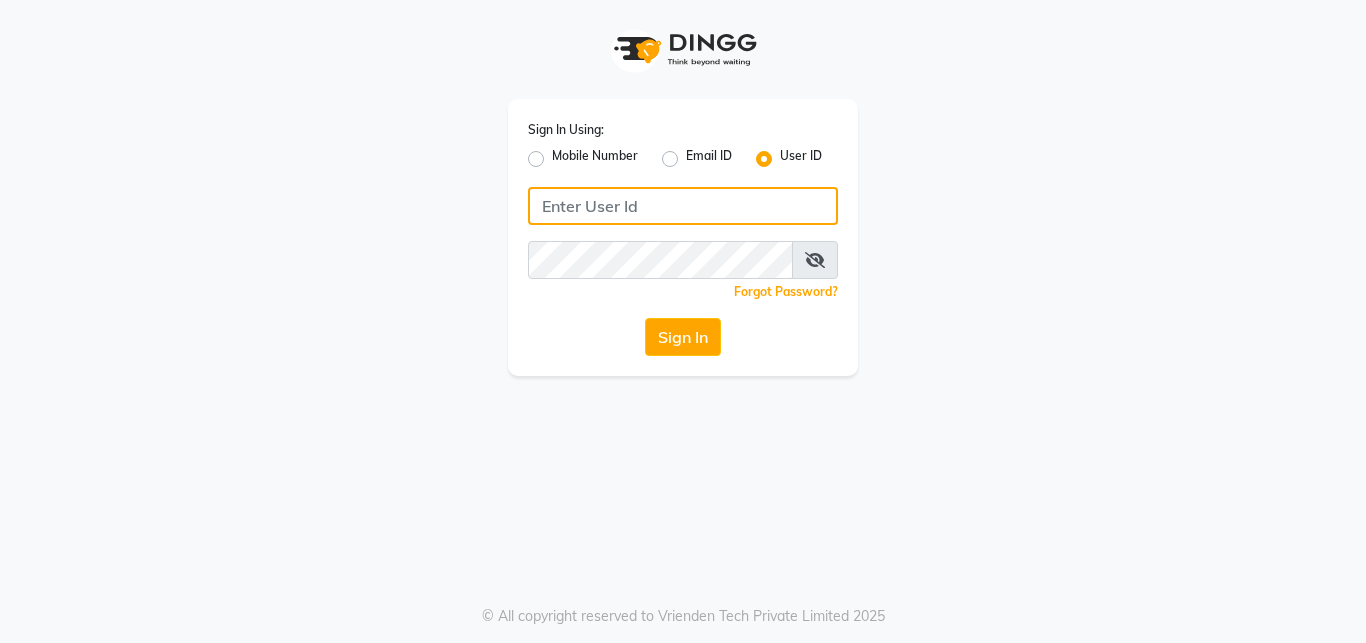 click 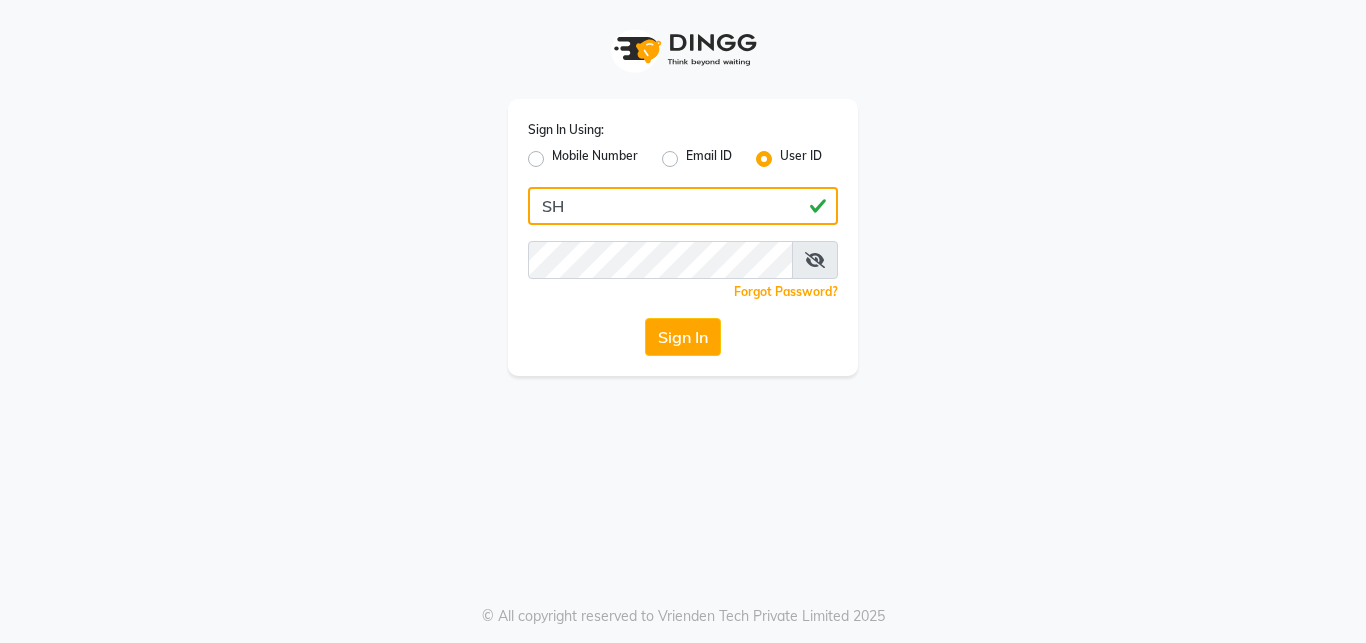 type on "S" 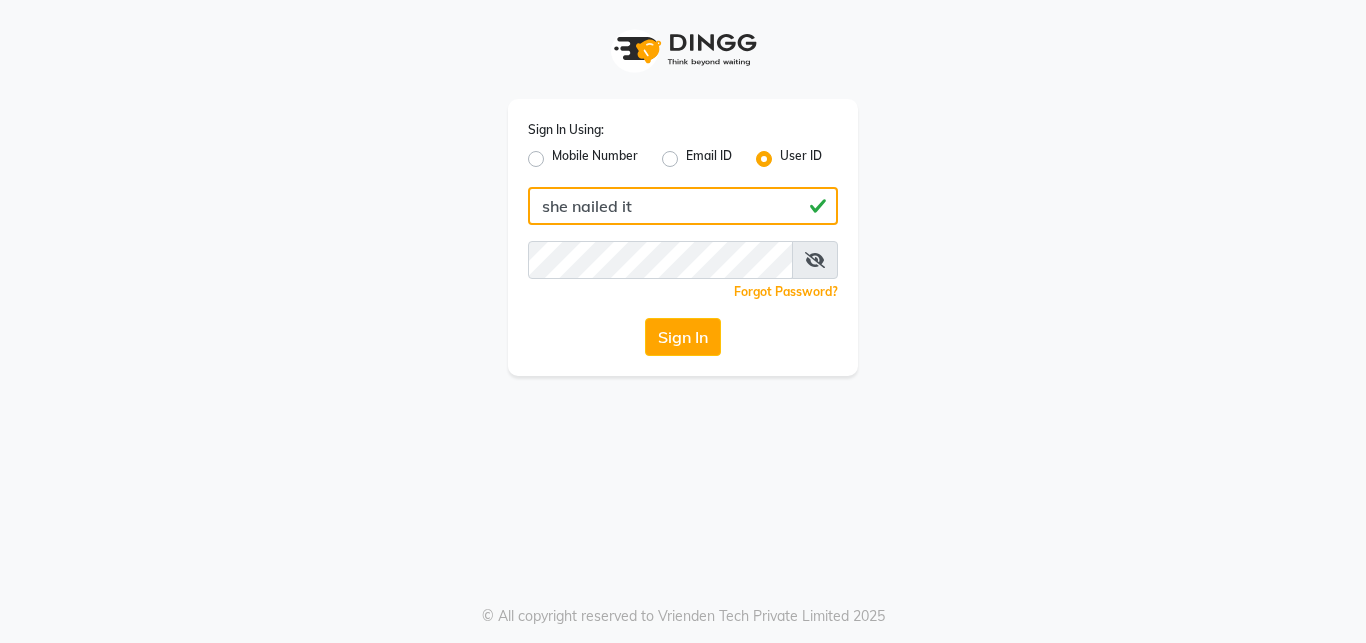 drag, startPoint x: 634, startPoint y: 208, endPoint x: 538, endPoint y: 228, distance: 98.0612 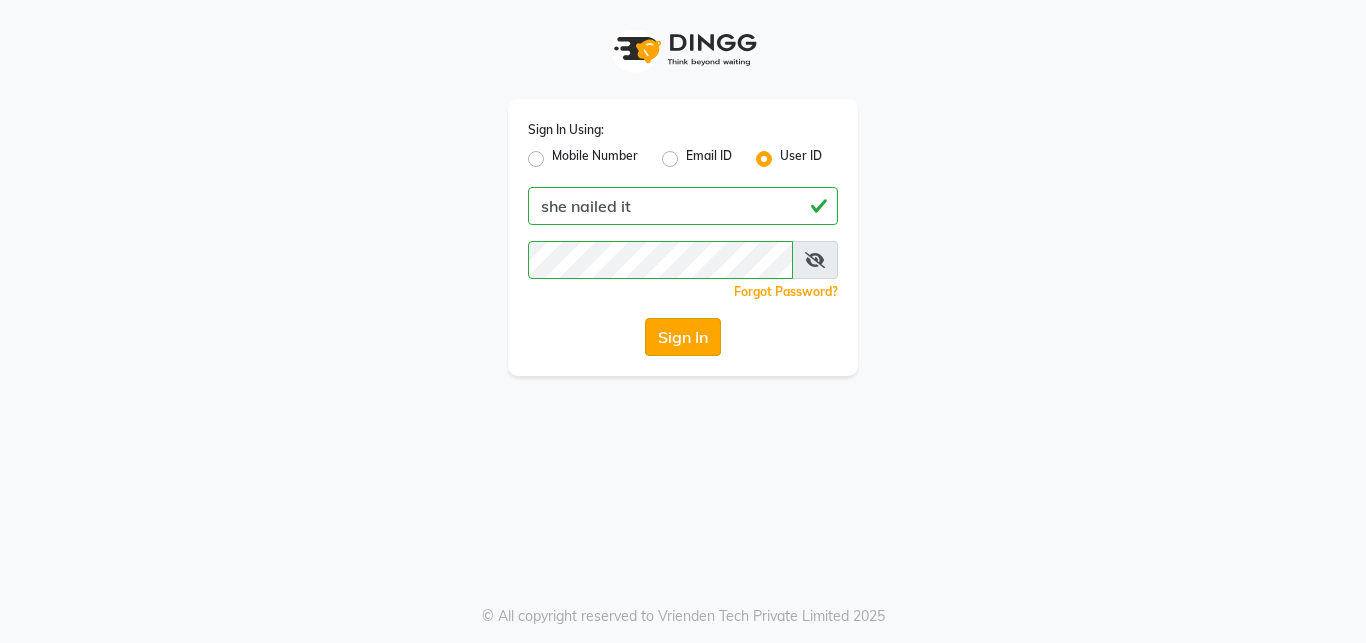 click on "Sign In" 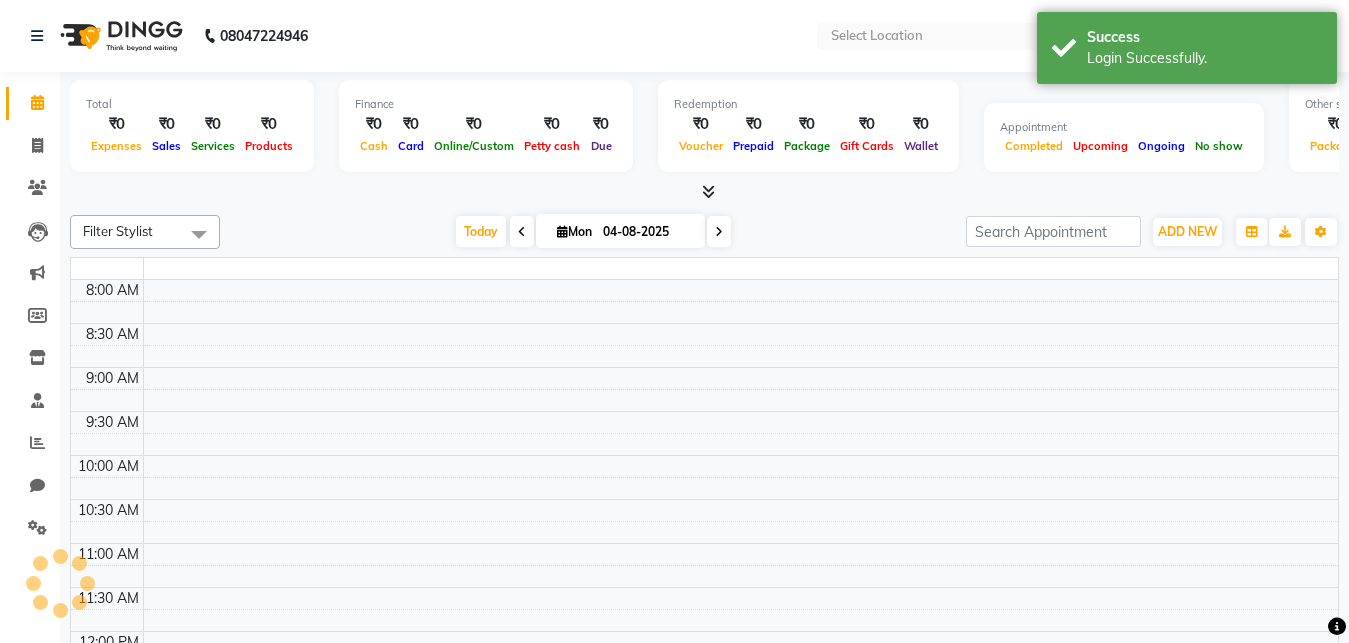 select on "en" 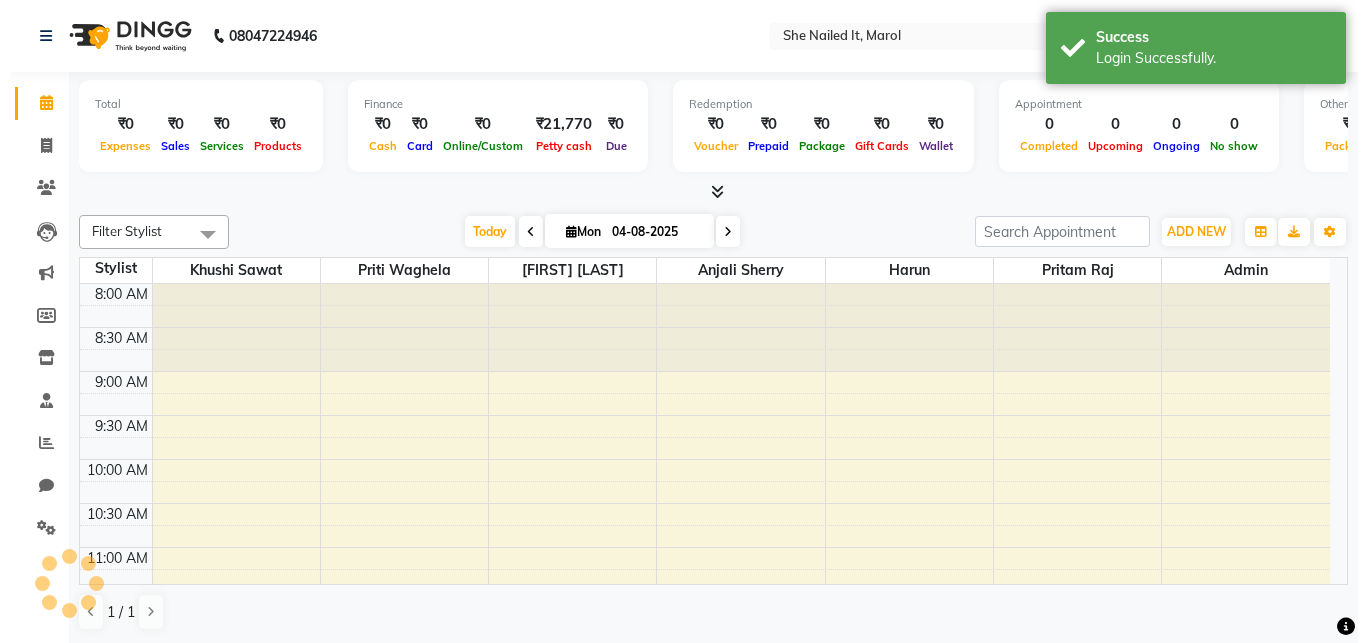 scroll, scrollTop: 0, scrollLeft: 0, axis: both 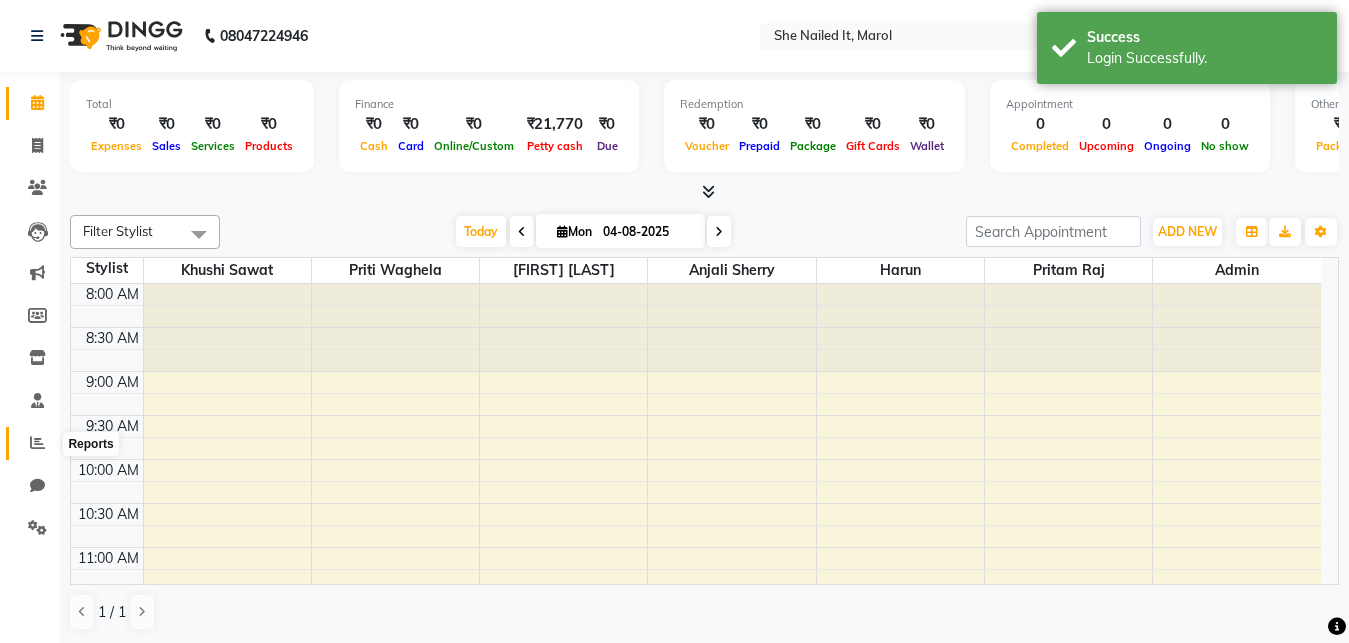 click 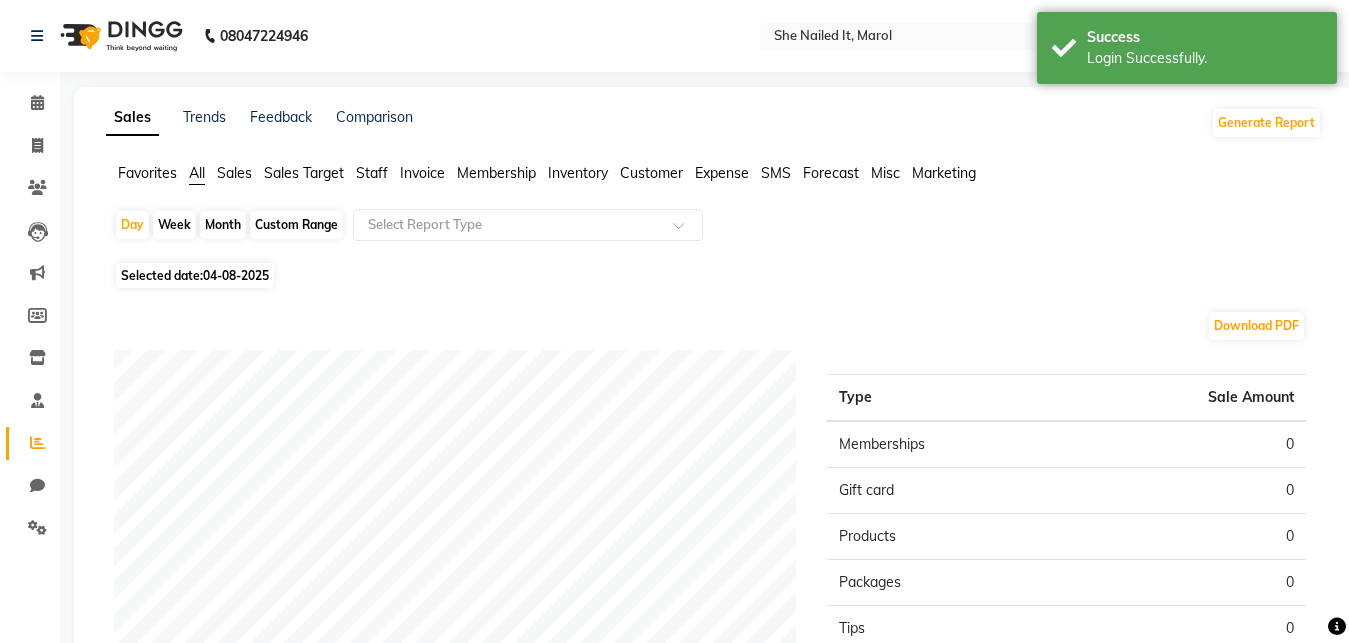 click on "Invoice" 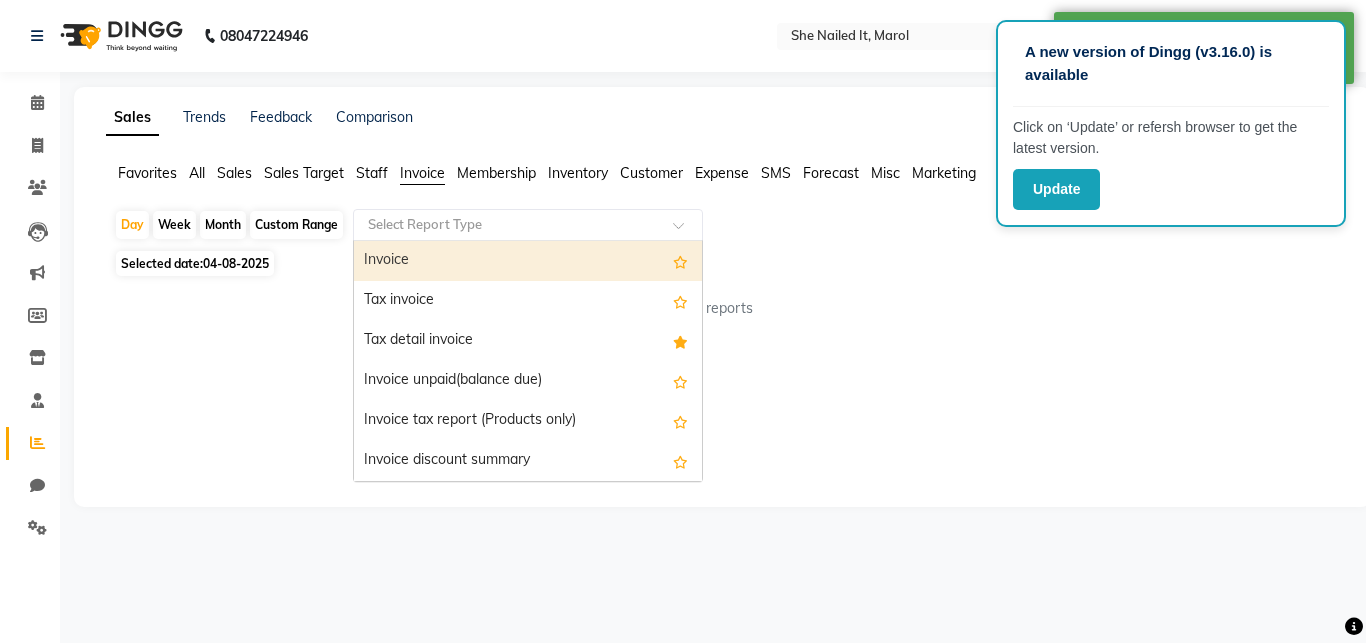 click 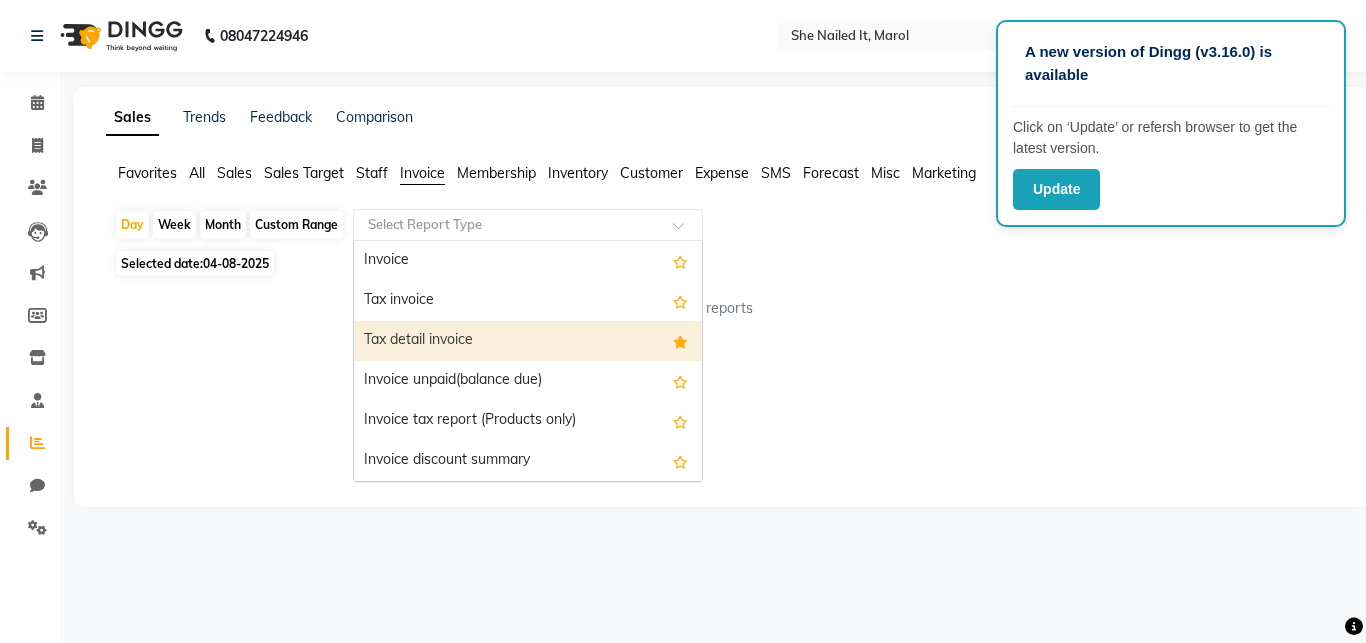 click on "Tax detail invoice" at bounding box center (528, 341) 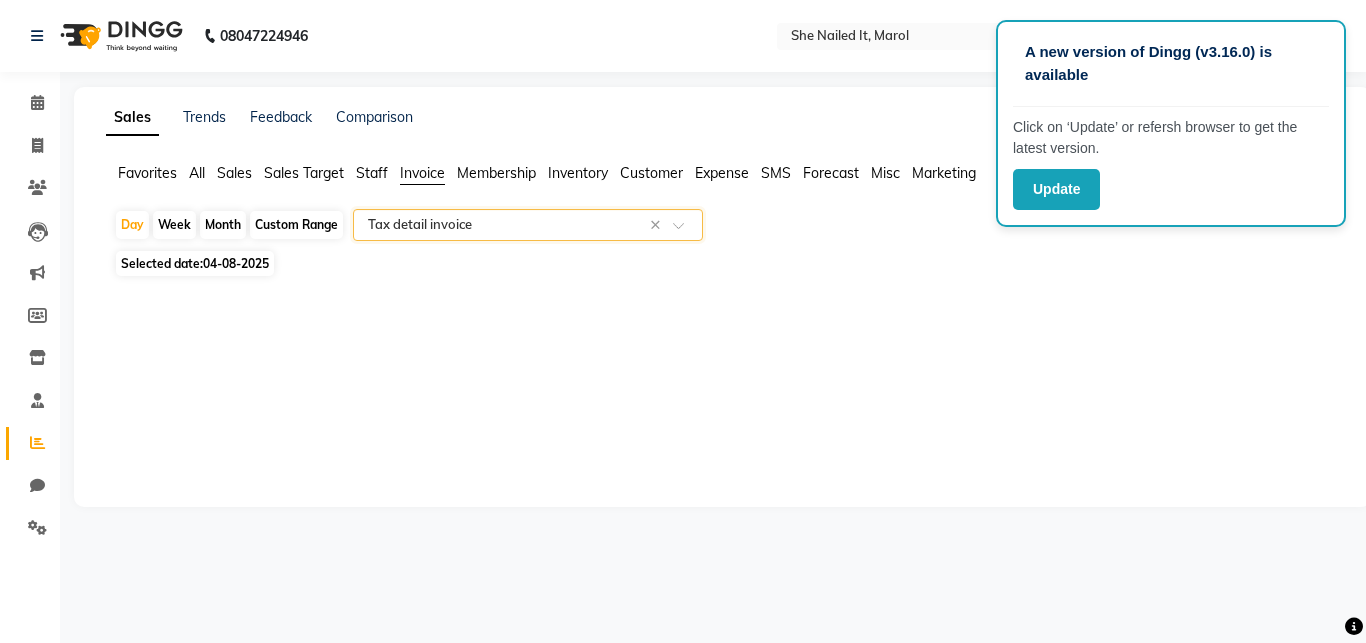 click 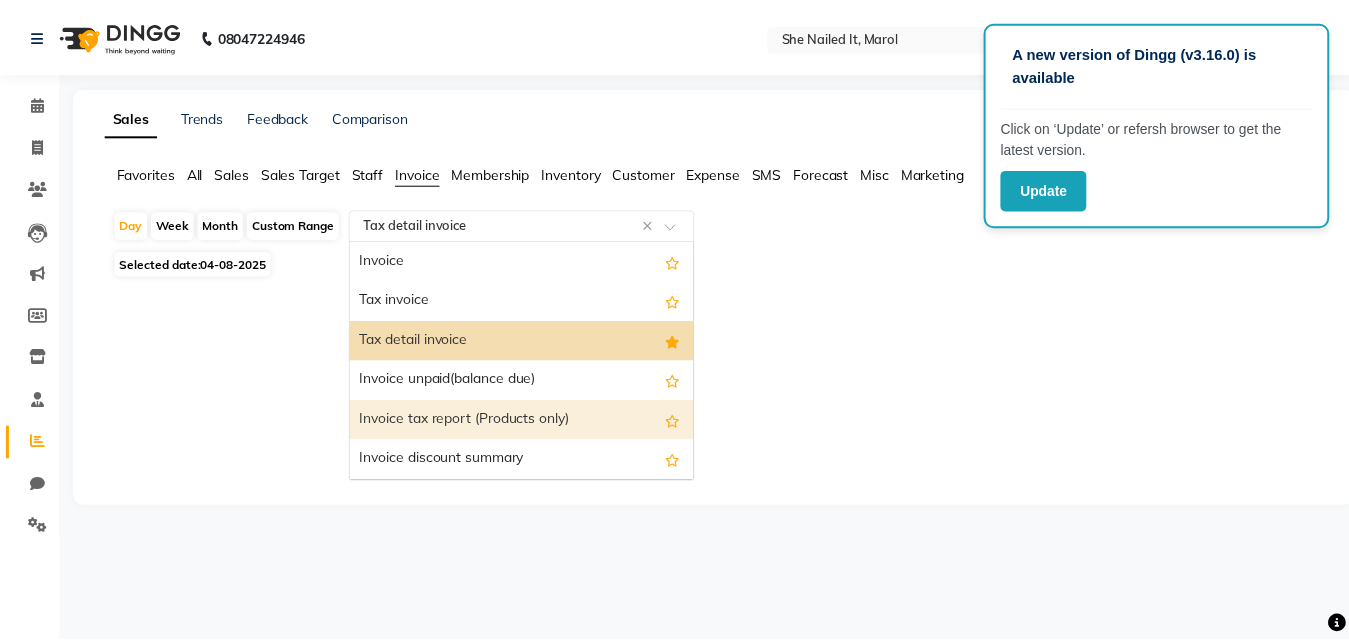 scroll, scrollTop: 360, scrollLeft: 0, axis: vertical 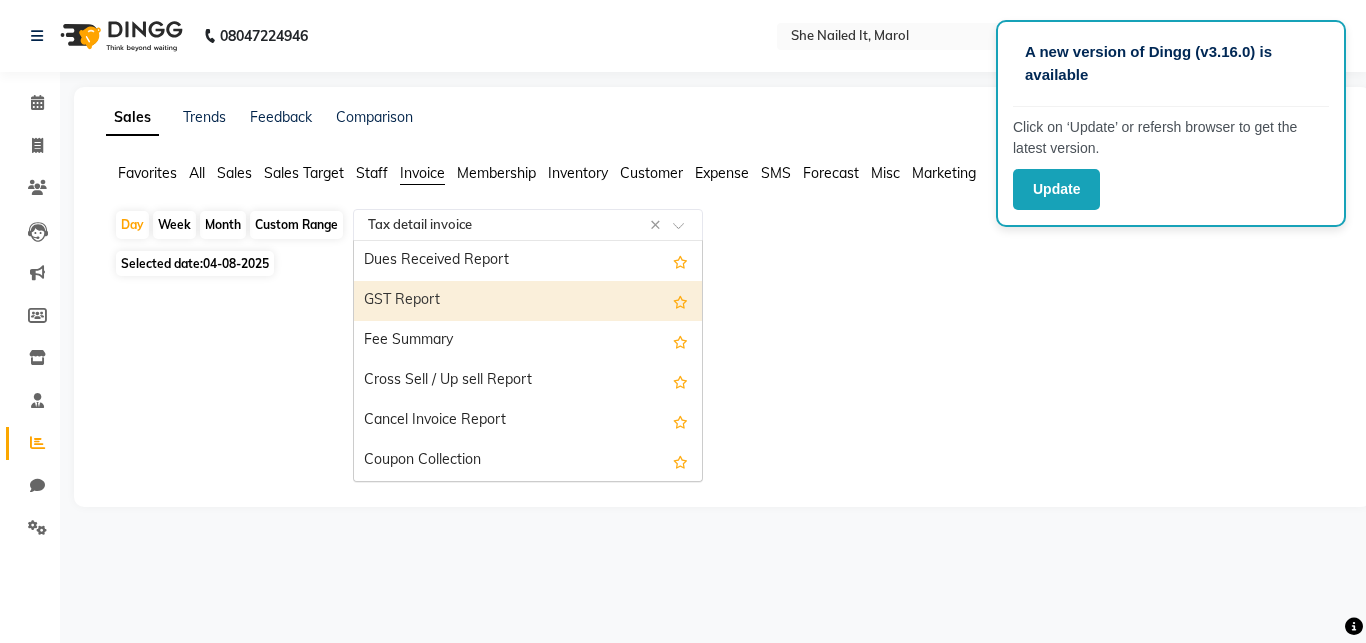 click on "GST Report" at bounding box center (528, 301) 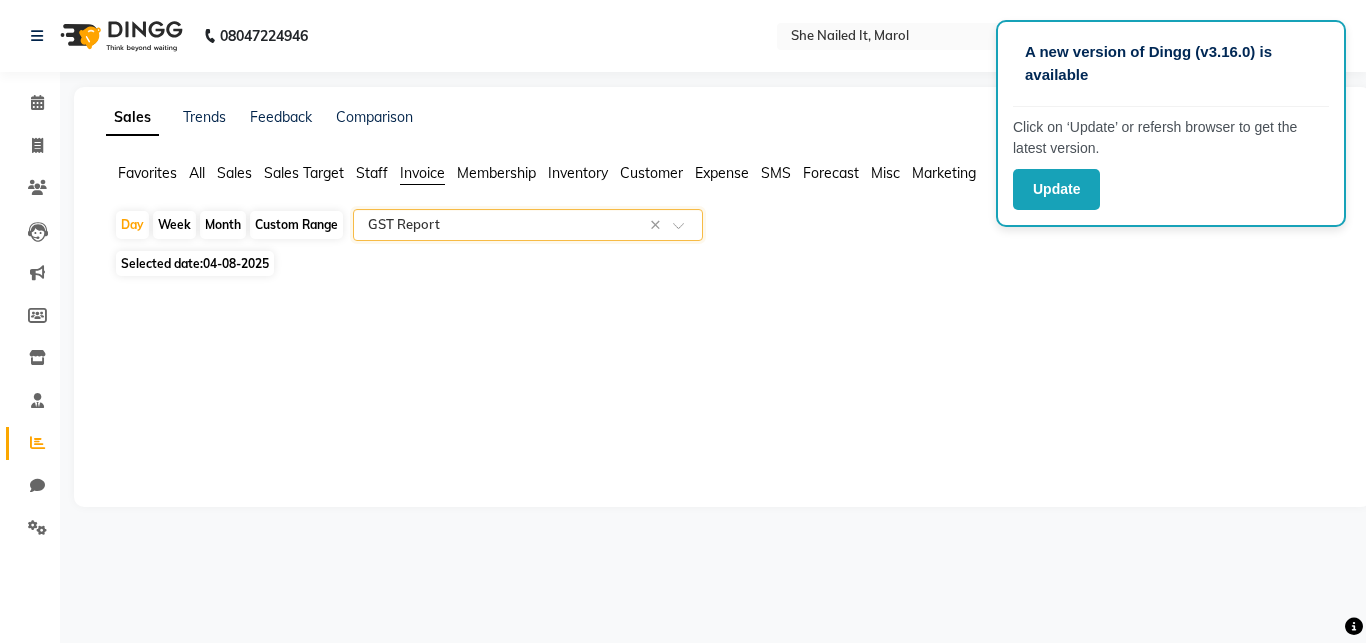 click on "04-08-2025" 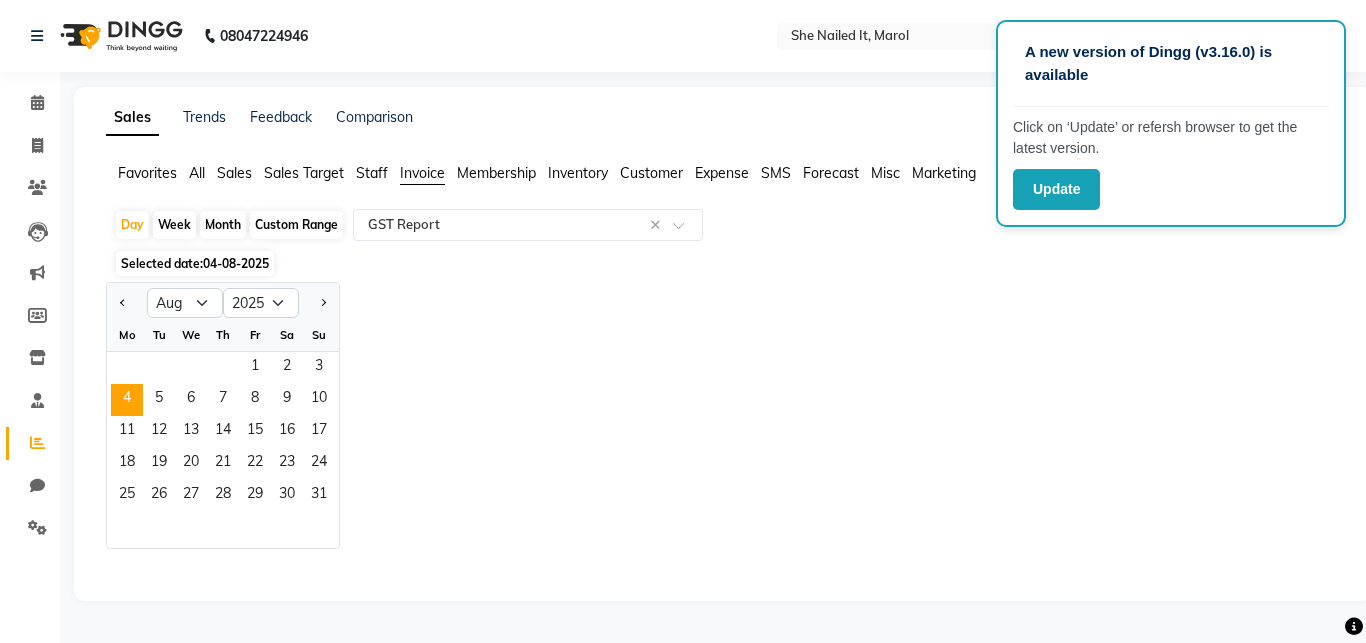 click on "Month" 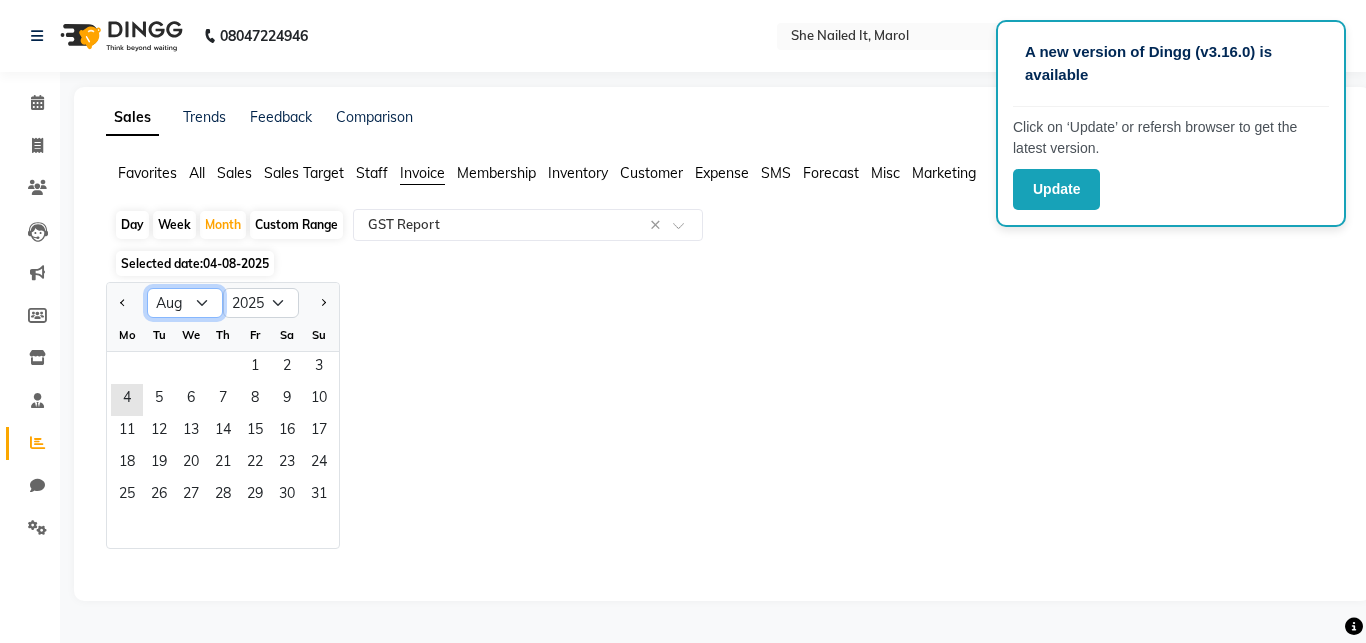 click on "Jan Feb Mar Apr May Jun Jul Aug Sep Oct Nov Dec" 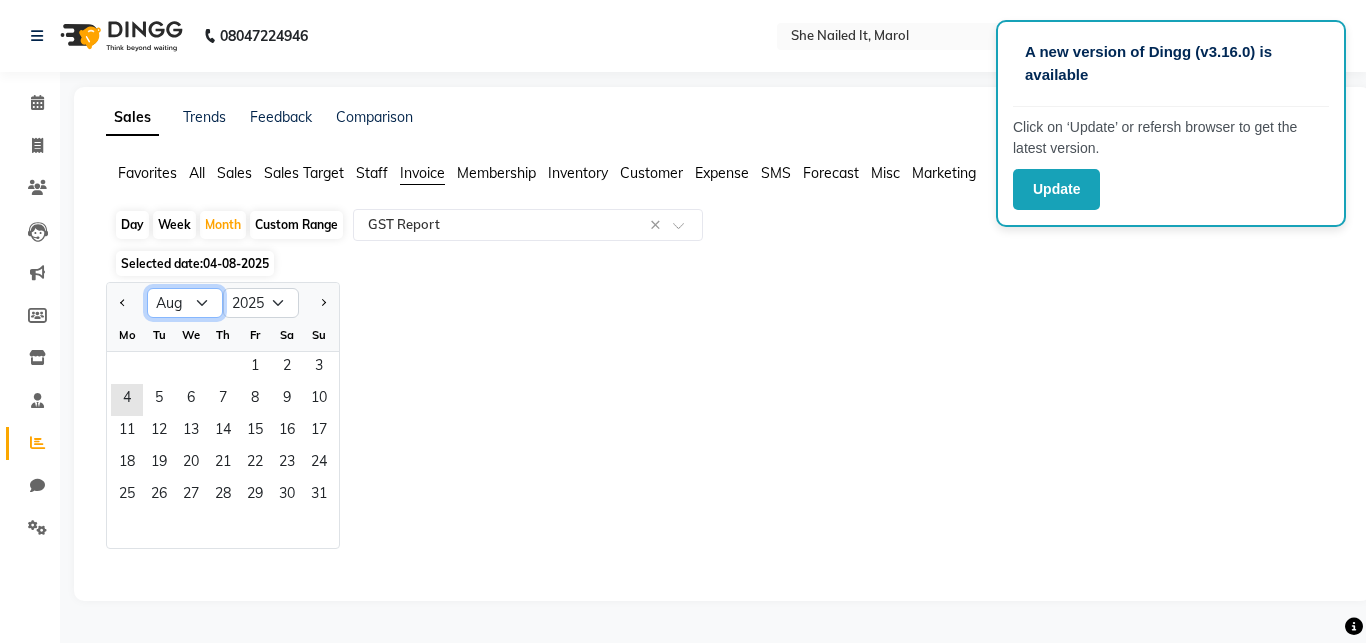 select on "4" 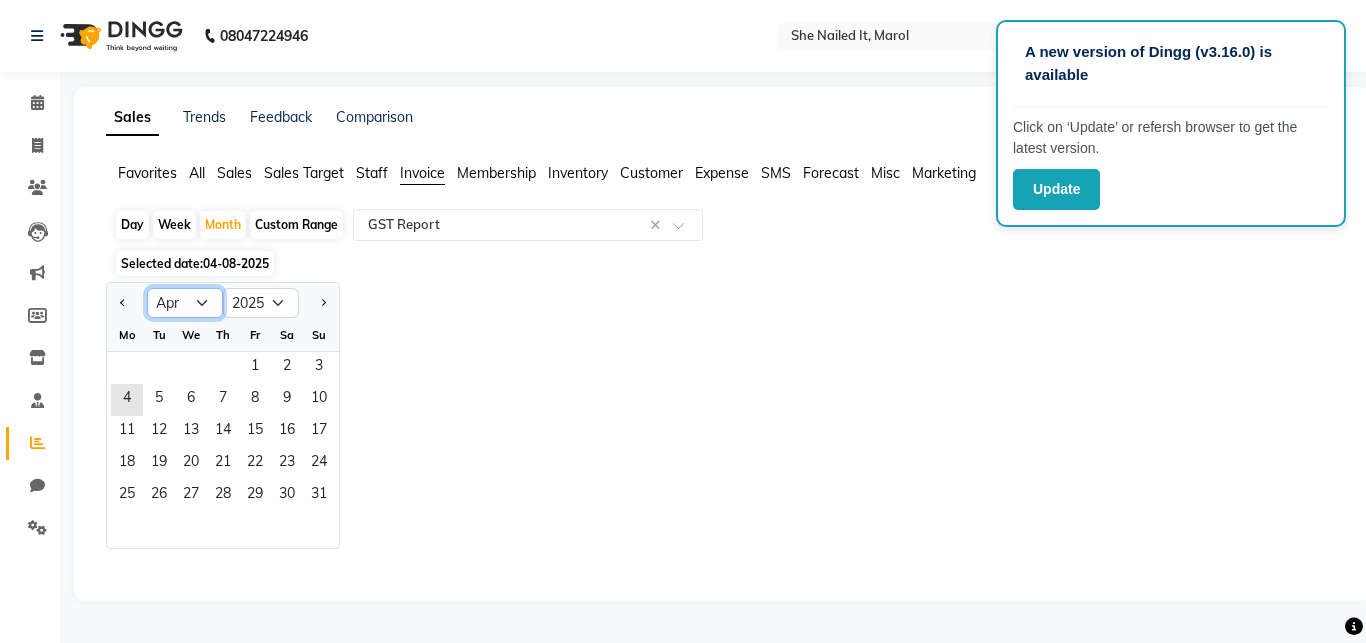click on "Apr" 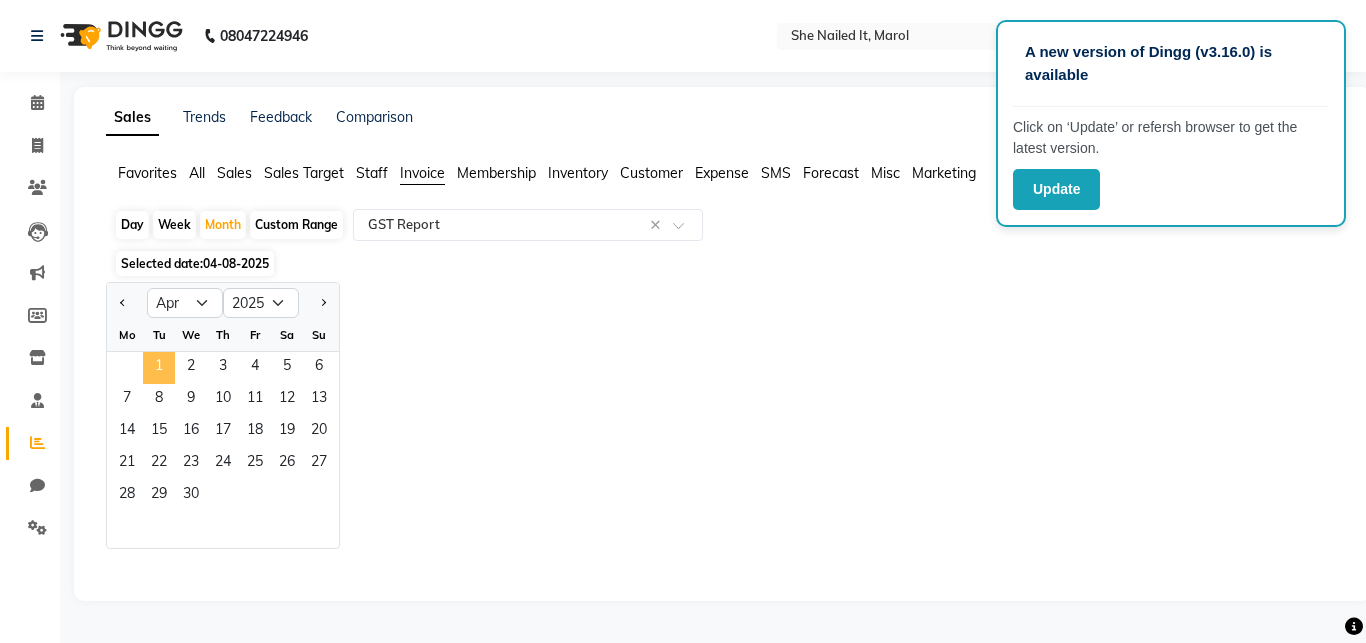 click on "1" 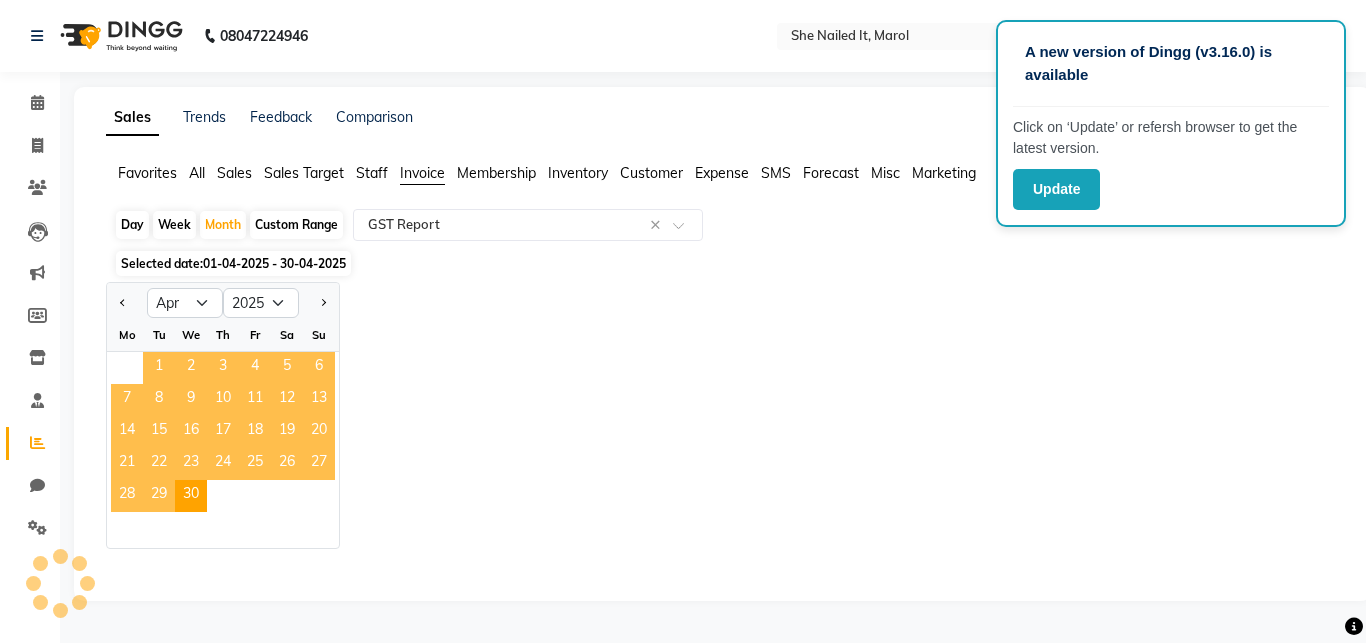 select on "full_report" 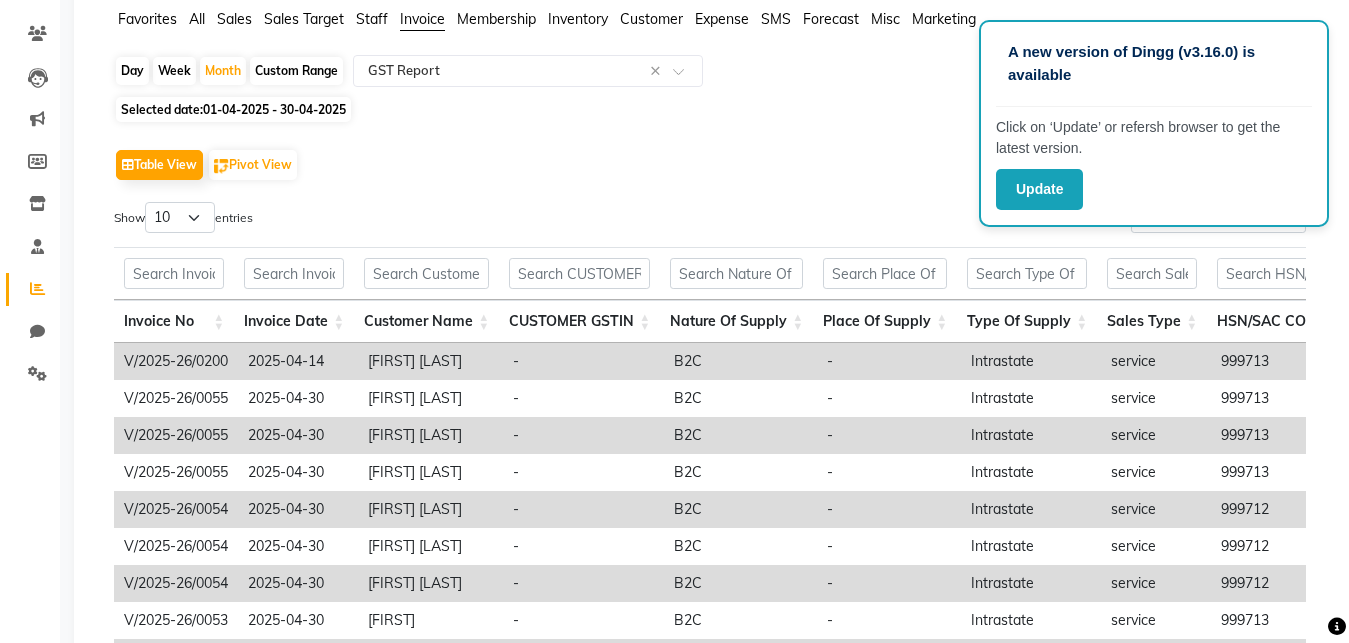 scroll, scrollTop: 104, scrollLeft: 0, axis: vertical 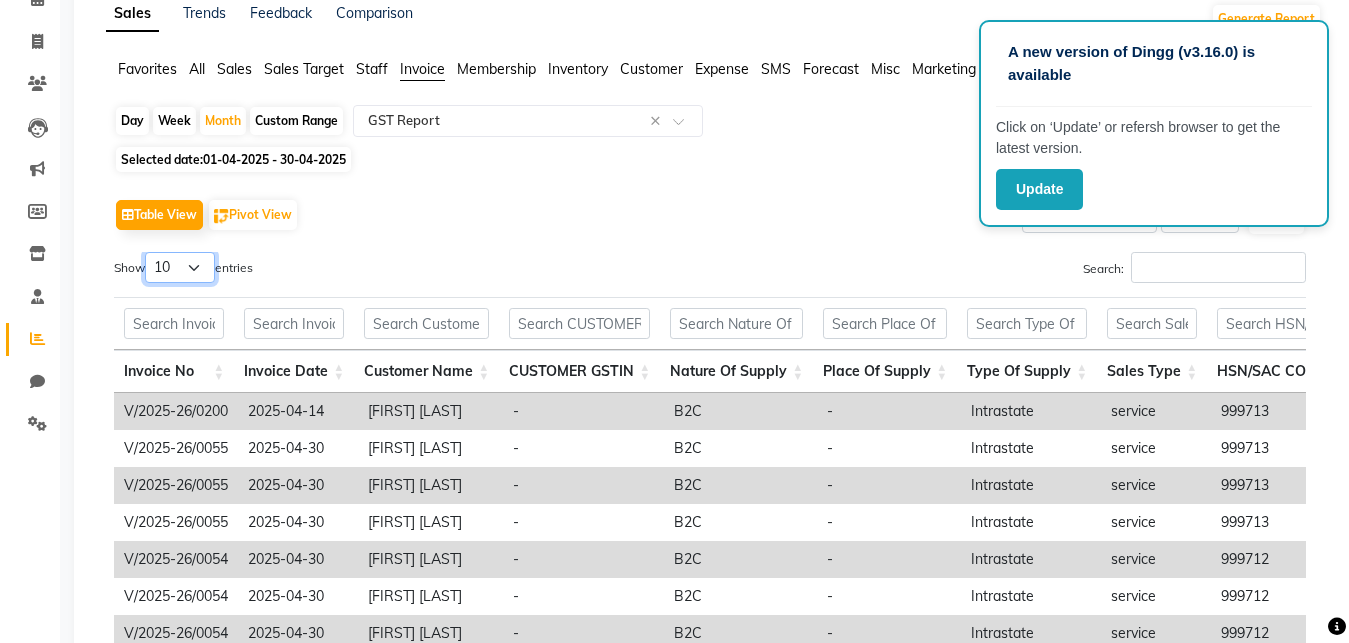 click on "10 25 50 100" at bounding box center [180, 267] 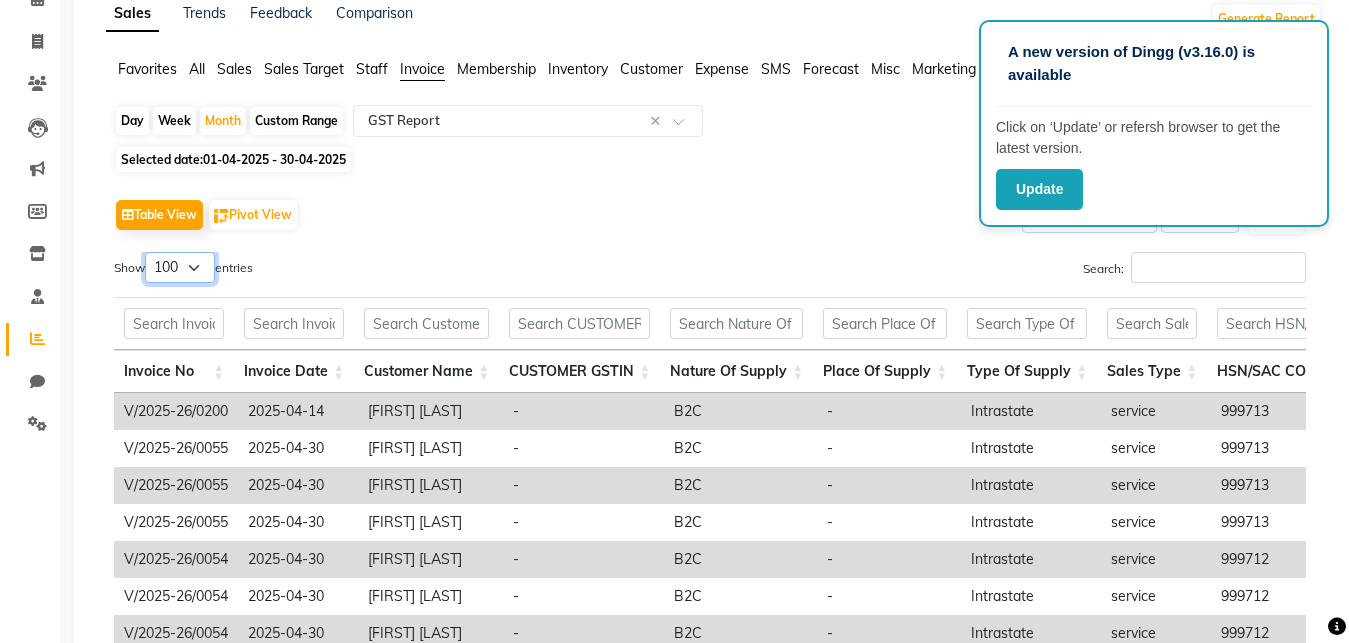 click on "100" at bounding box center [0, 0] 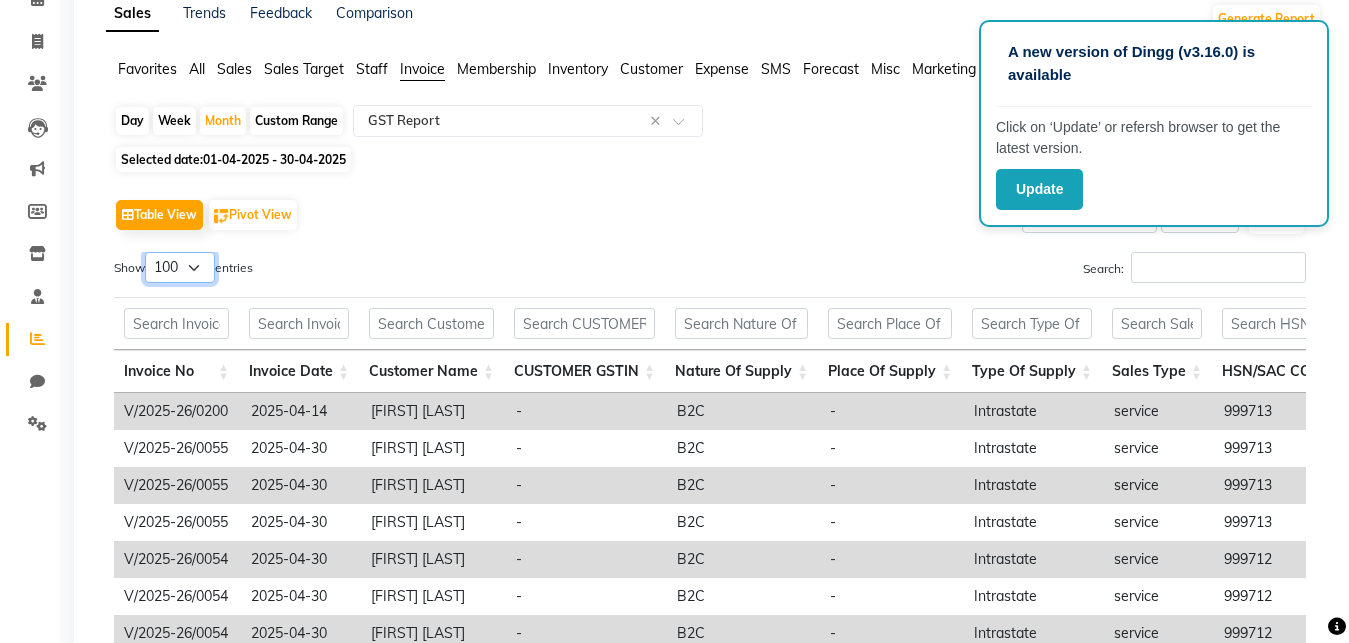 scroll, scrollTop: 423, scrollLeft: 0, axis: vertical 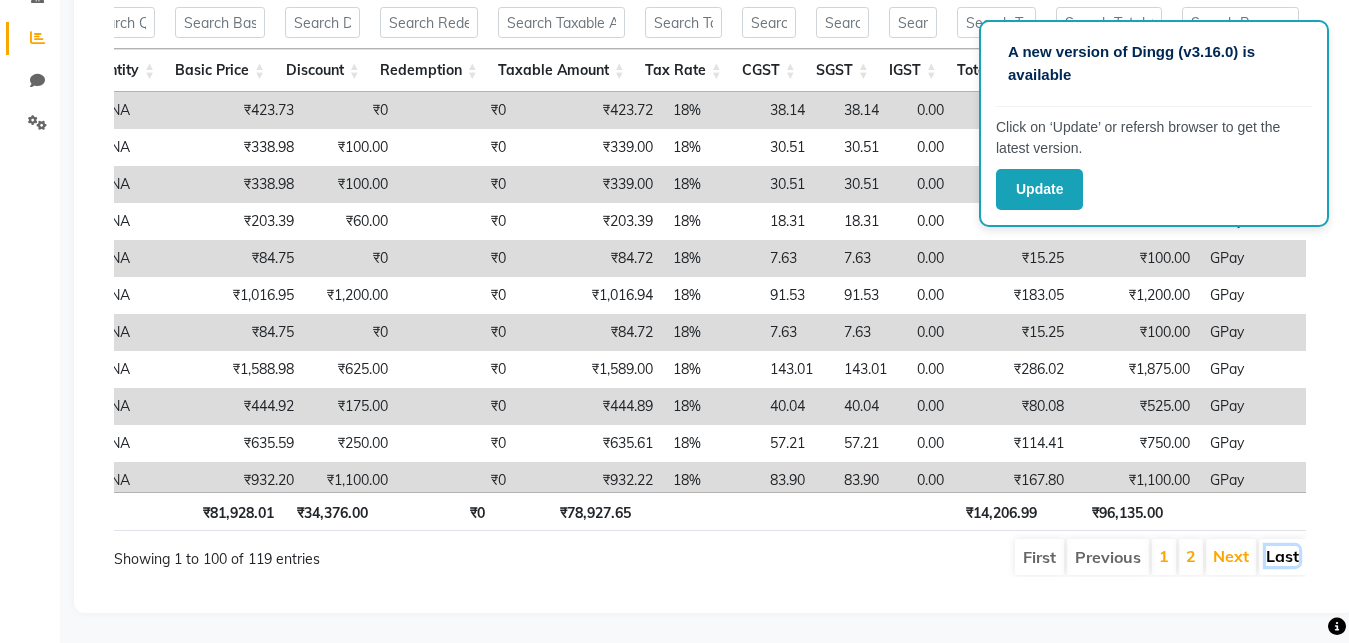 click on "Last" at bounding box center (1282, 556) 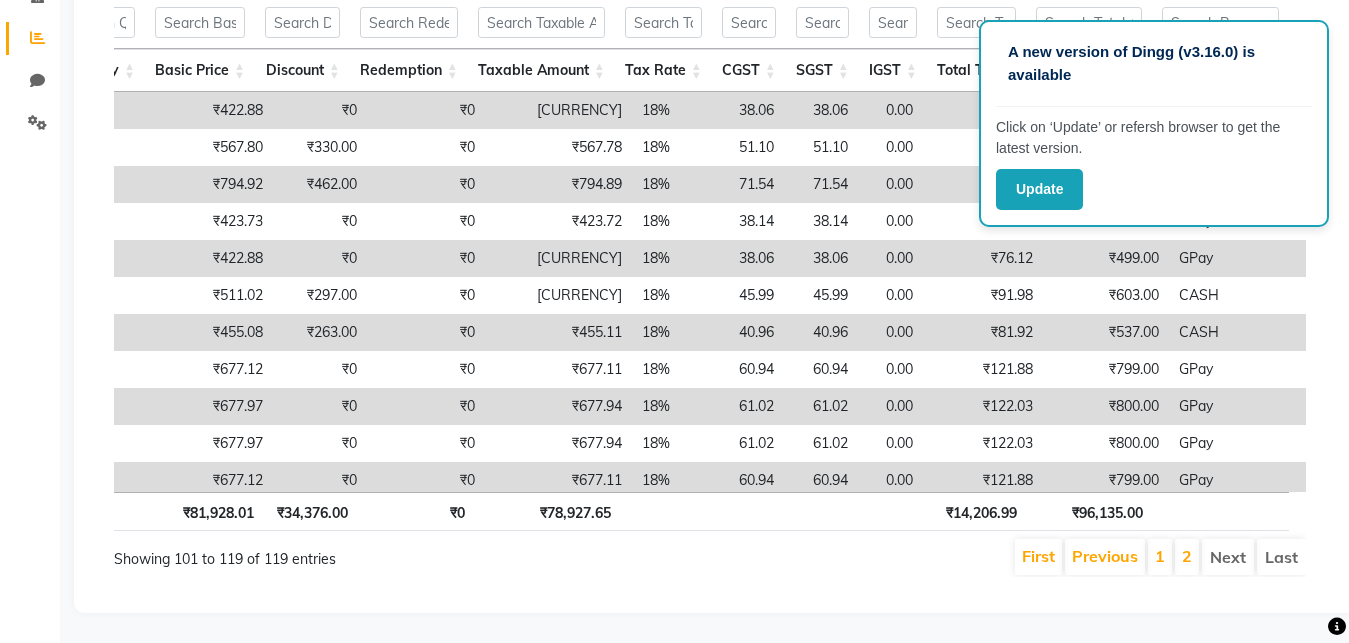 scroll, scrollTop: 0, scrollLeft: 1844, axis: horizontal 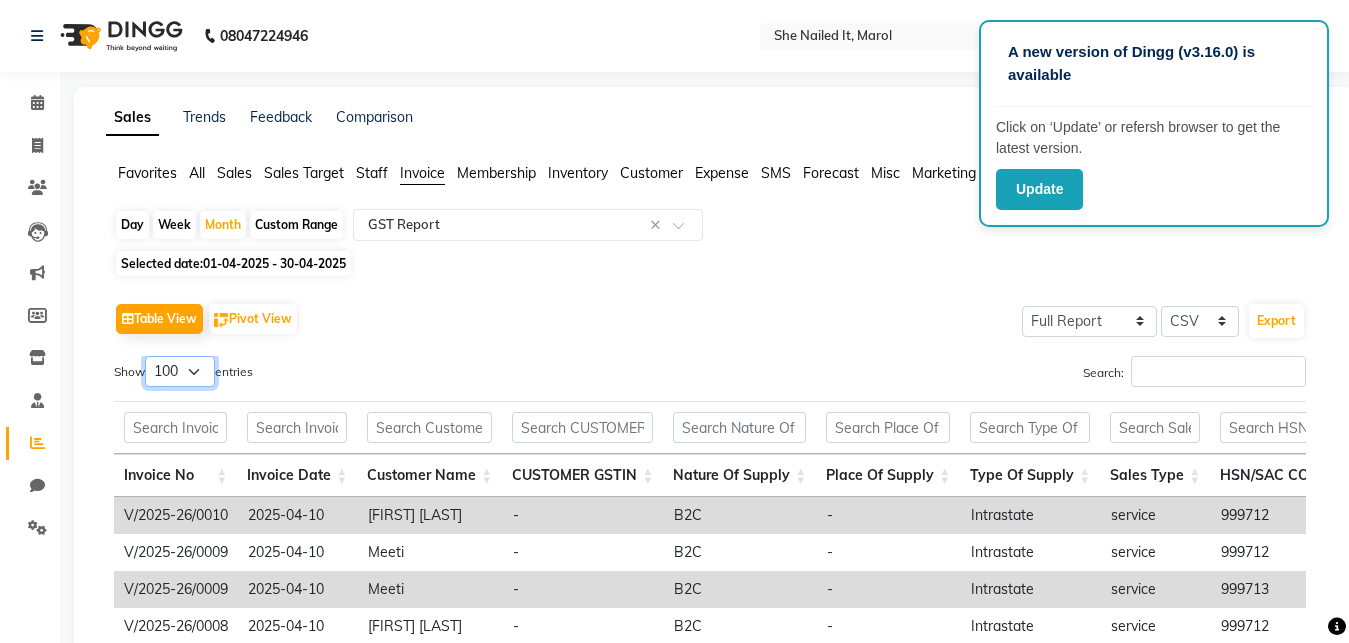 click on "10 25 50 100" at bounding box center (180, 371) 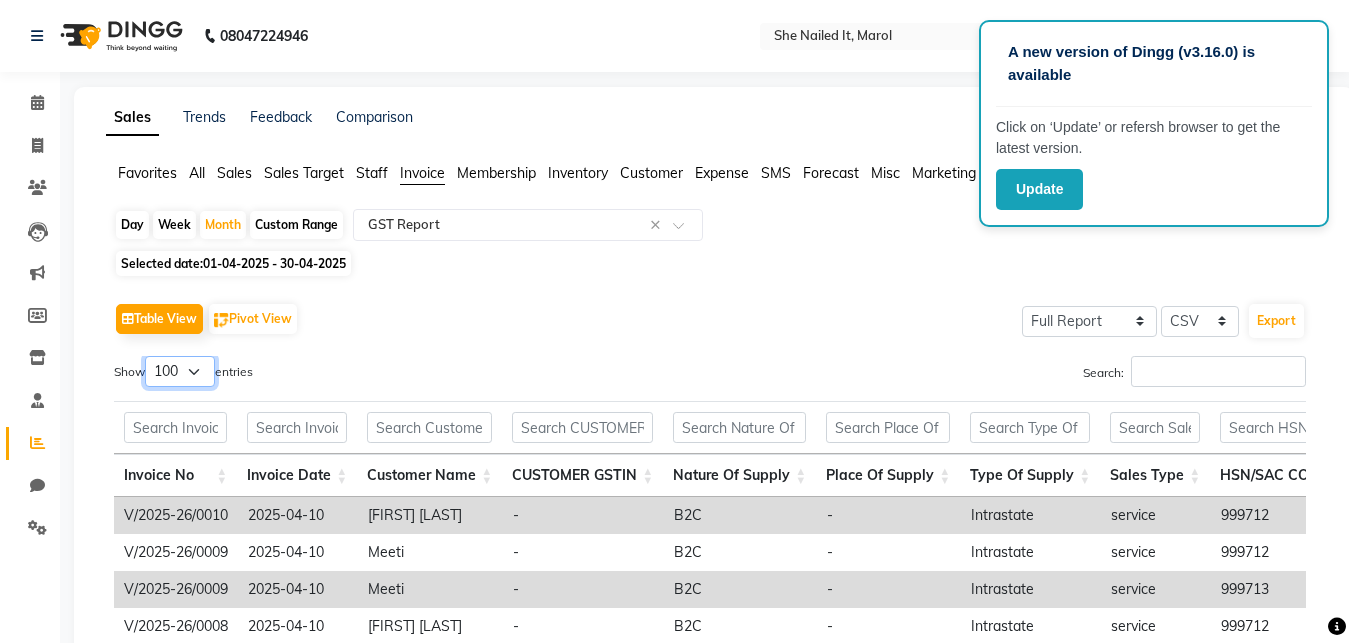 click on "100" at bounding box center [0, 0] 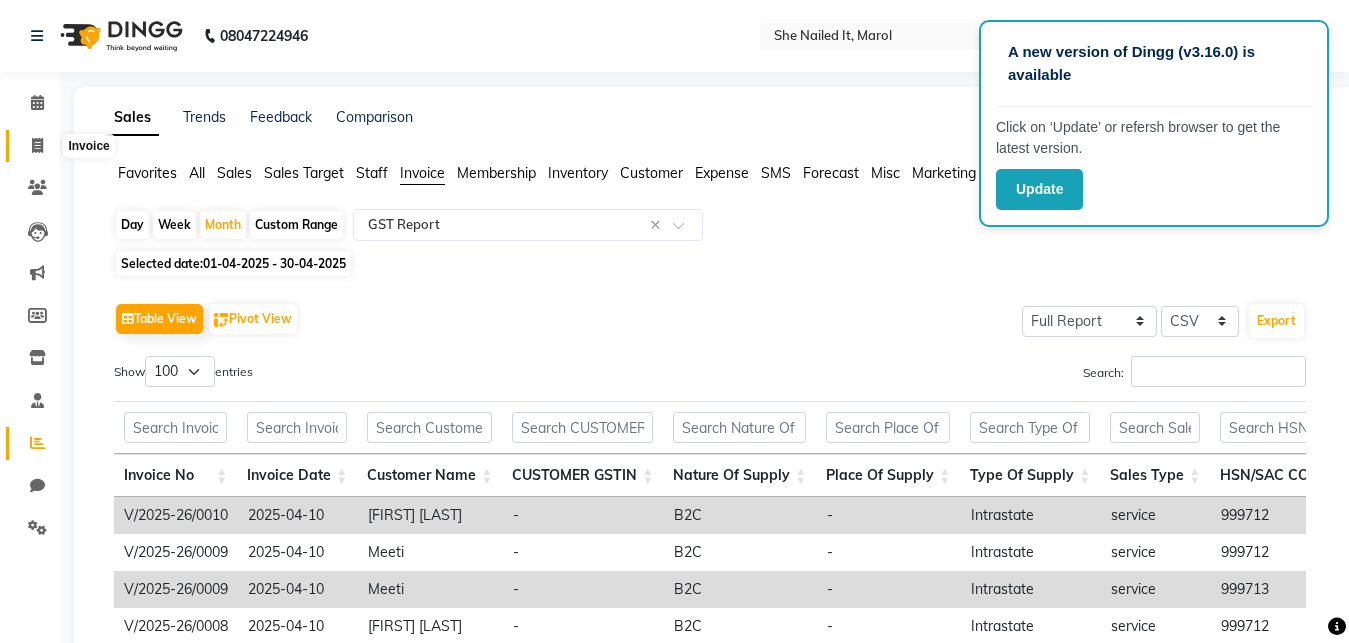 click 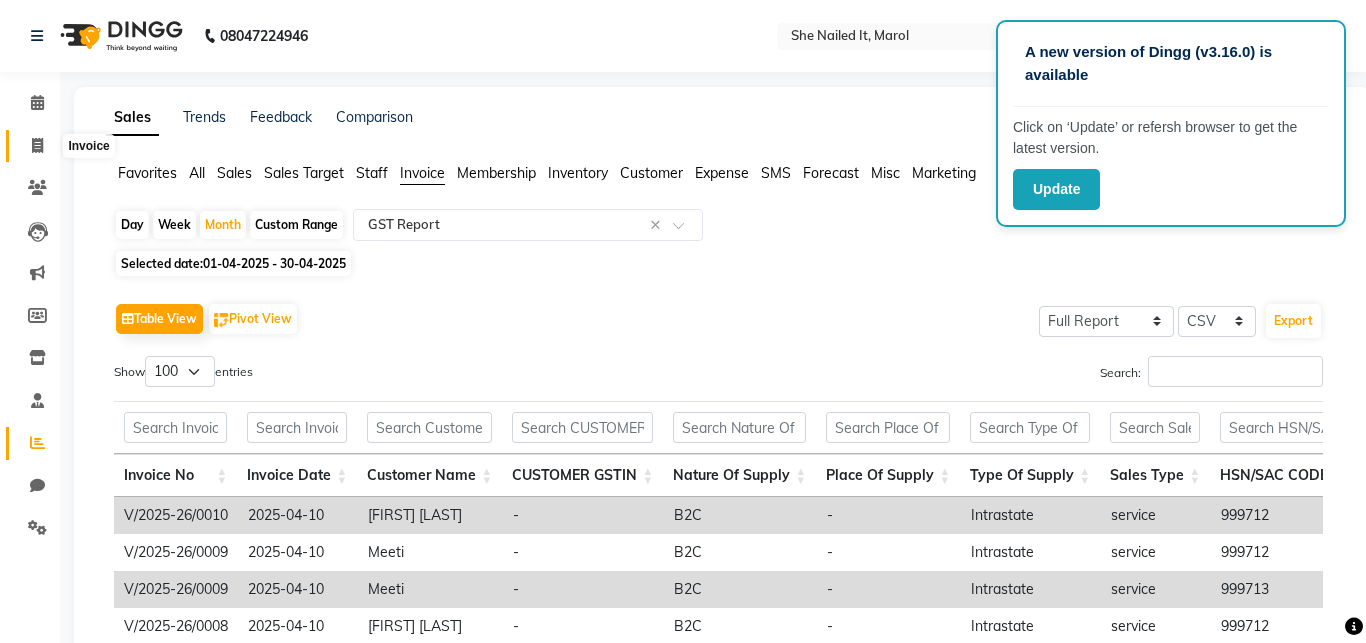 select on "8078" 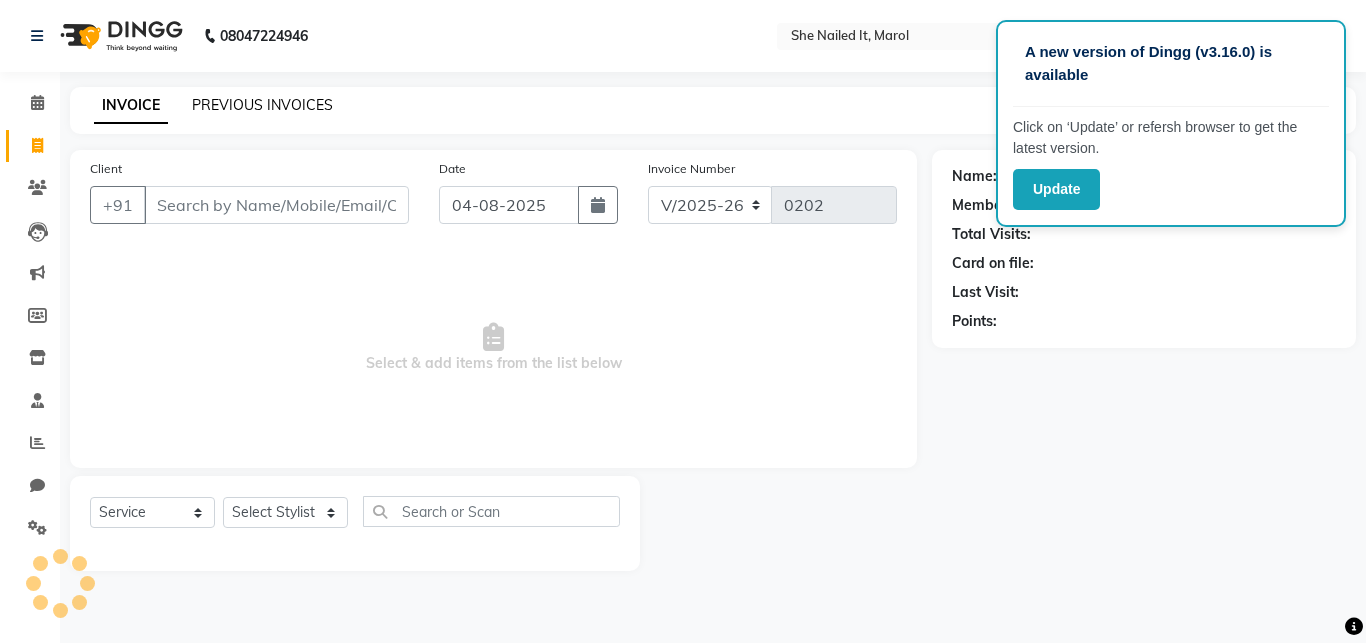 click on "PREVIOUS INVOICES" 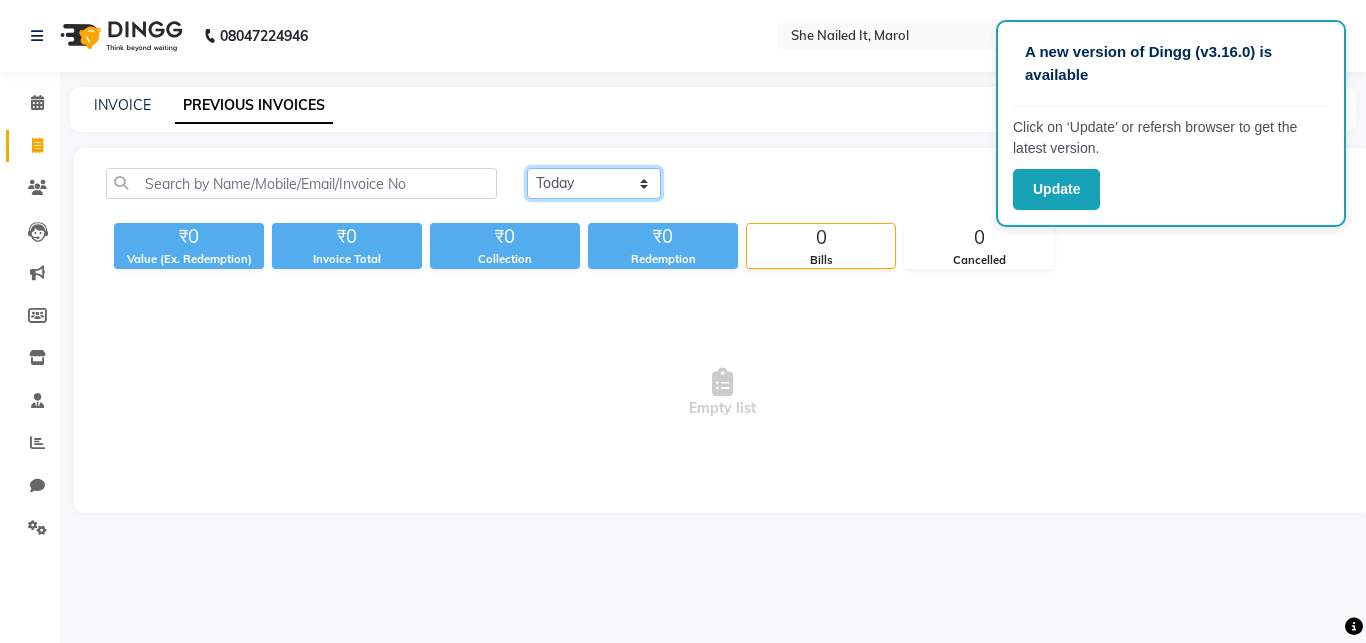 click on "Today Yesterday Custom Range" 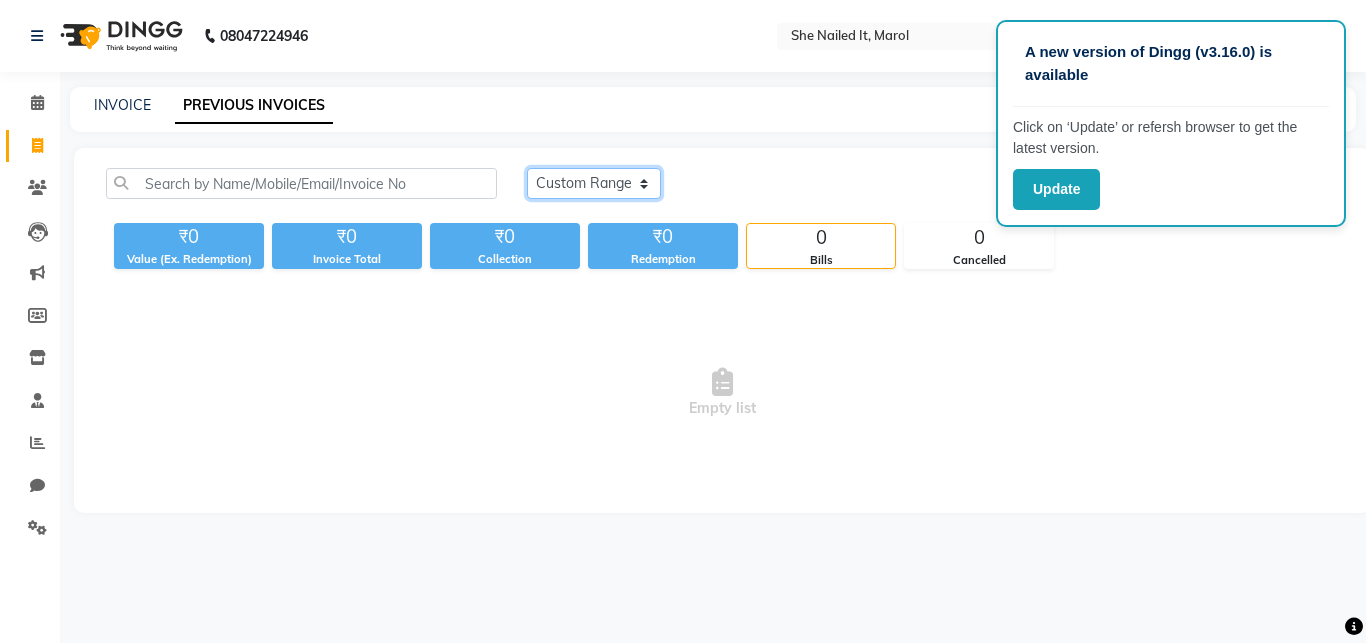 click on "Custom Range" 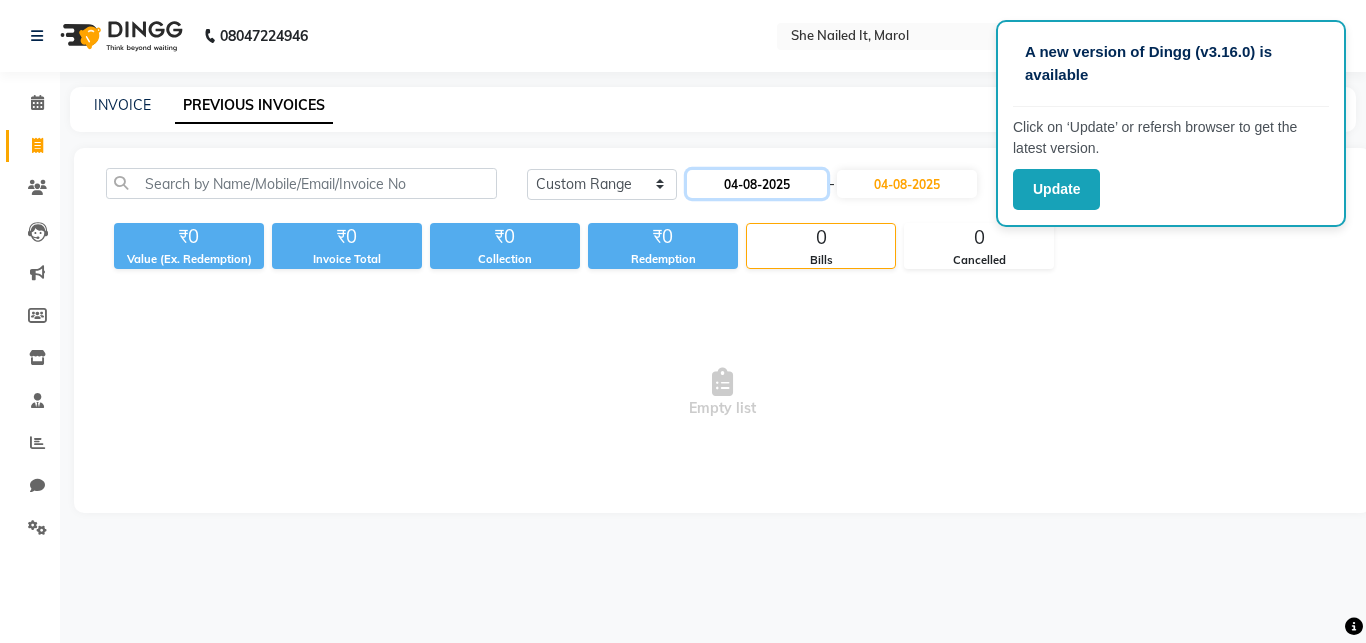 click on "04-08-2025" 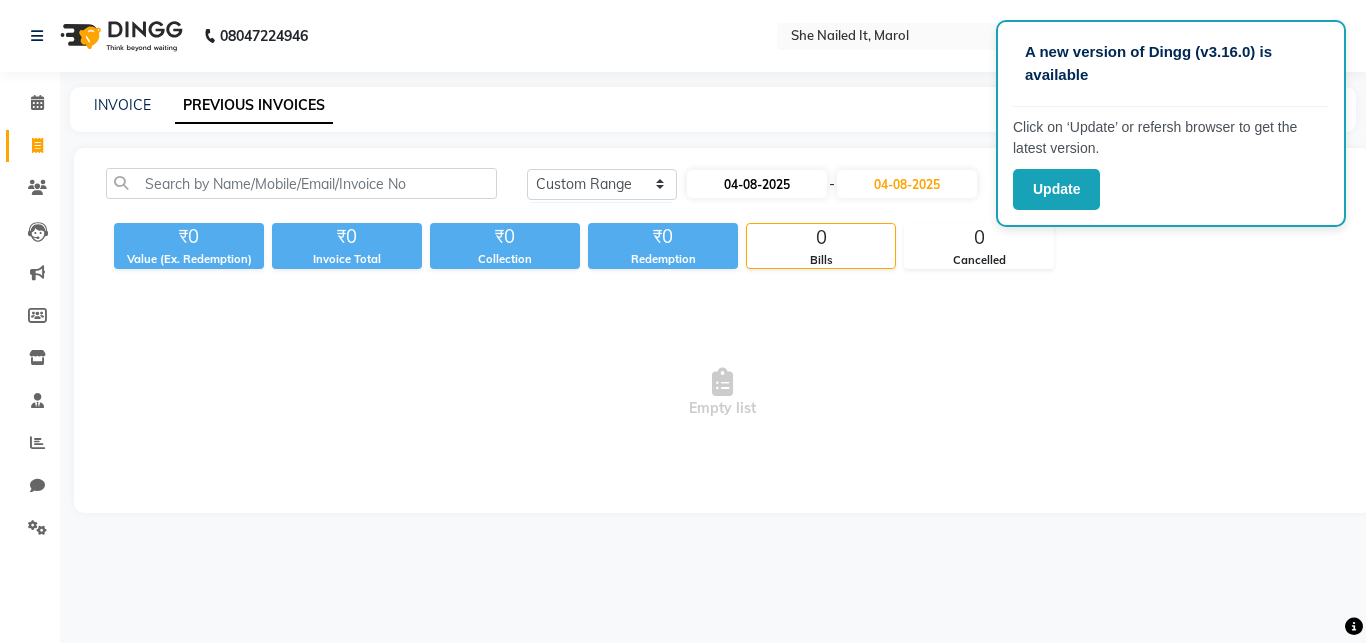 select on "8" 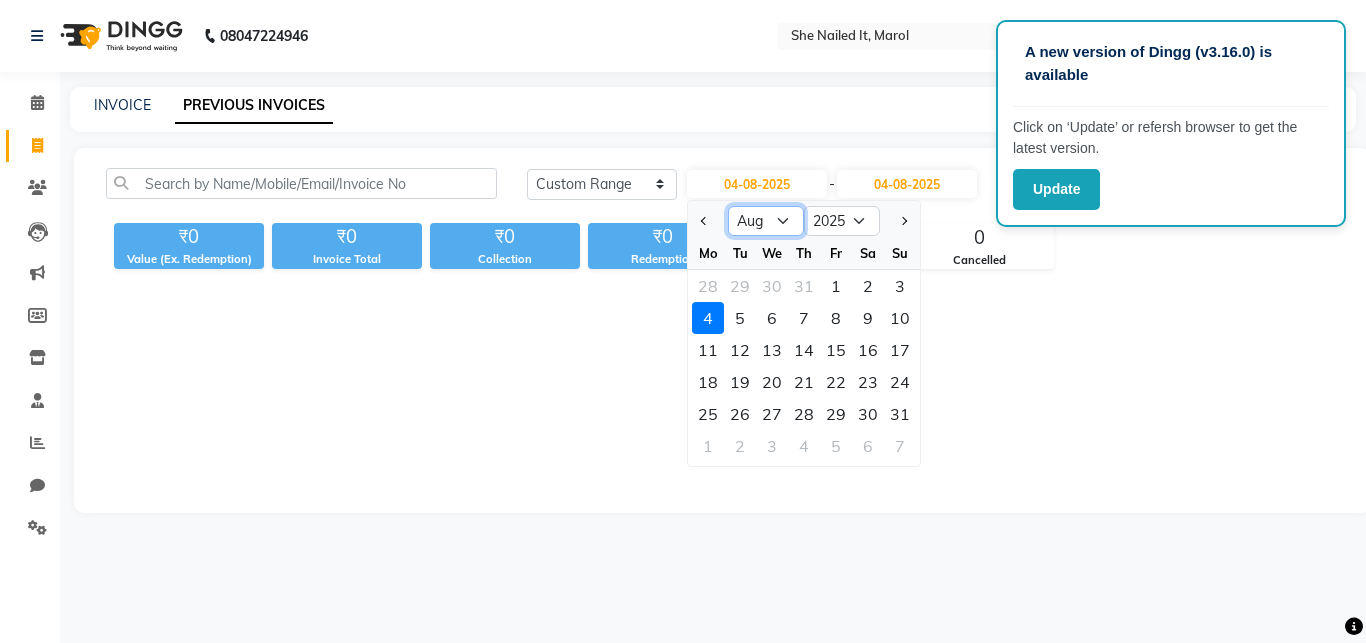 click on "Jan Feb Mar Apr May Jun Jul Aug Sep Oct Nov Dec" 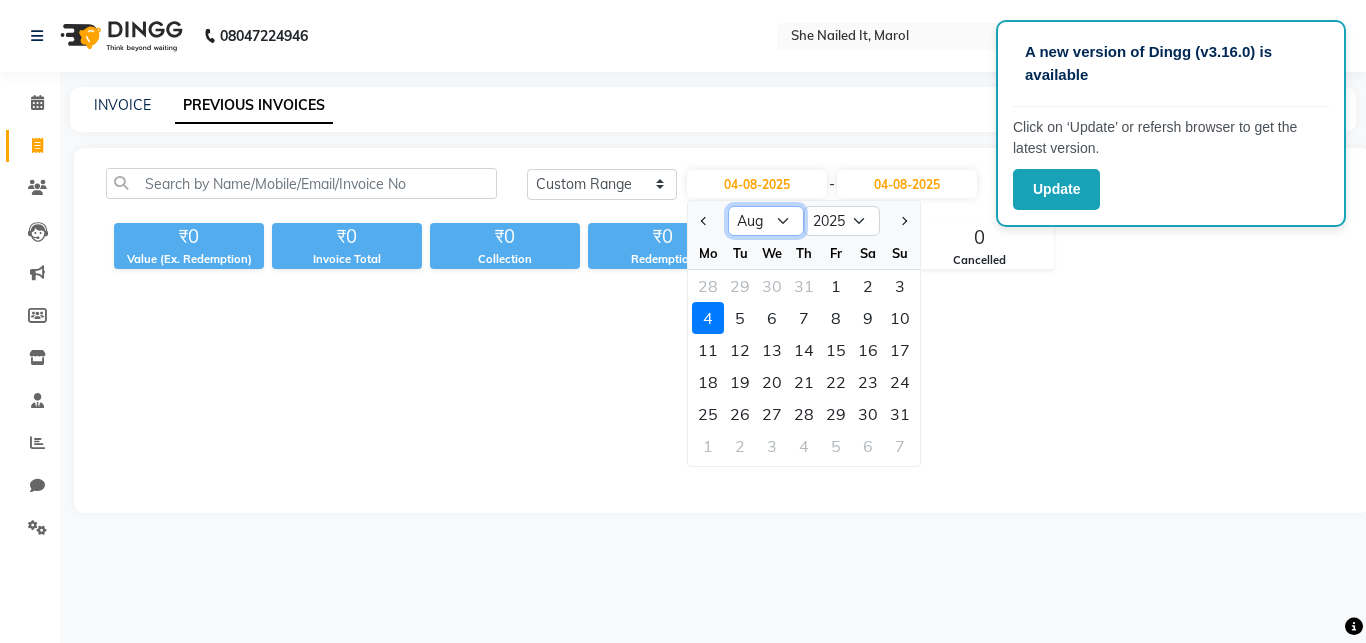 select on "4" 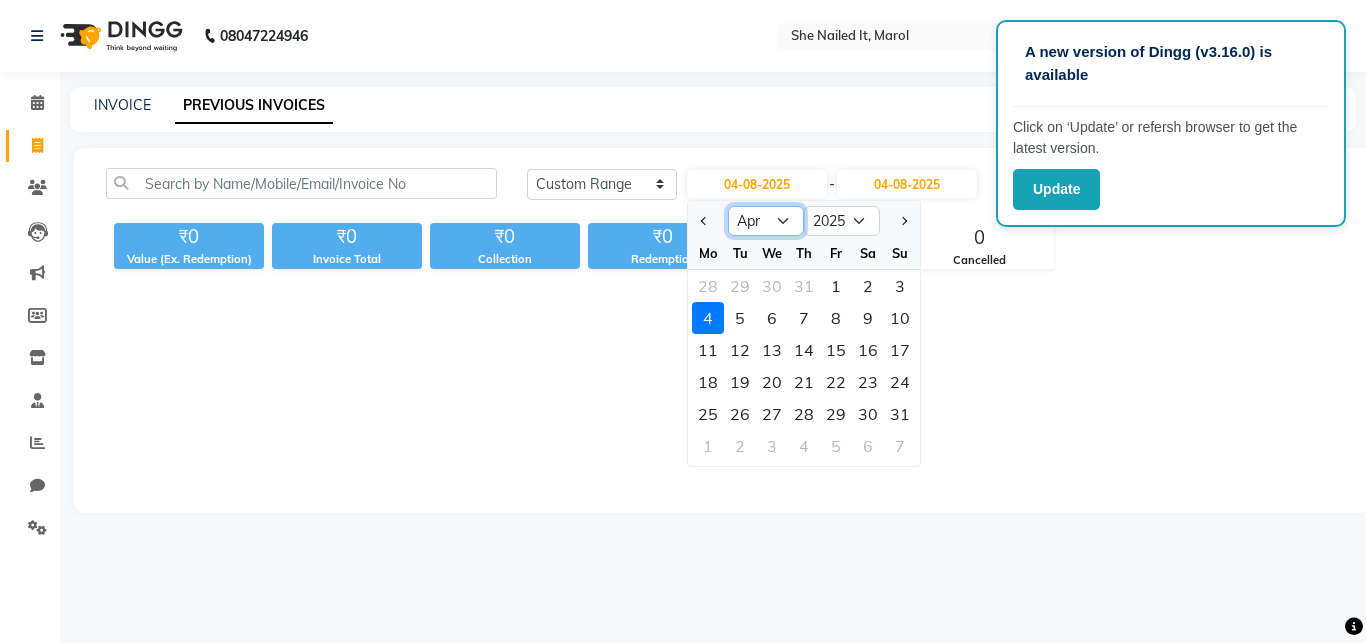 click on "Apr" 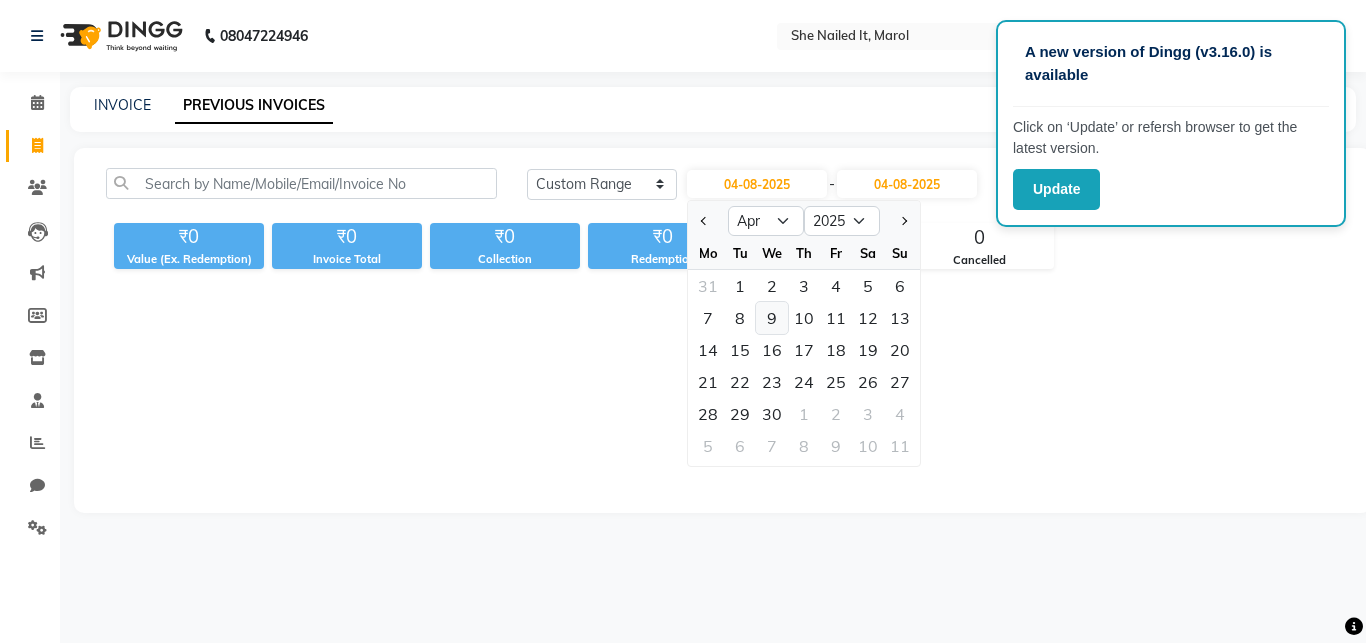 click on "9" 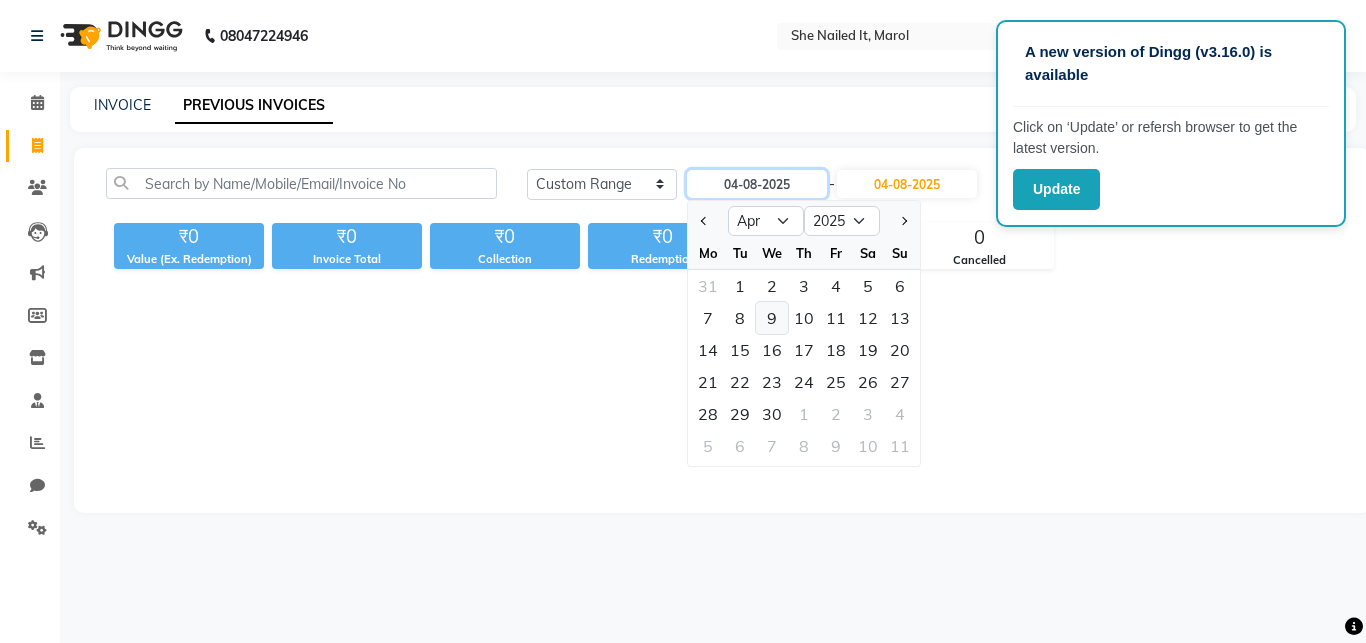 type on "09-04-2025" 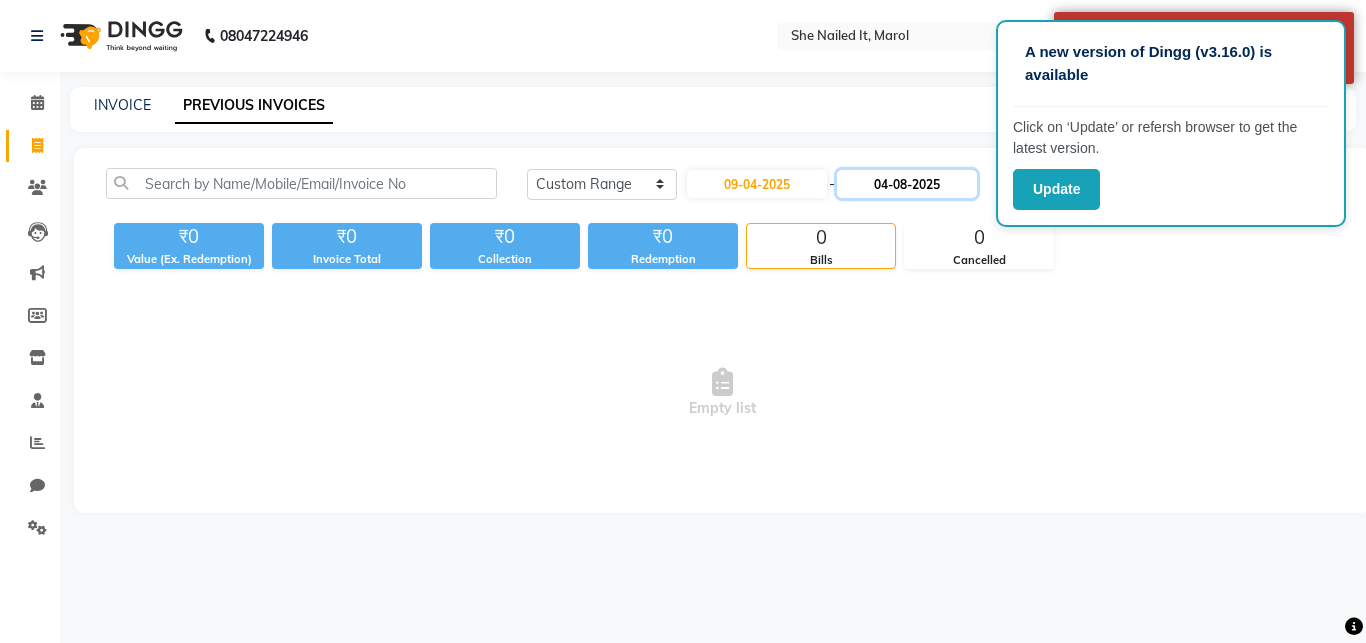 click on "04-08-2025" 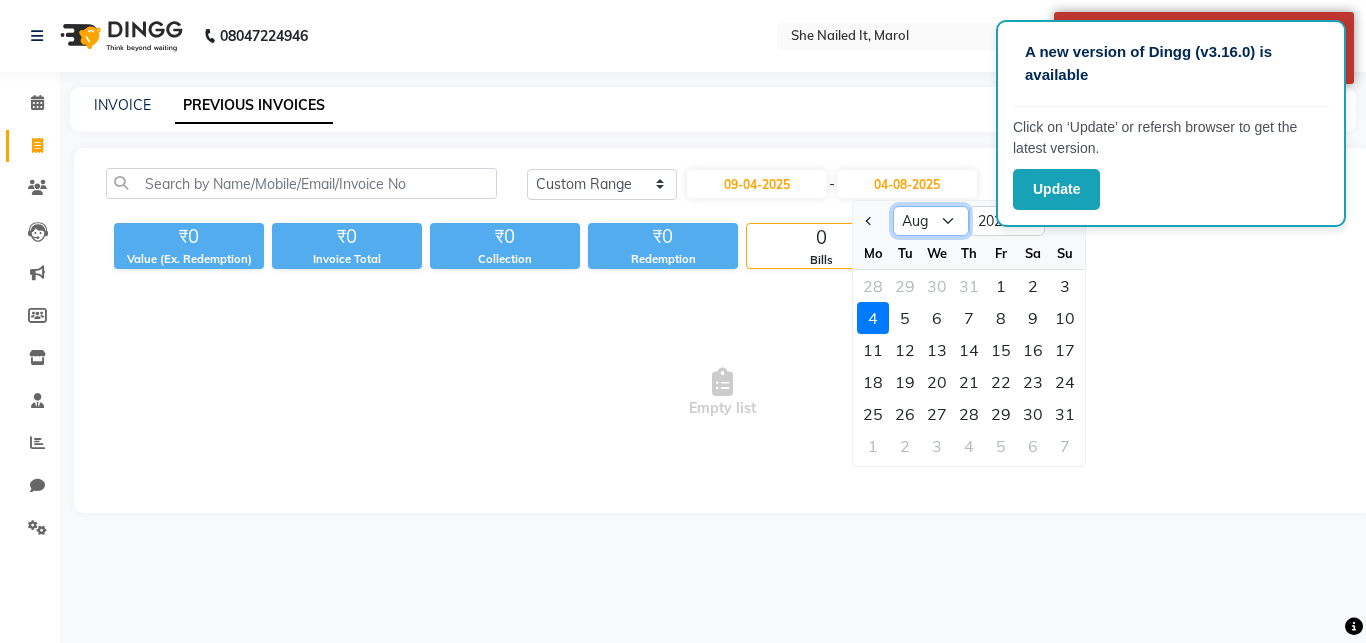 click on "Apr May Jun Jul Aug Sep Oct Nov Dec" 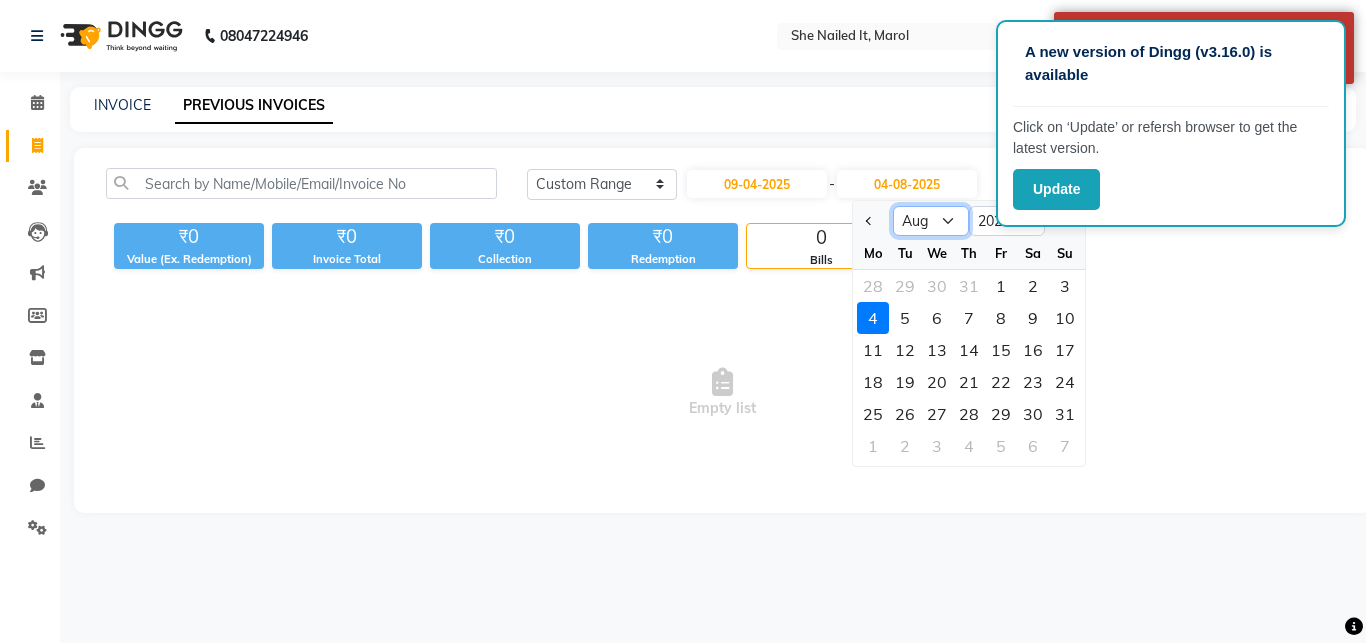 select on "4" 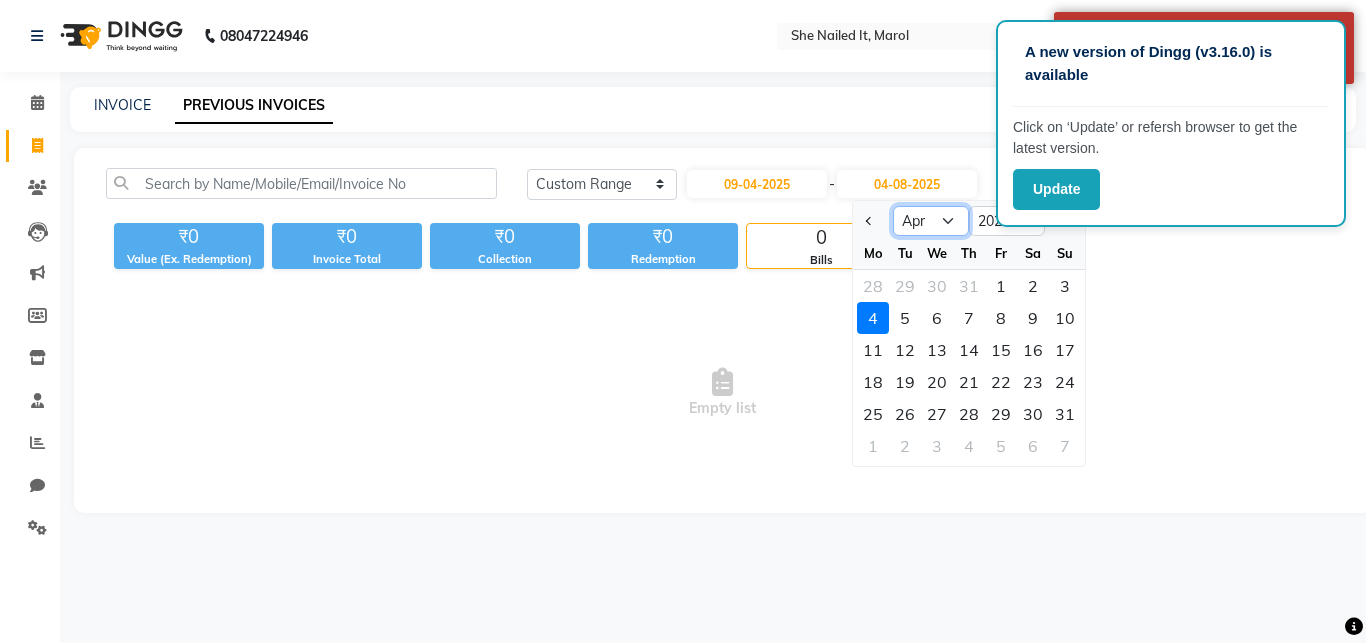 click on "Apr" 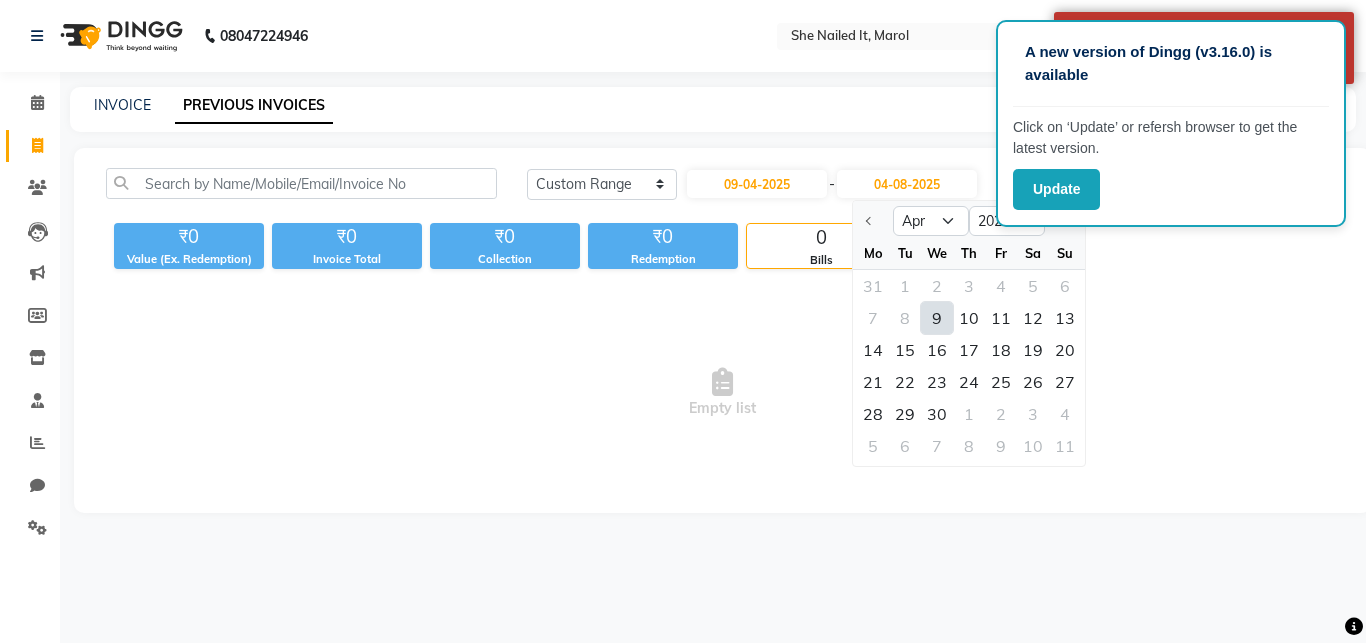 click on "9" 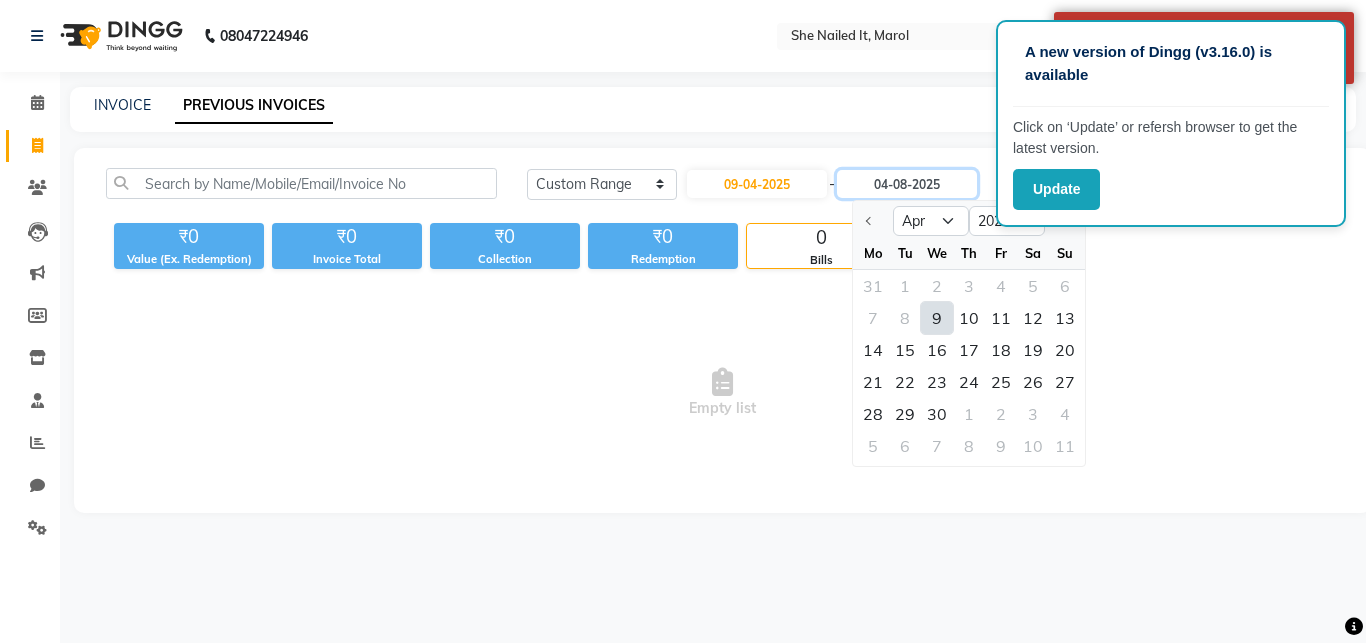 type on "09-04-2025" 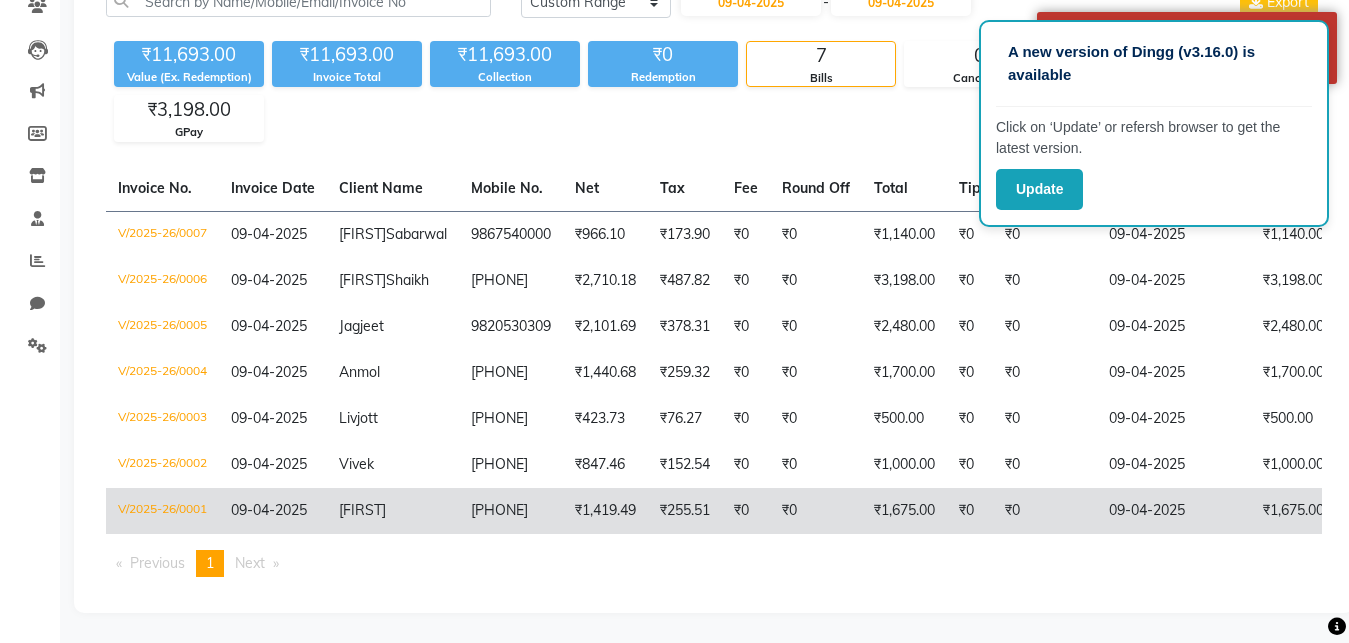 click on "V/2025-26/0001" 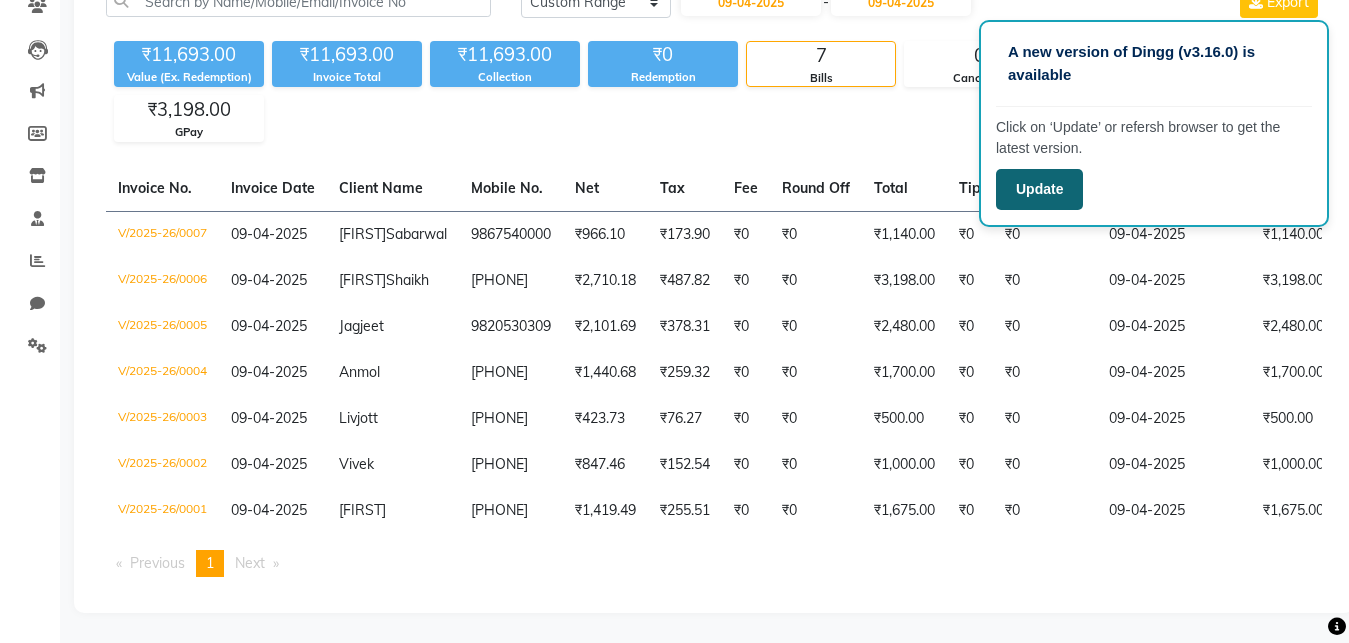 click on "Update" 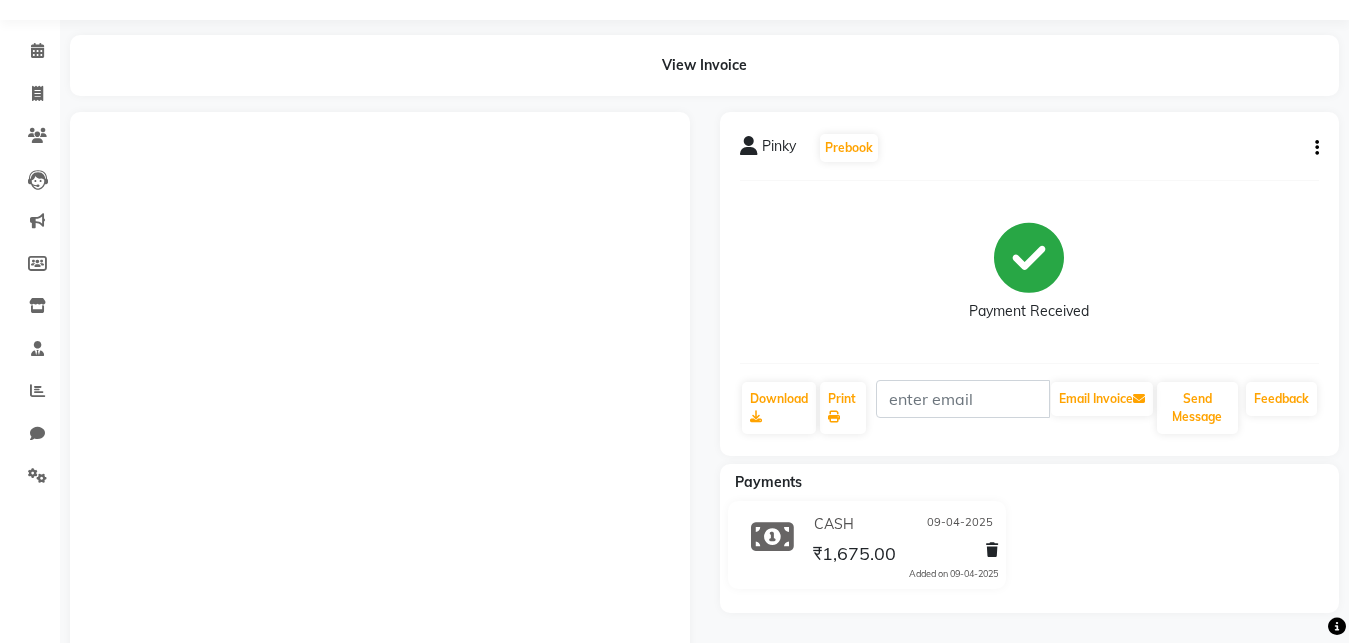 scroll, scrollTop: 52, scrollLeft: 0, axis: vertical 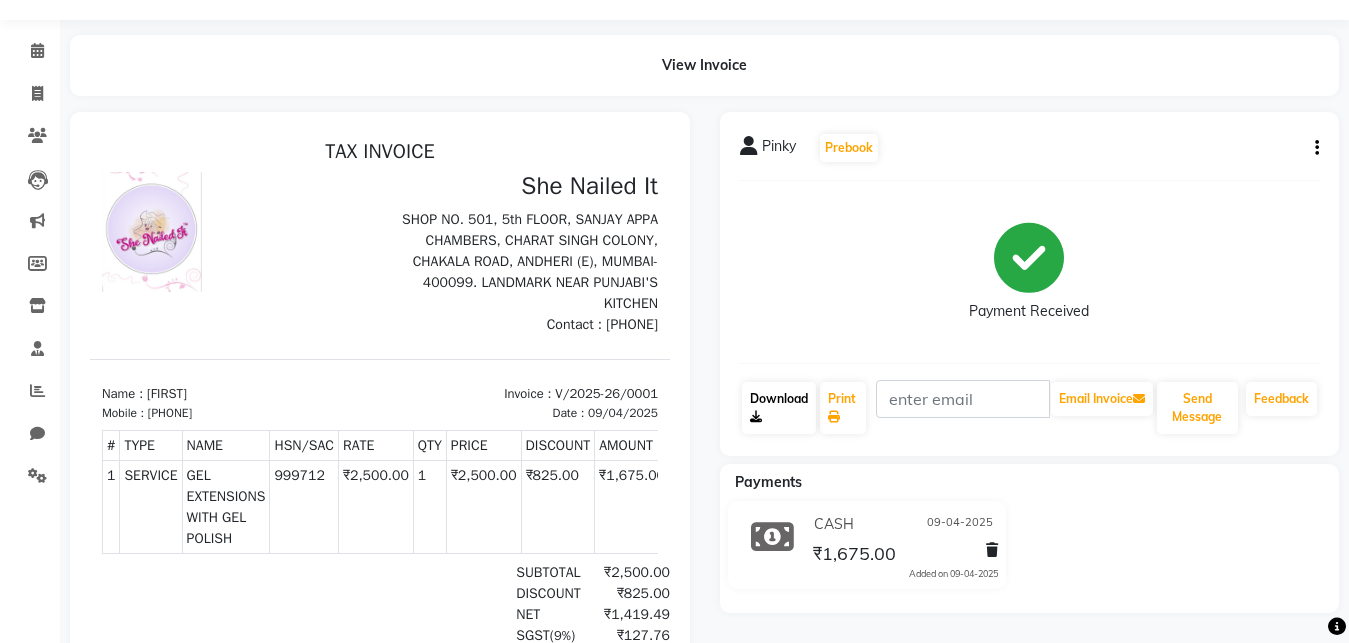 click on "Download" 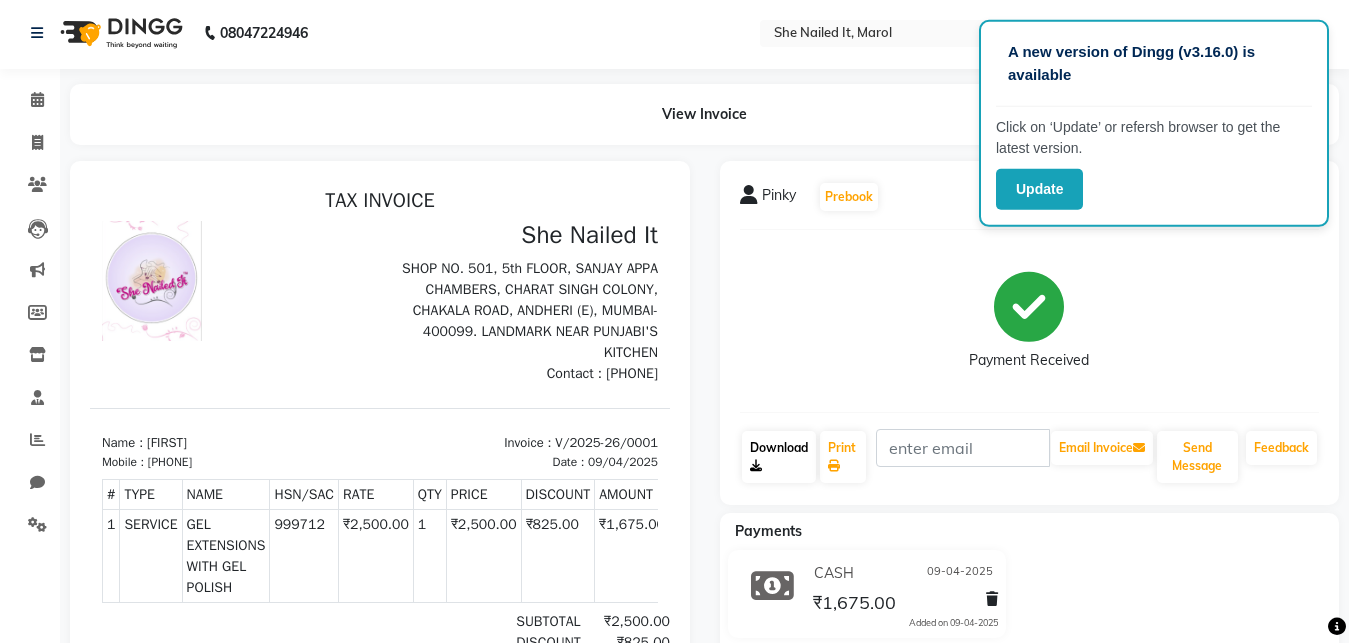 scroll, scrollTop: 0, scrollLeft: 0, axis: both 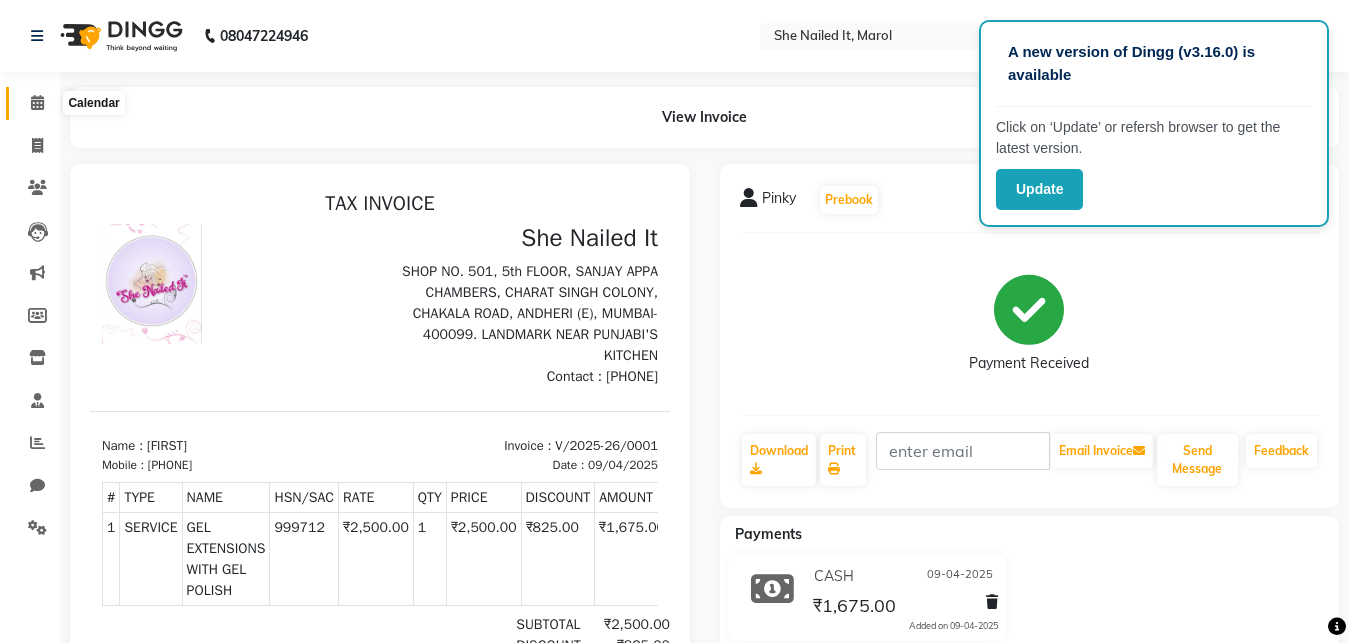 click 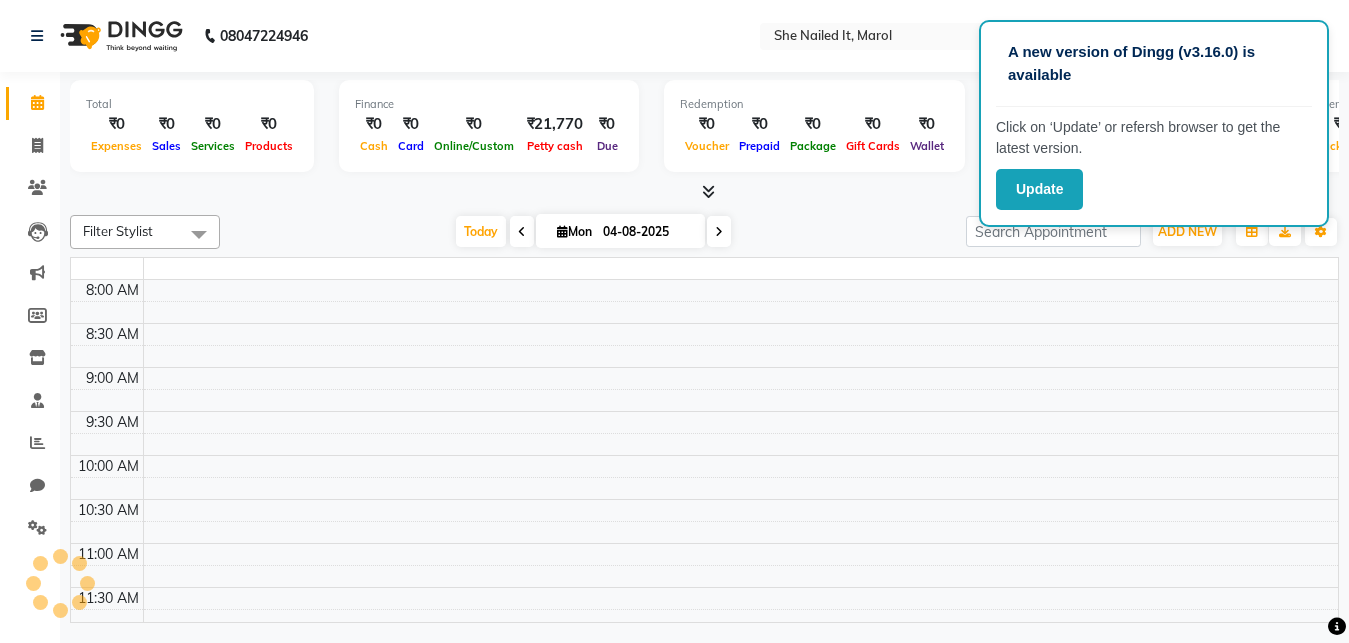 click on "Update" 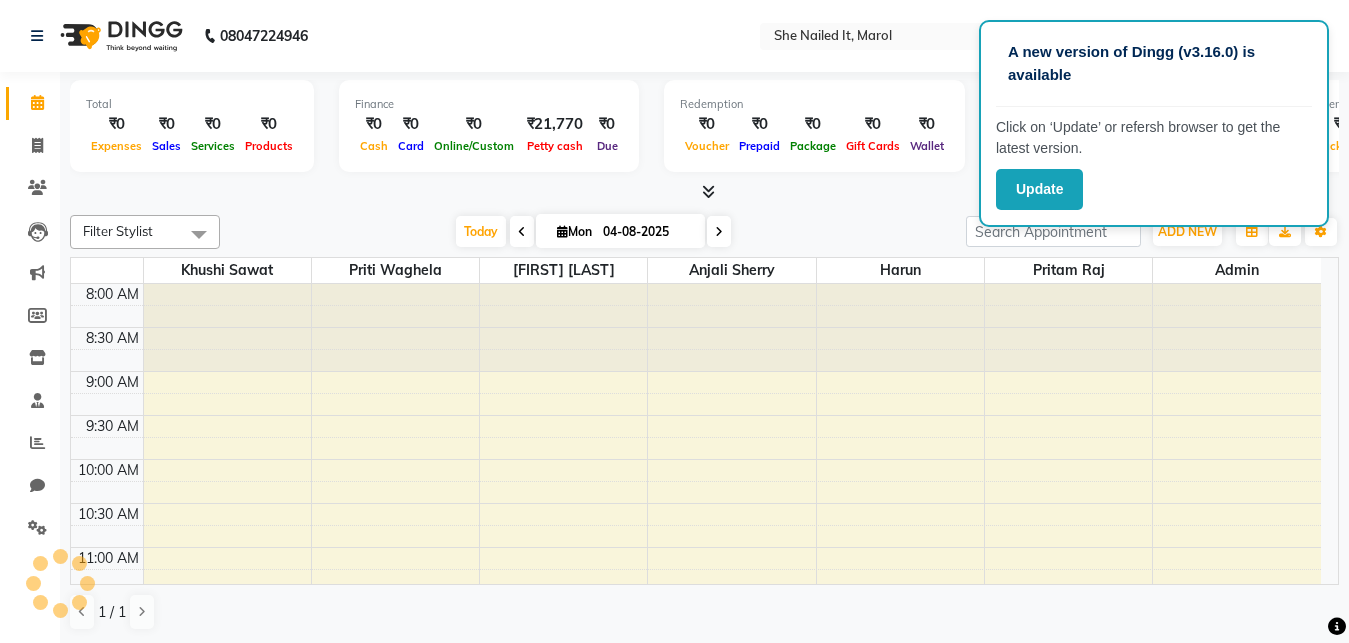 scroll, scrollTop: 0, scrollLeft: 0, axis: both 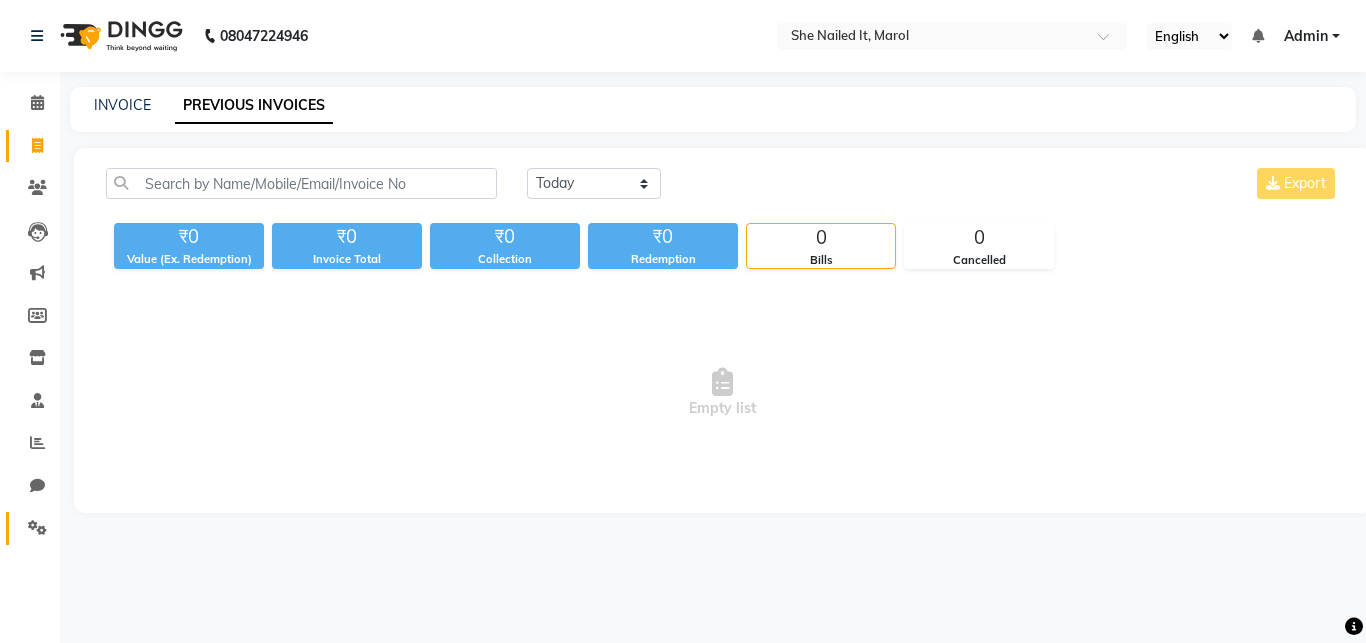click on "Settings" 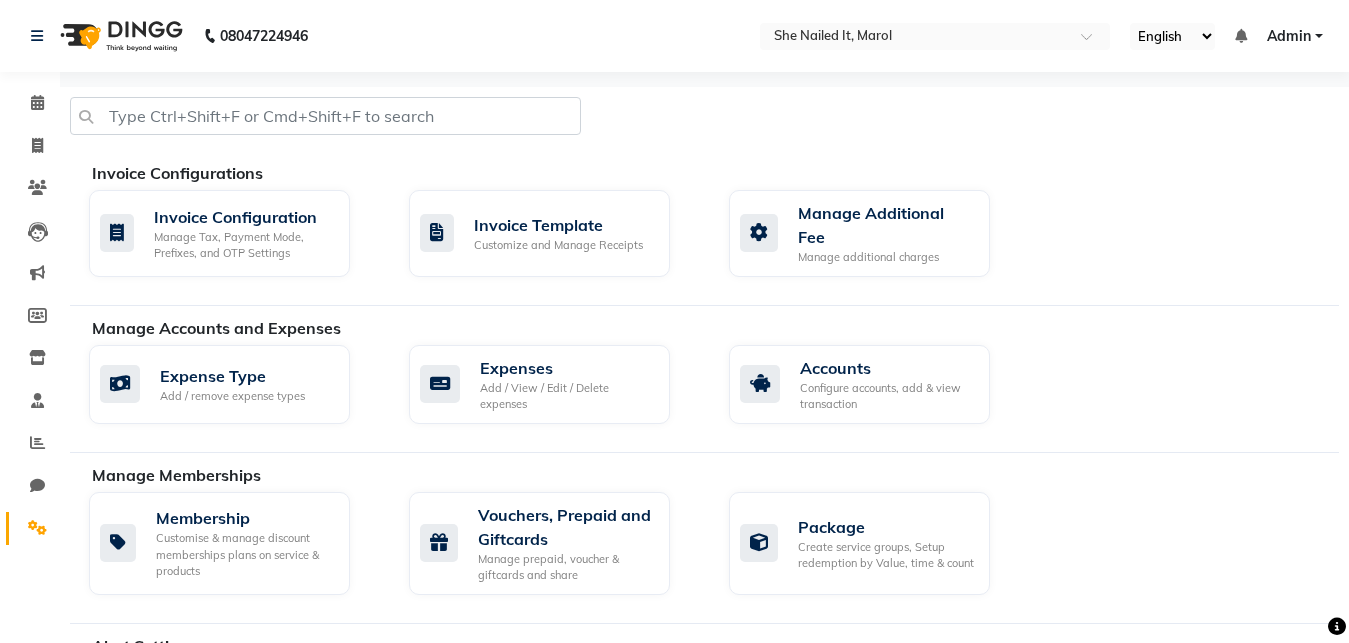 scroll, scrollTop: 102, scrollLeft: 0, axis: vertical 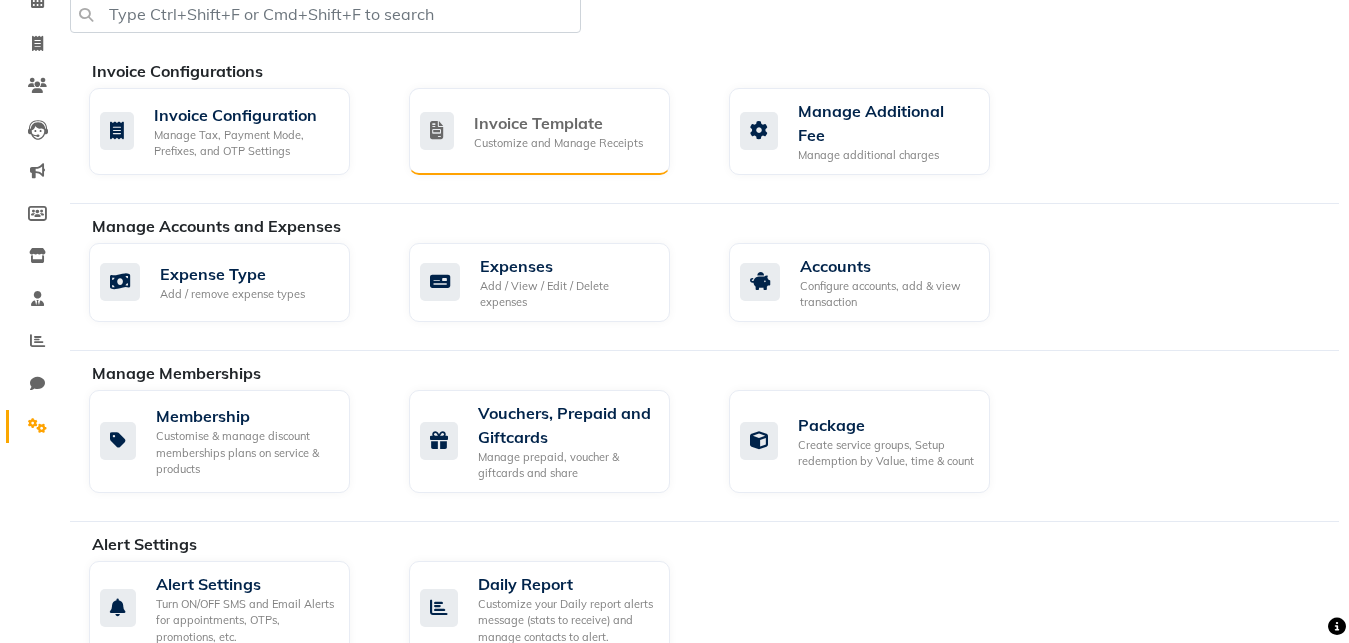 click on "Invoice Template" 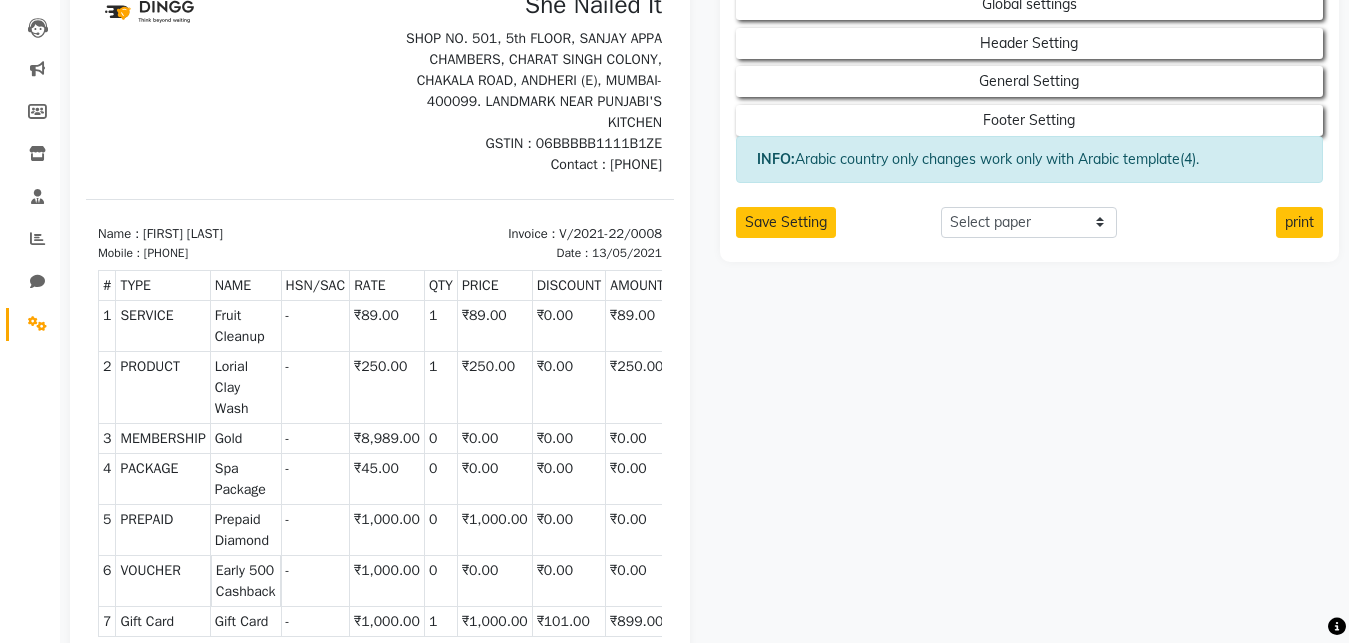 scroll, scrollTop: 0, scrollLeft: 0, axis: both 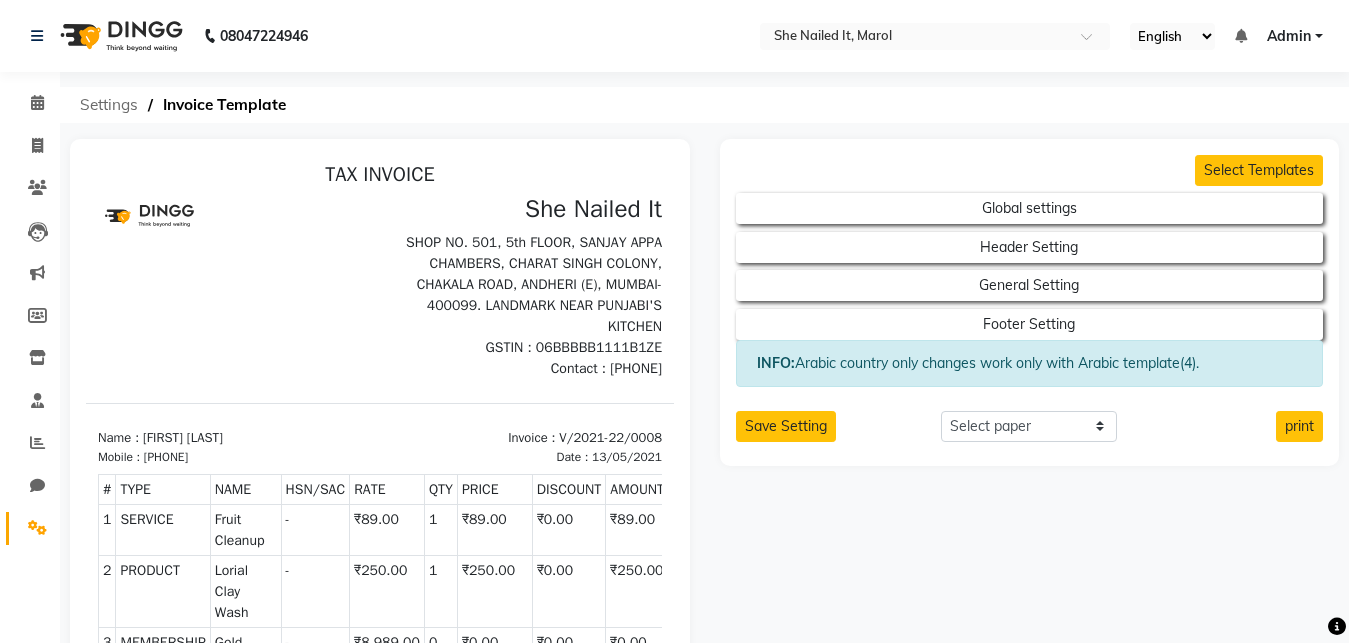click on "Settings" 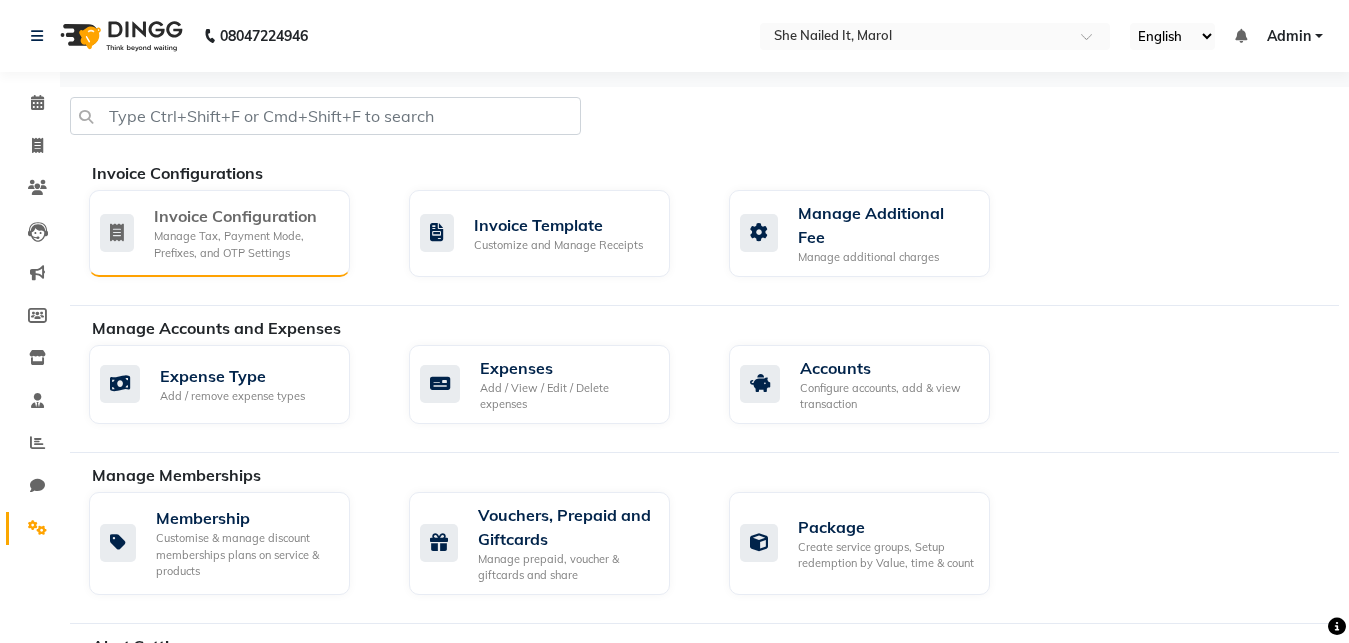 click on "Manage Tax, Payment Mode, Prefixes, and OTP Settings" 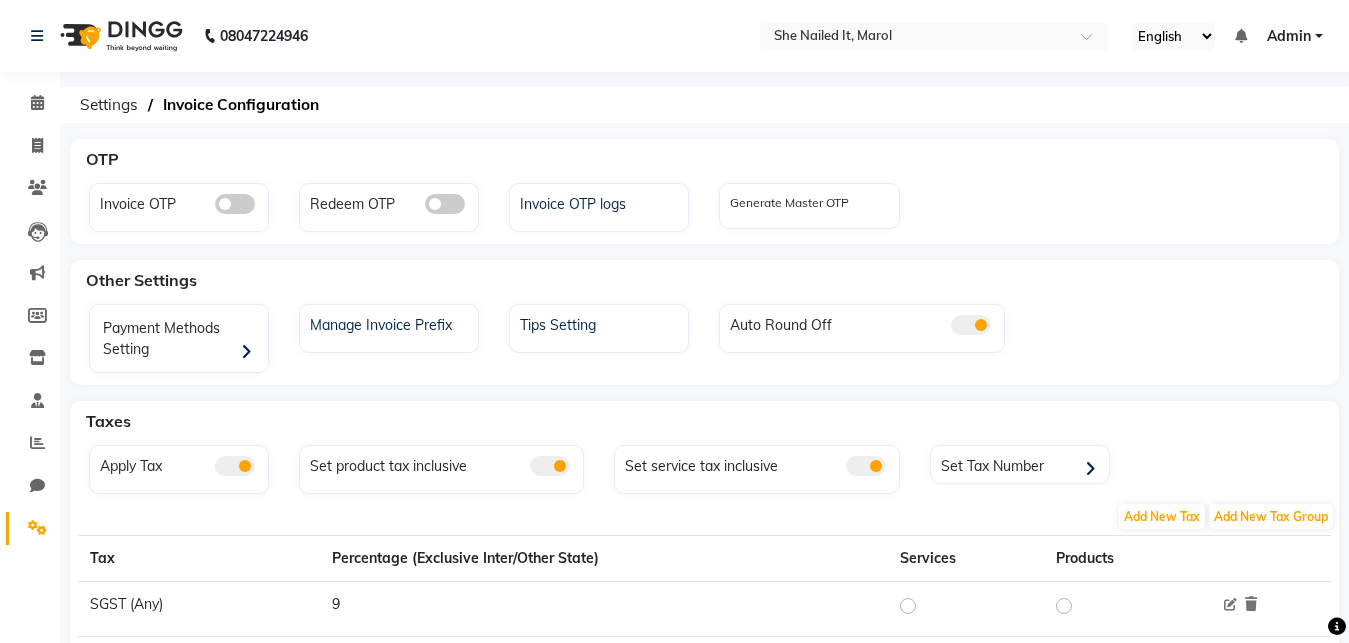 click 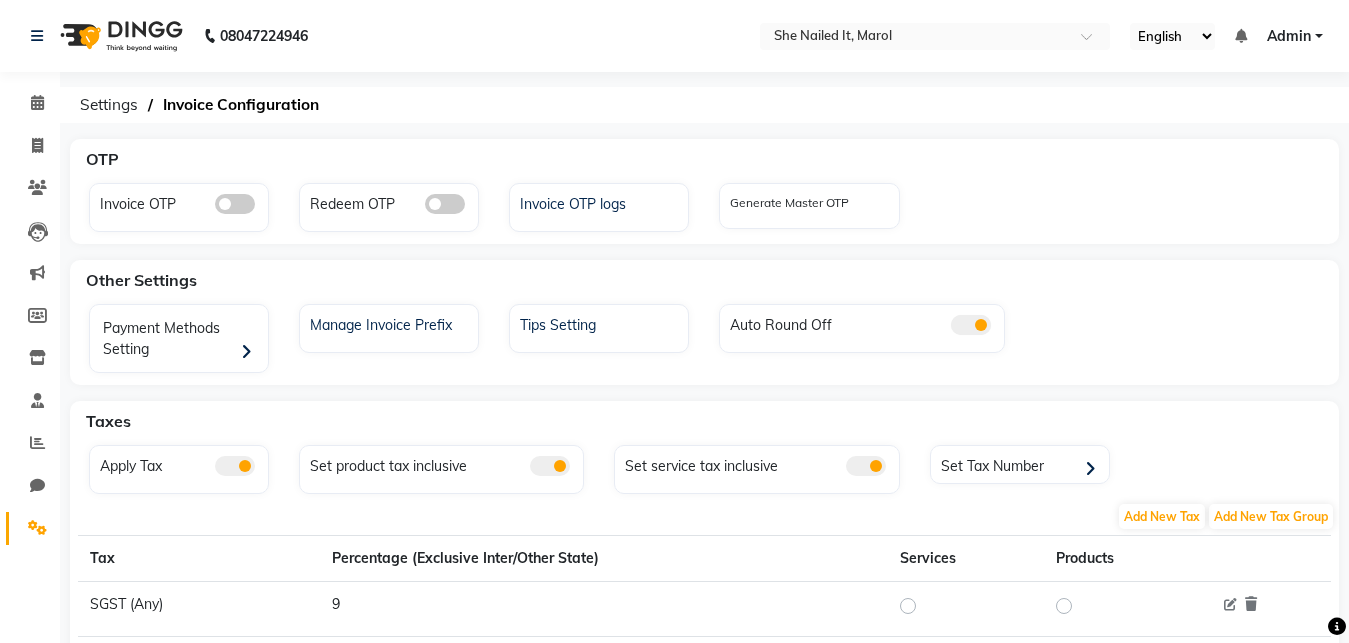 click 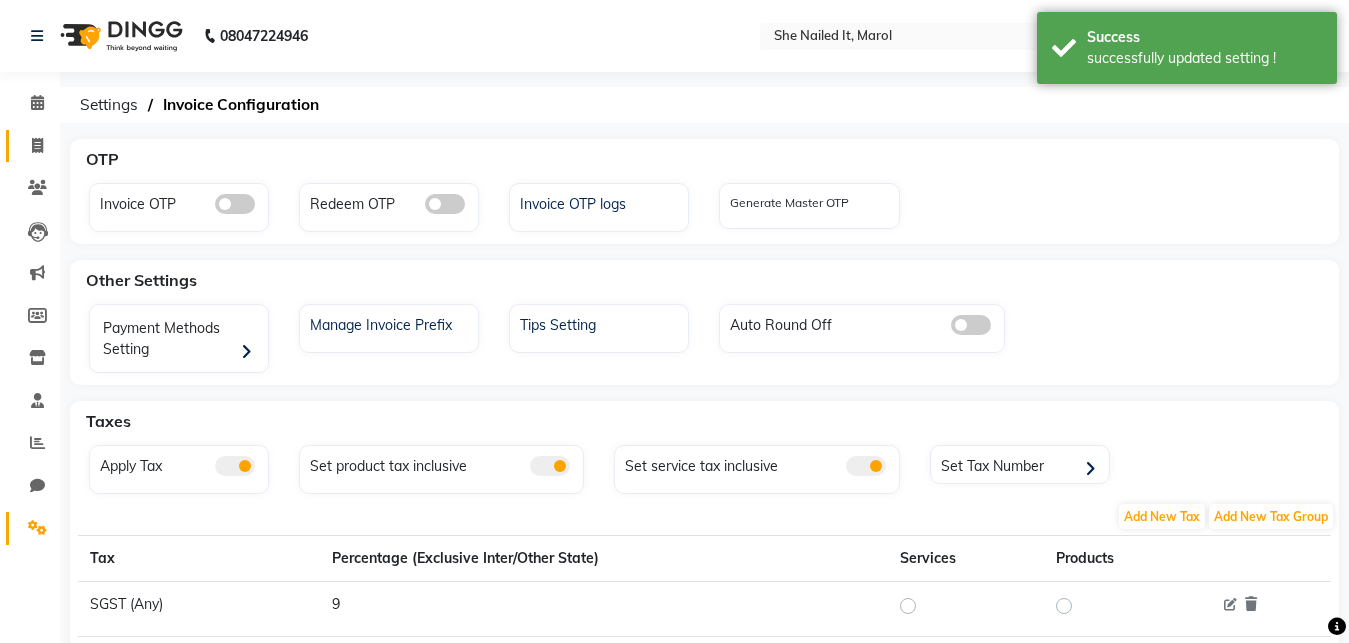 click on "Invoice" 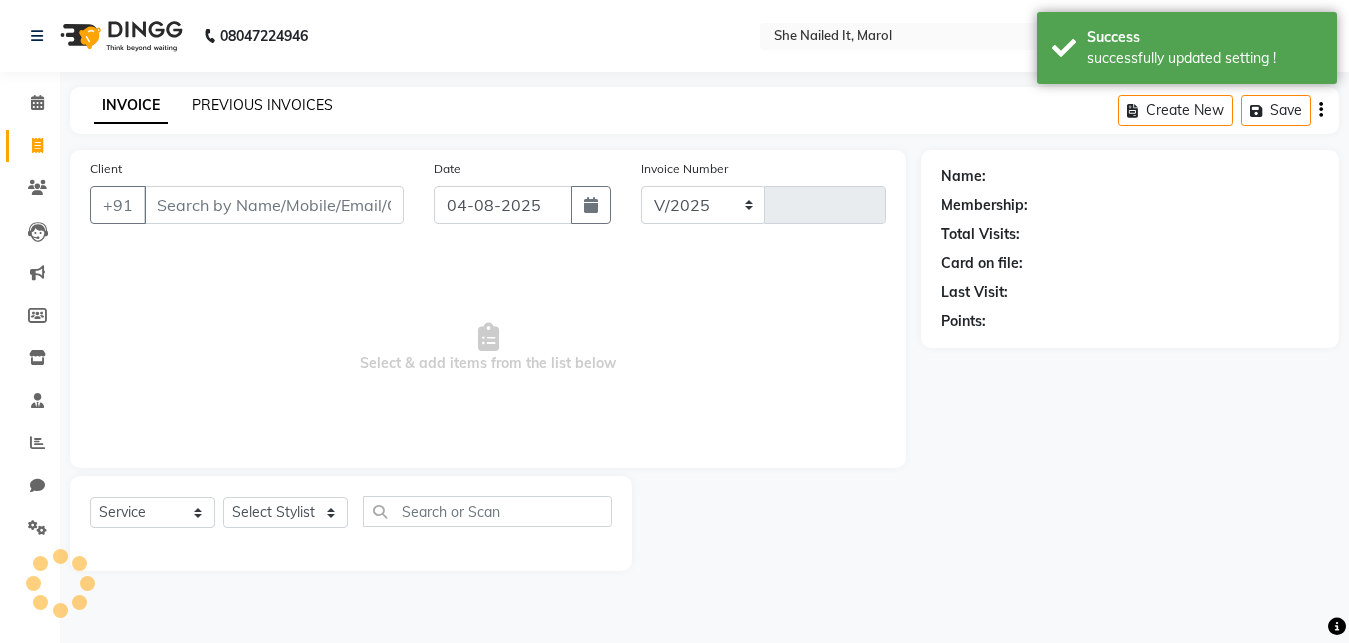 select on "8078" 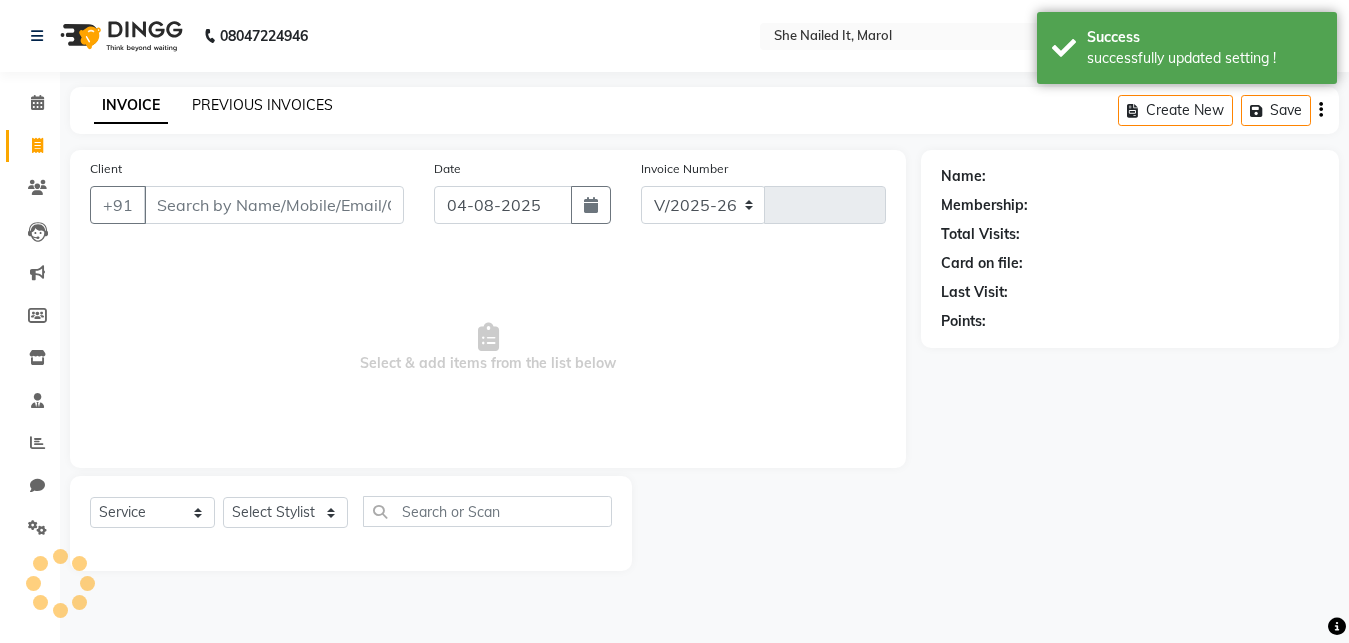 type on "0202" 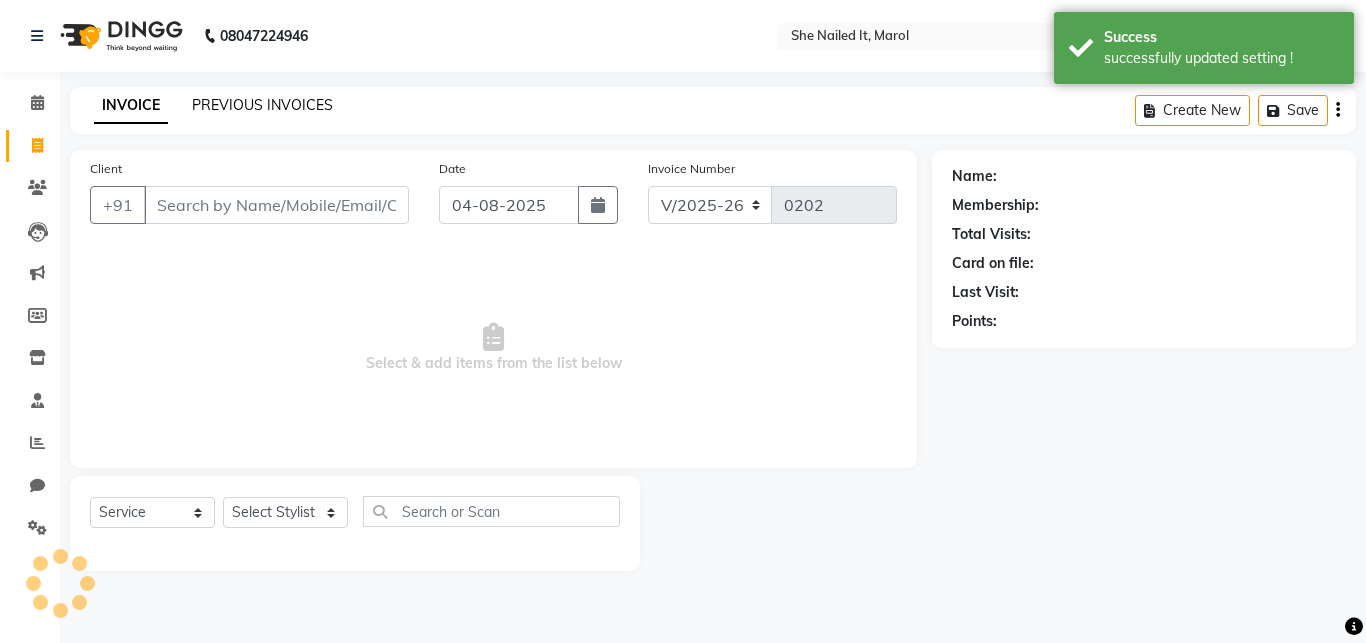 click on "PREVIOUS INVOICES" 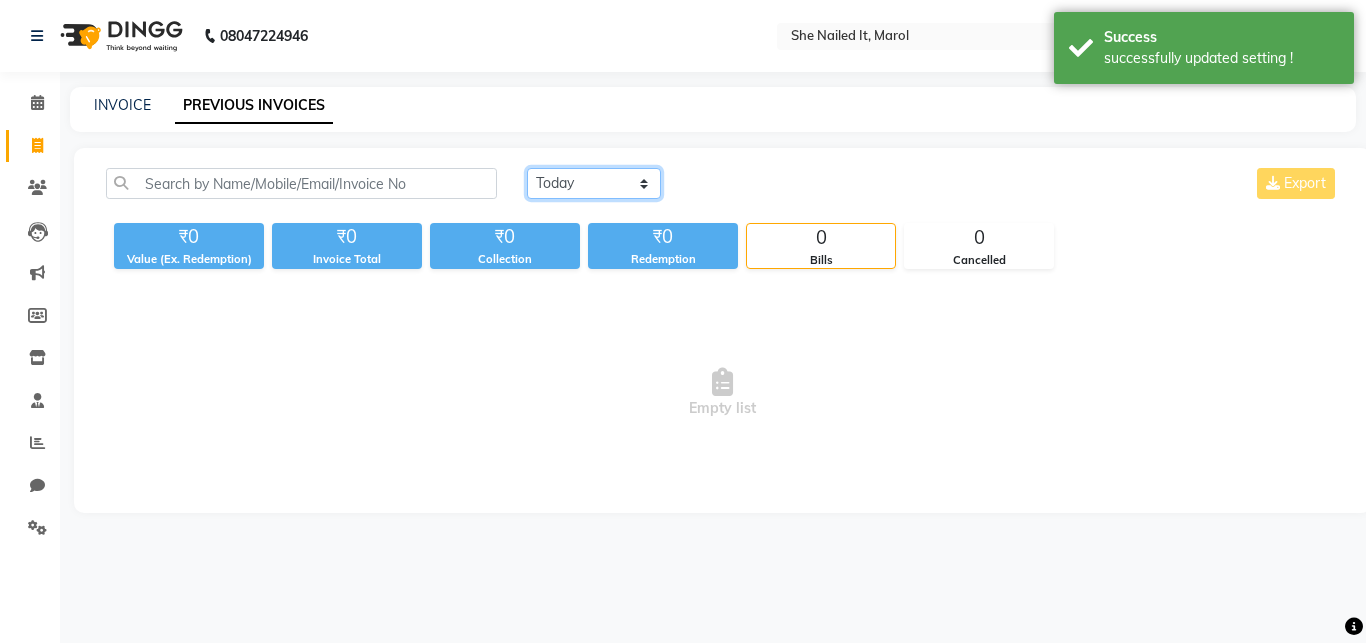 click on "Today Yesterday Custom Range" 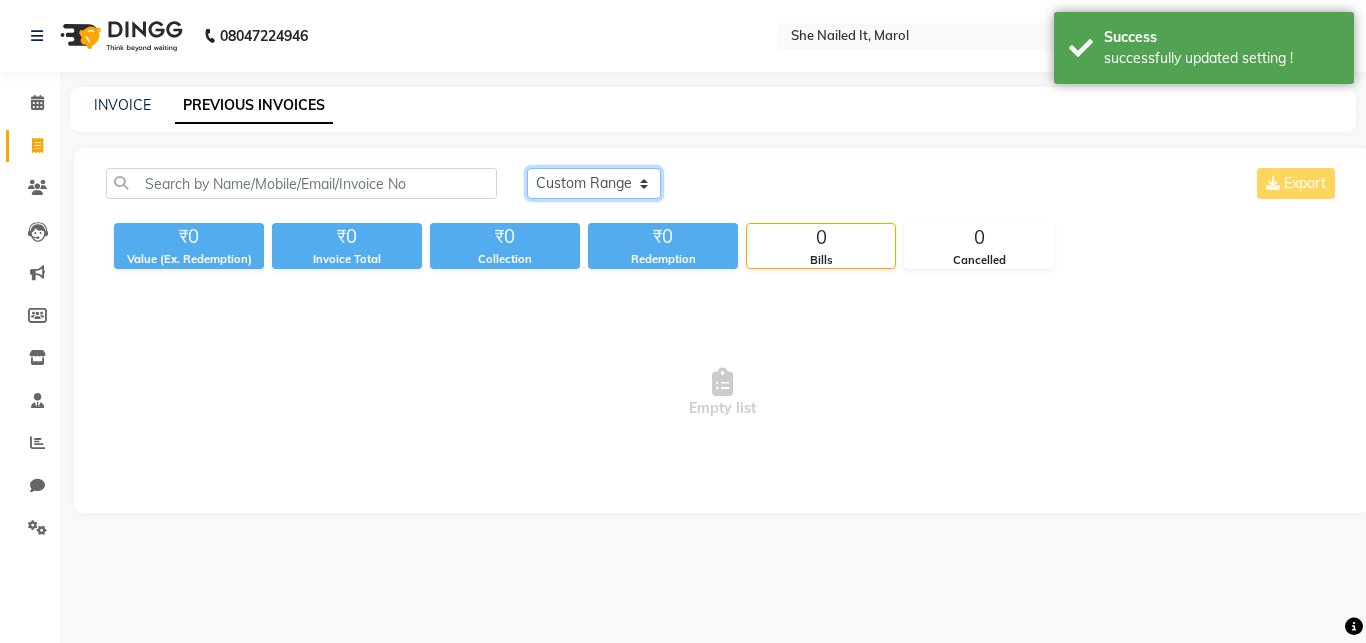 click on "Custom Range" 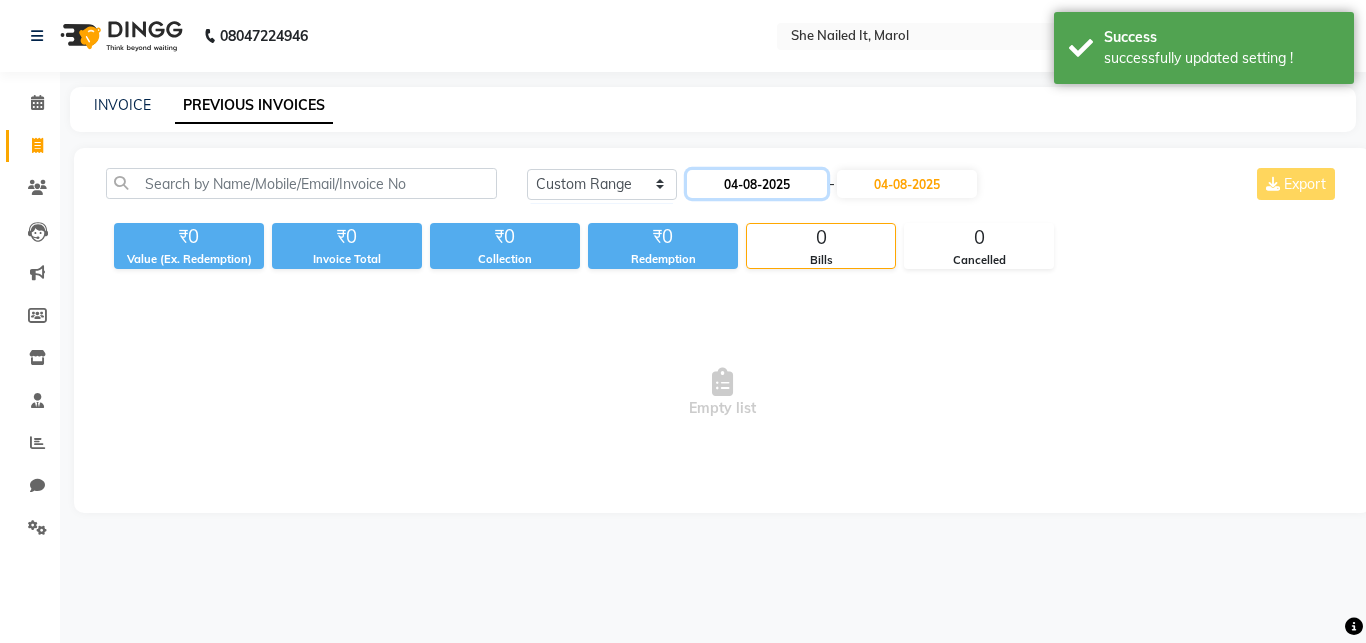 click on "04-08-2025" 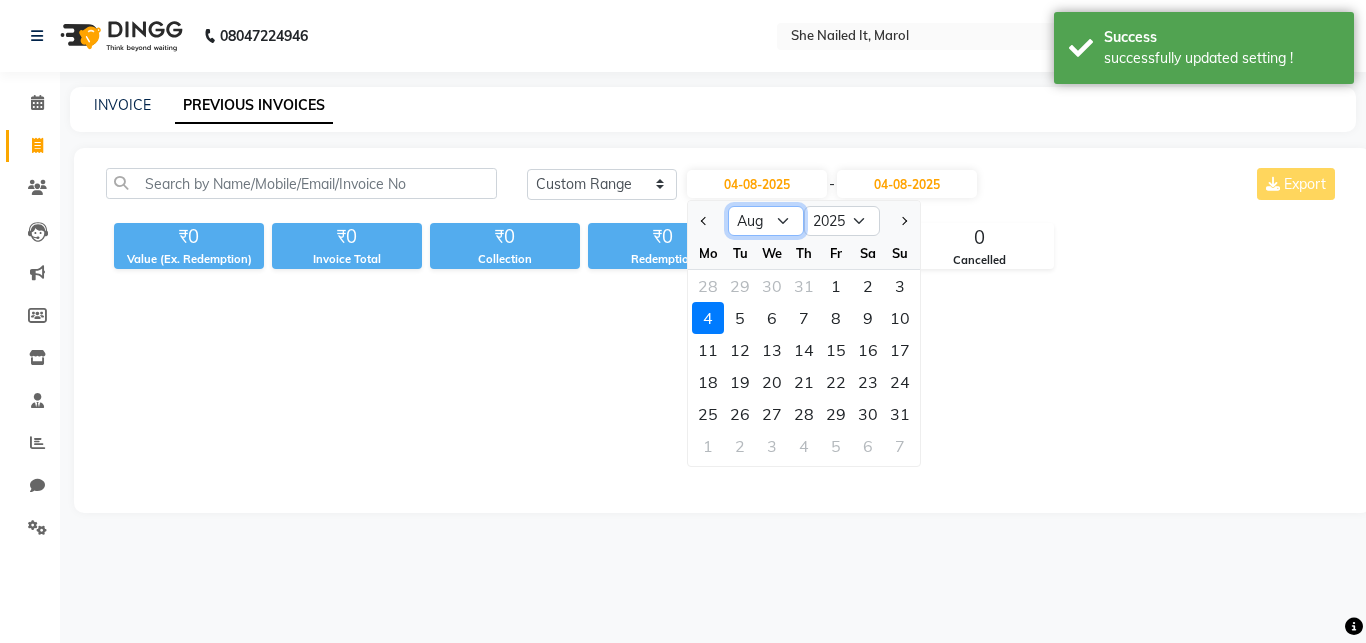 click on "Jan Feb Mar Apr May Jun Jul Aug Sep Oct Nov Dec" 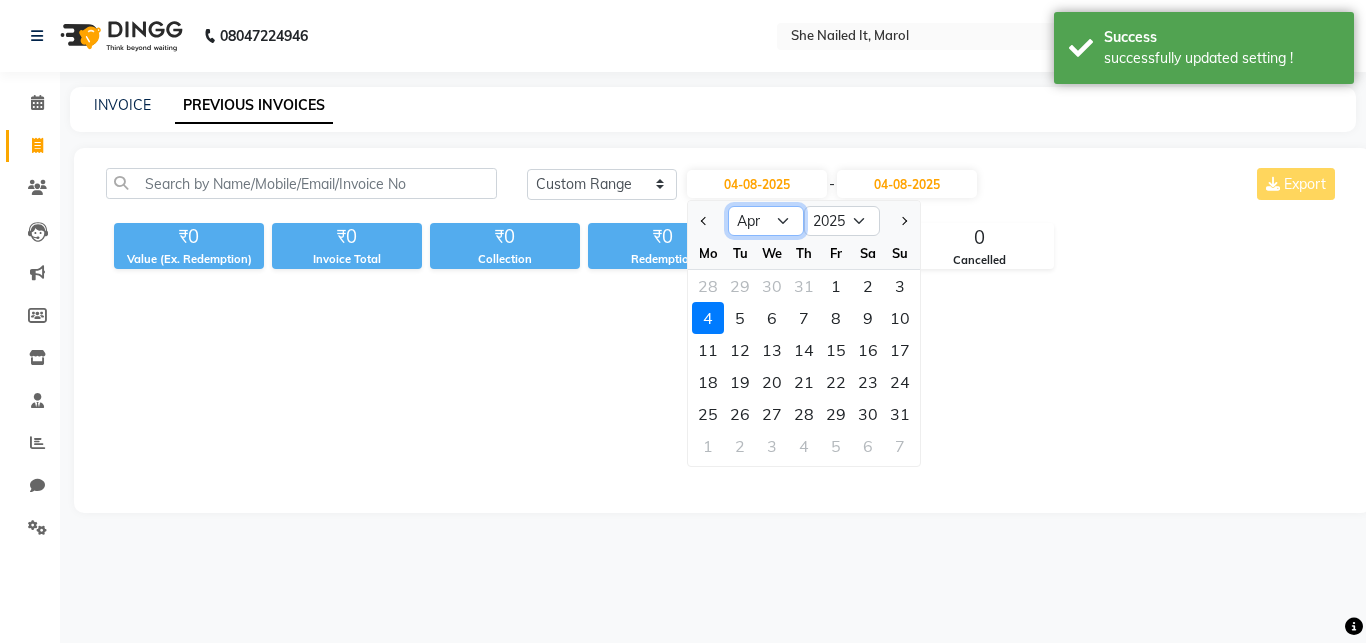 click on "Apr" 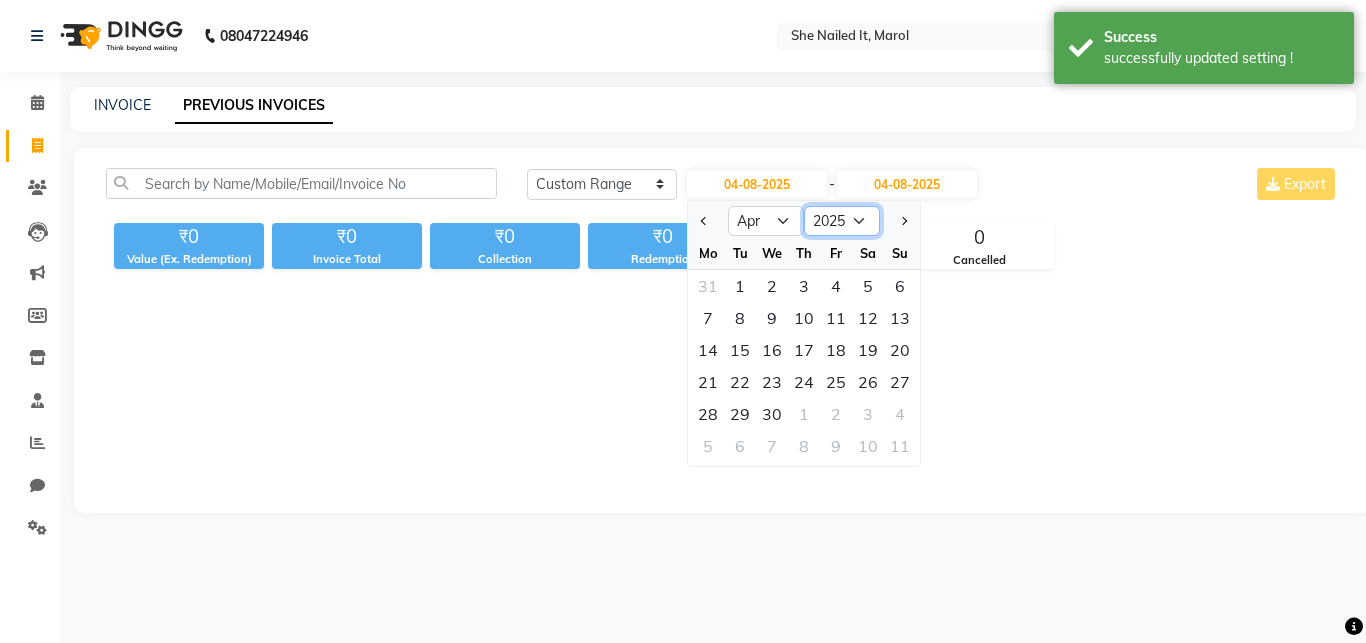 click on "2015 2016 2017 2018 2019 2020 2021 2022 2023 2024 2025 2026 2027 2028 2029 2030 2031 2032 2033 2034 2035" 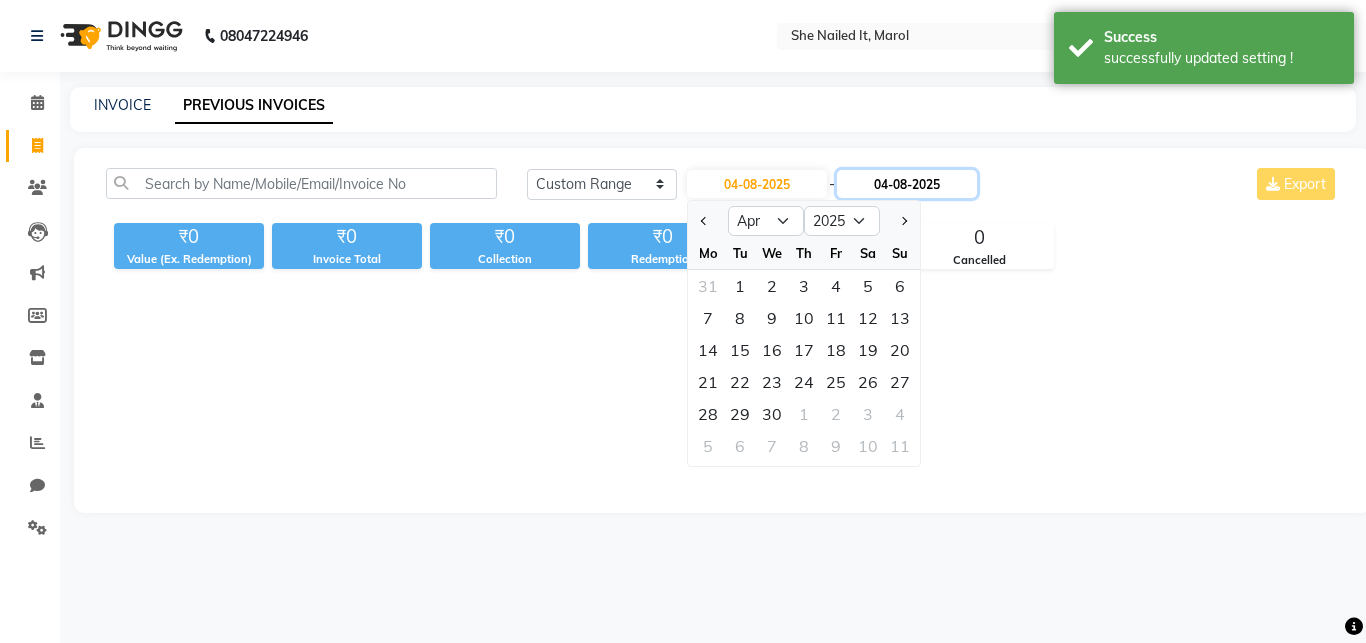 click on "04-08-2025" 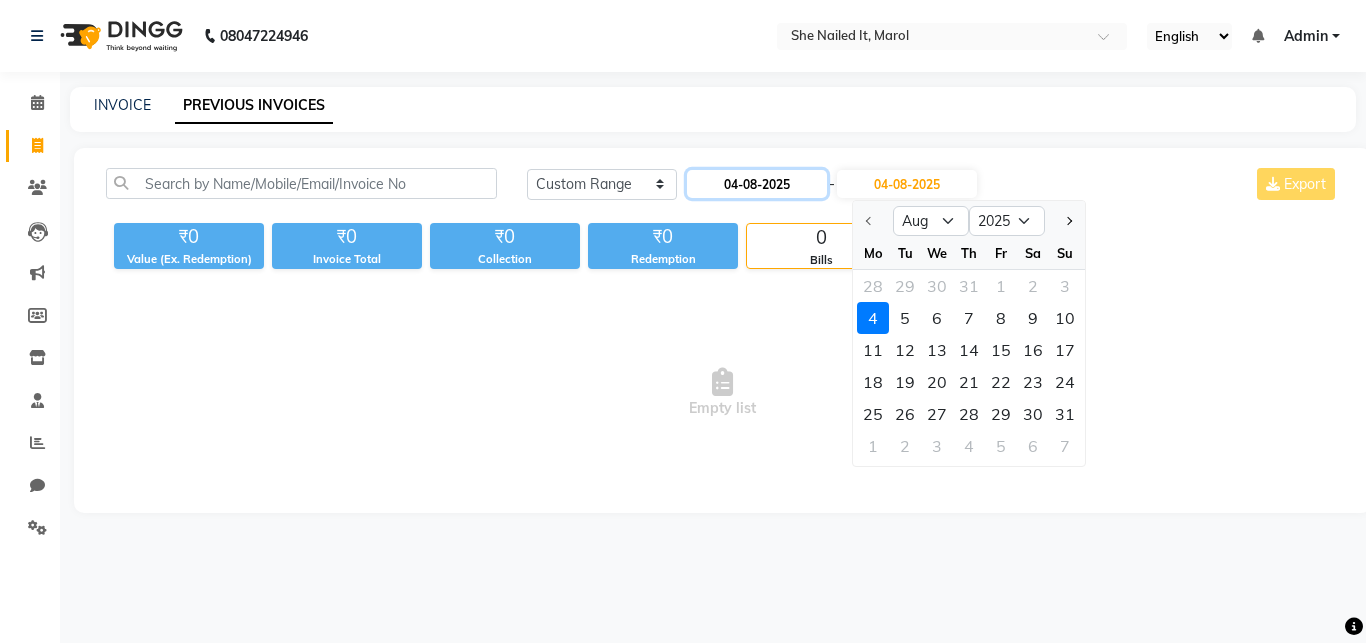 click on "04-08-2025" 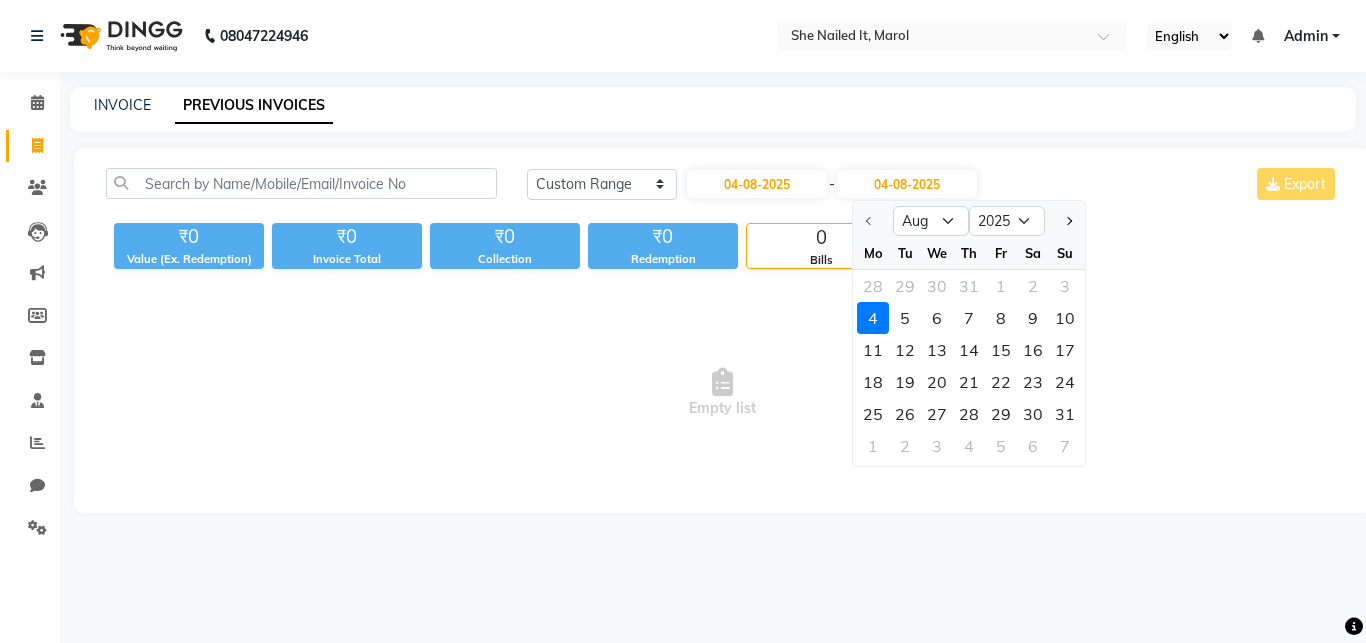 select on "8" 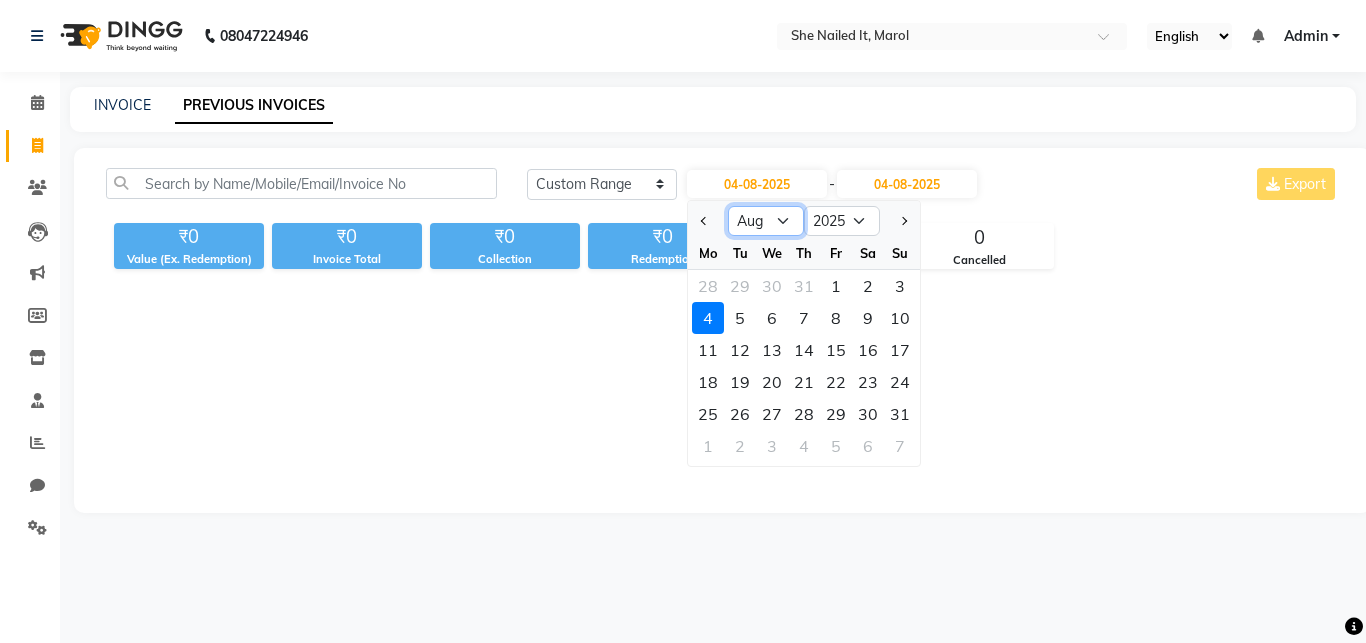 click on "Jan Feb Mar Apr May Jun Jul Aug Sep Oct Nov Dec" 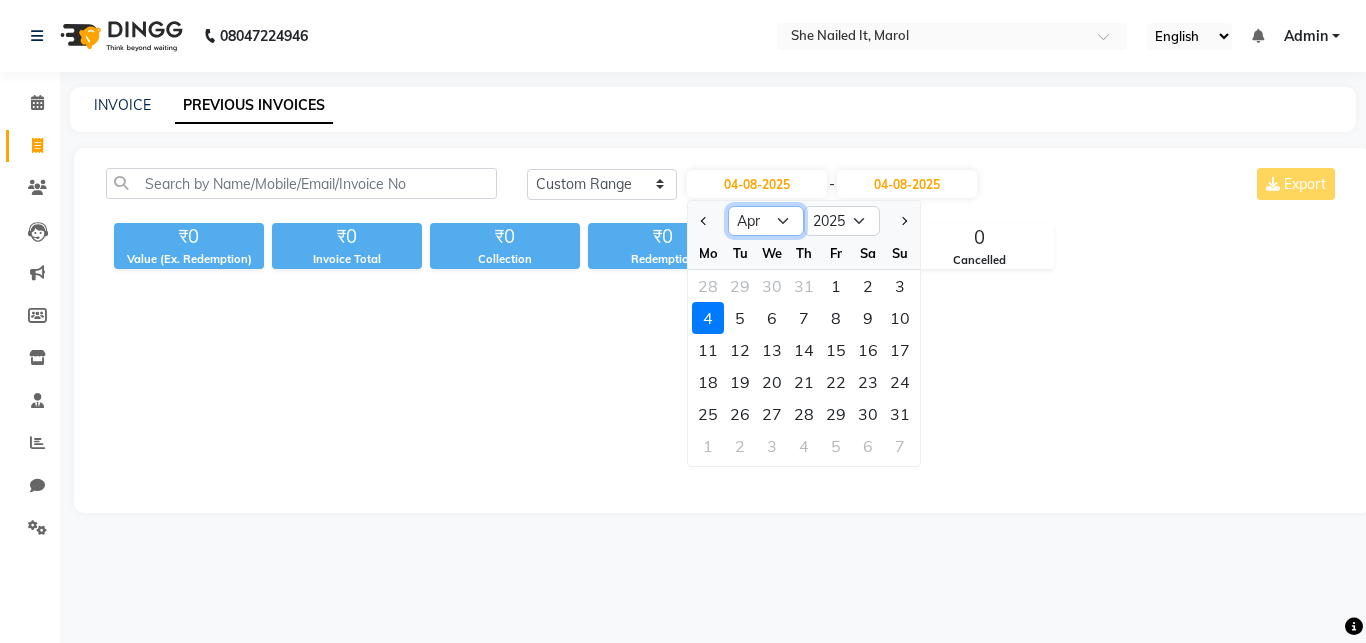 click on "Apr" 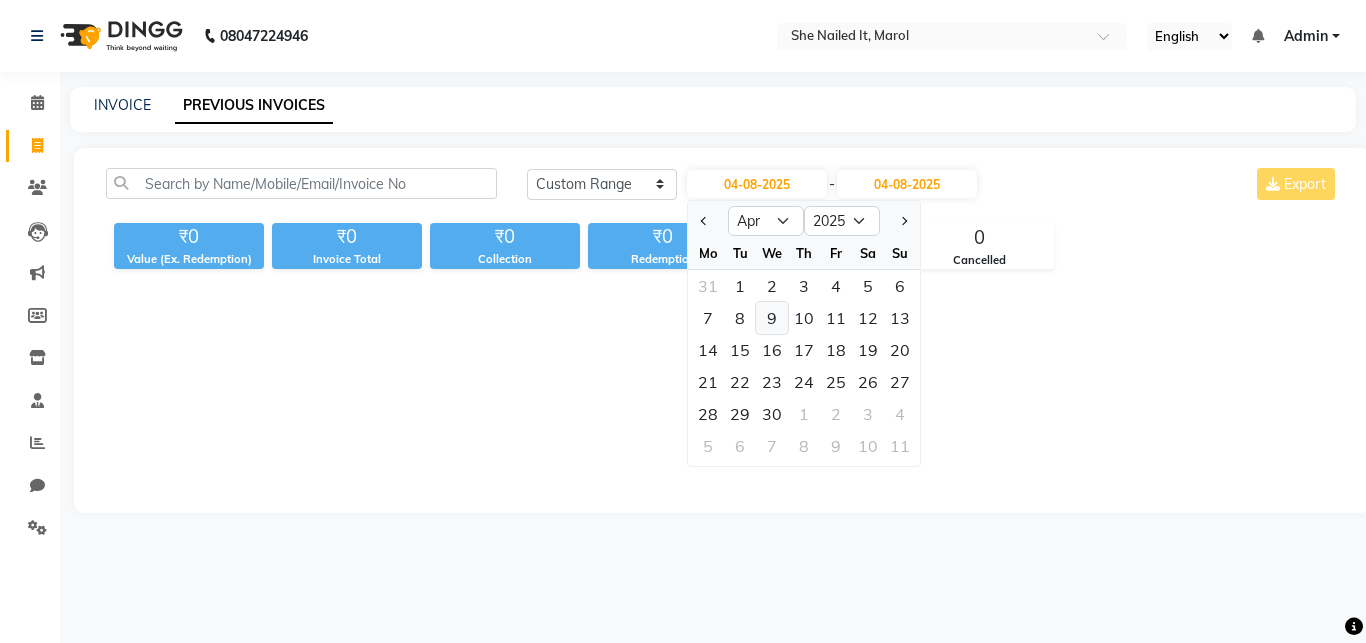 click on "9" 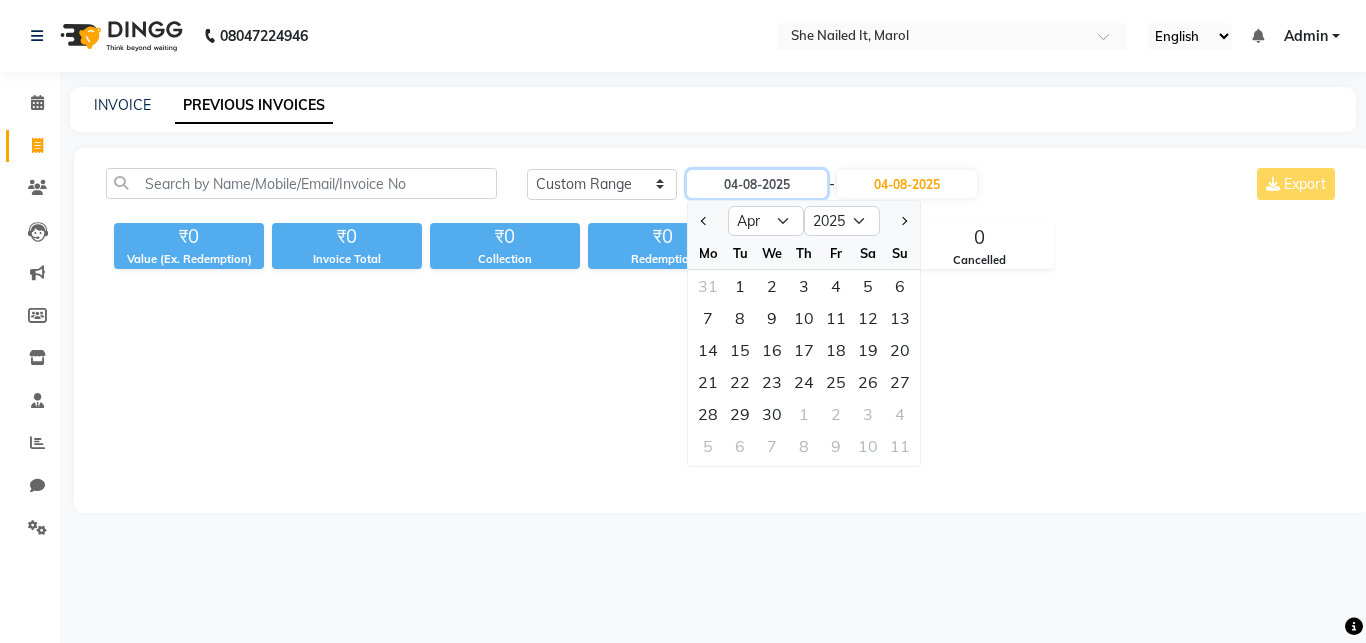 type on "09-04-2025" 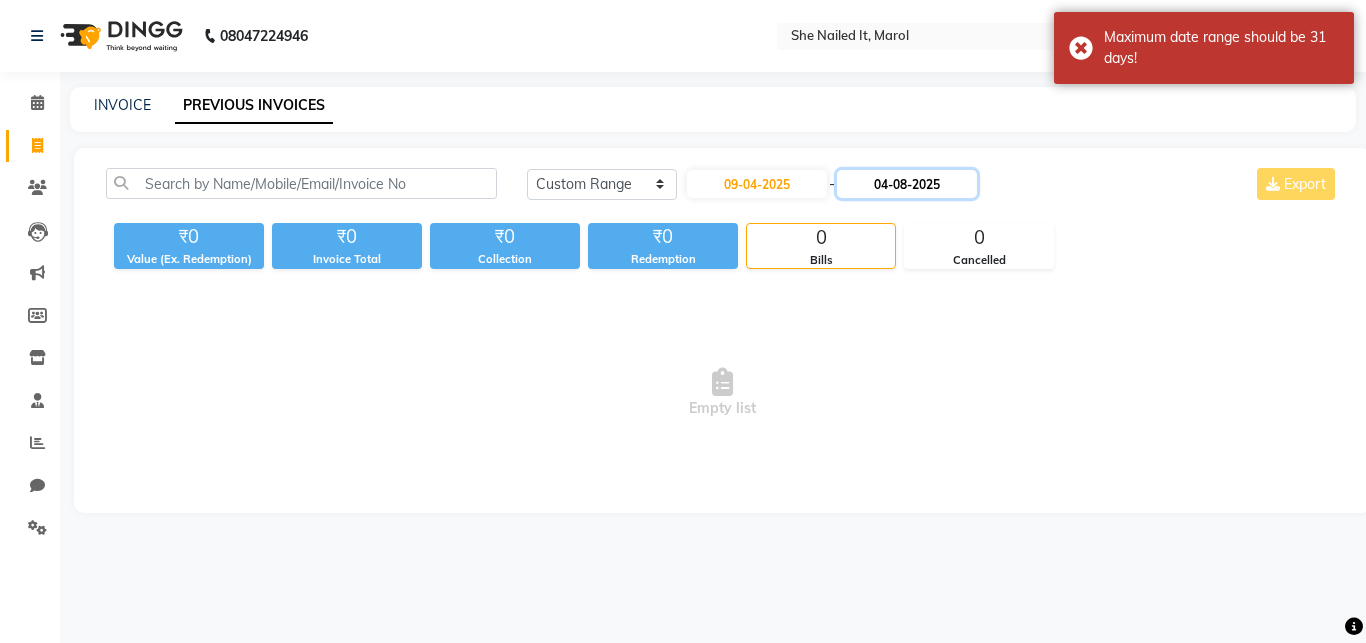 click on "04-08-2025" 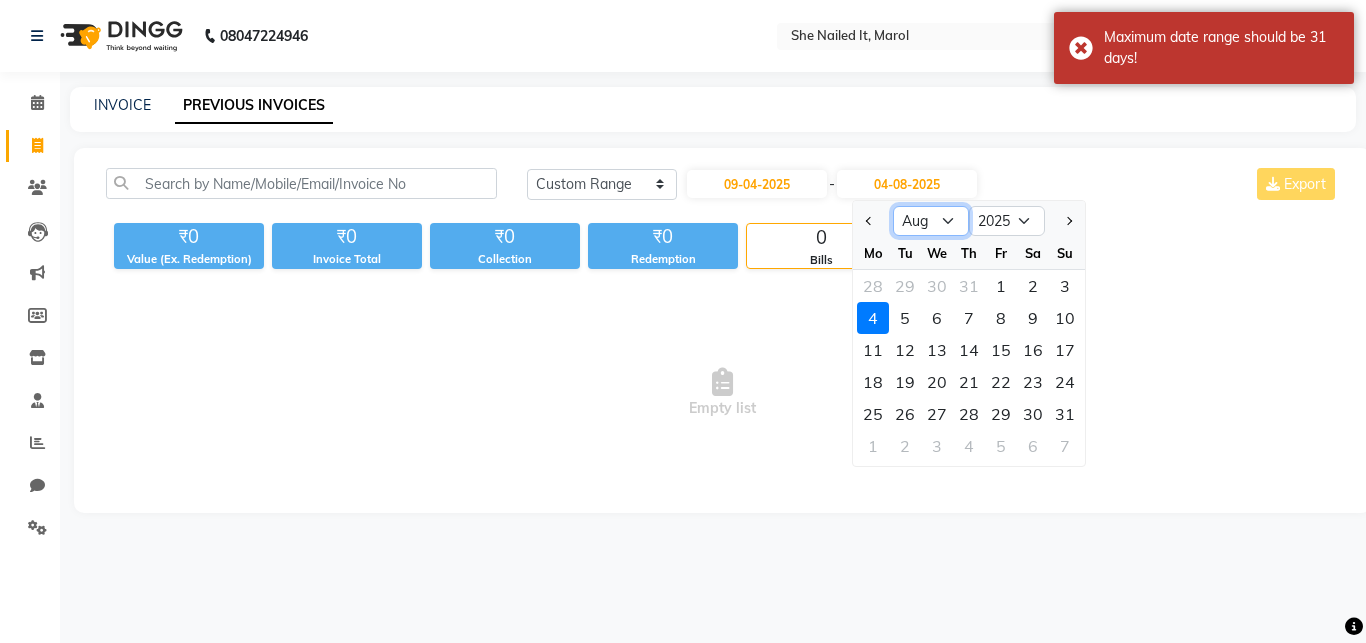 click on "Apr May Jun Jul Aug Sep Oct Nov Dec" 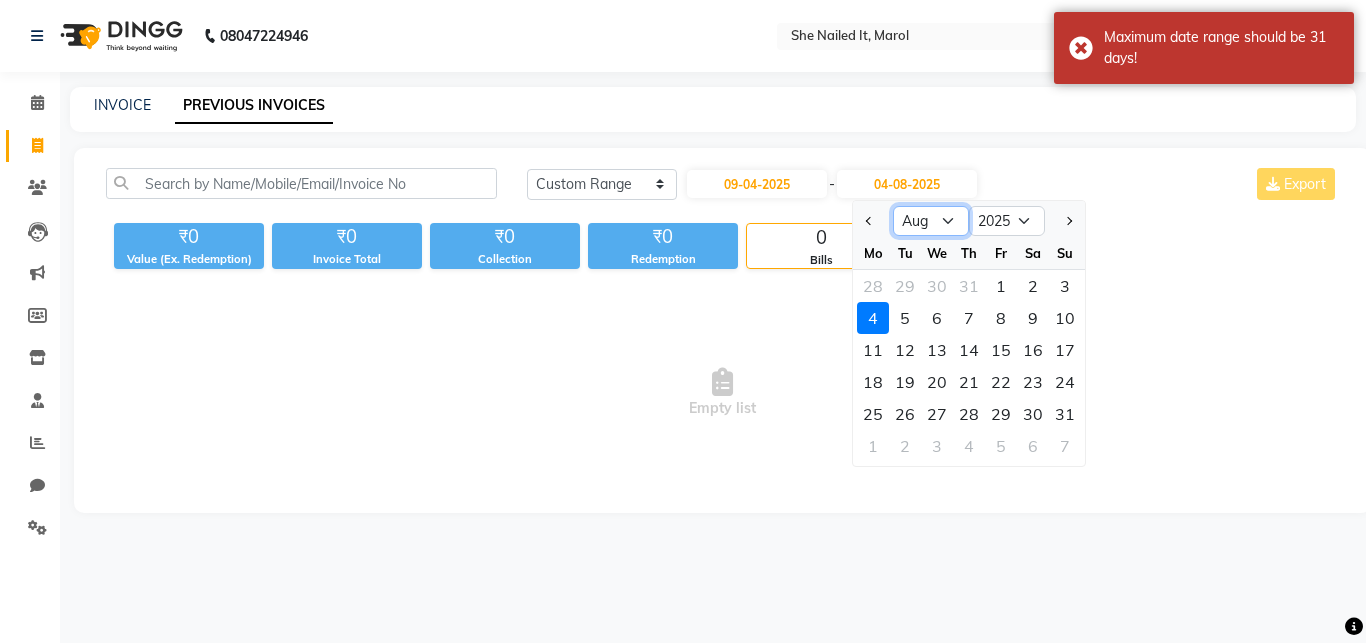 select on "4" 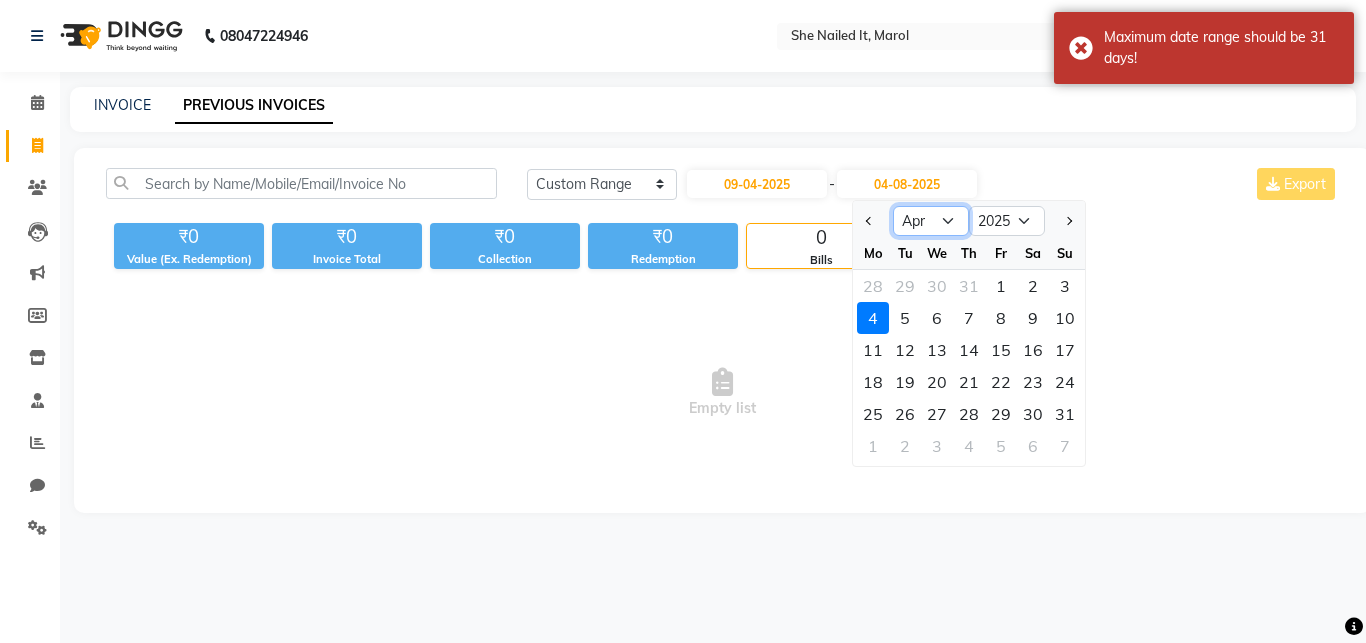 click on "Apr" 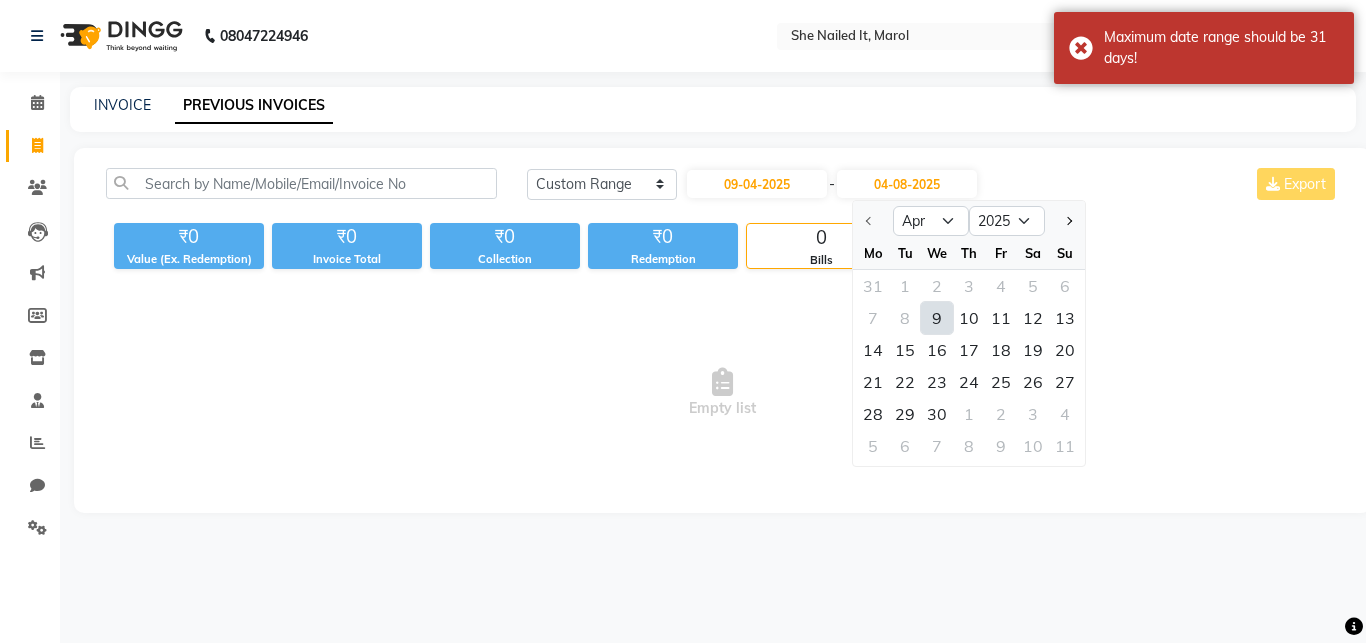 click on "9" 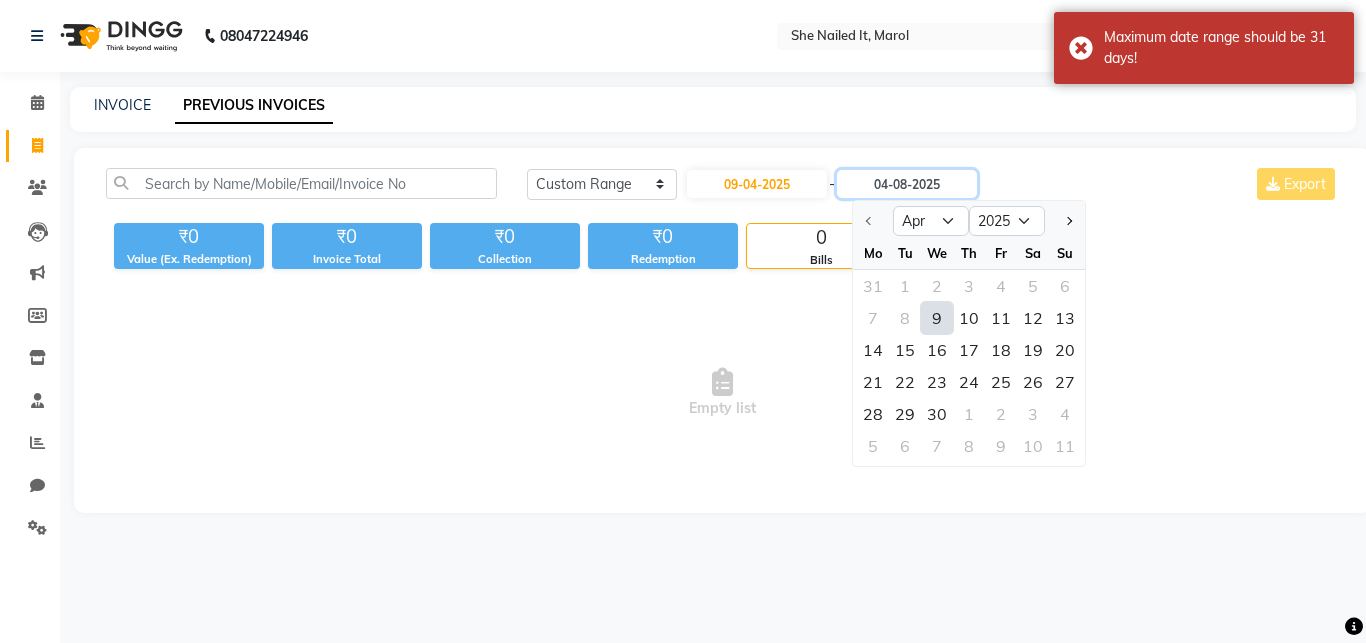 type on "09-04-2025" 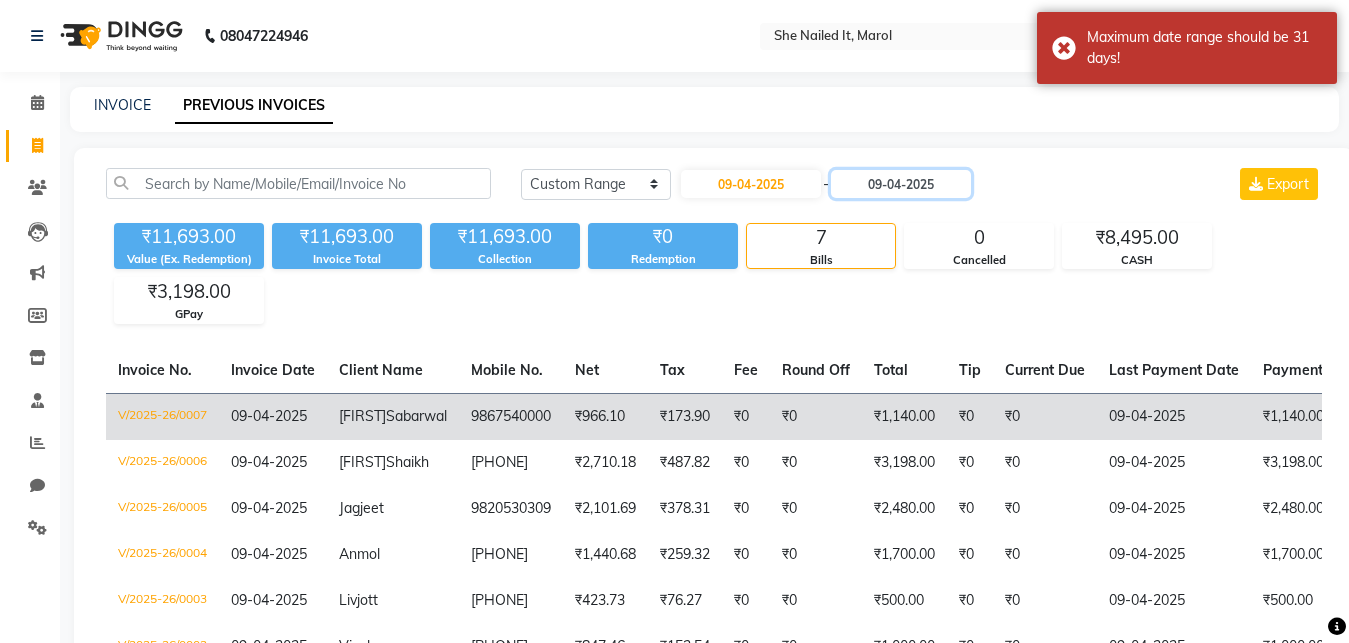 scroll, scrollTop: 239, scrollLeft: 0, axis: vertical 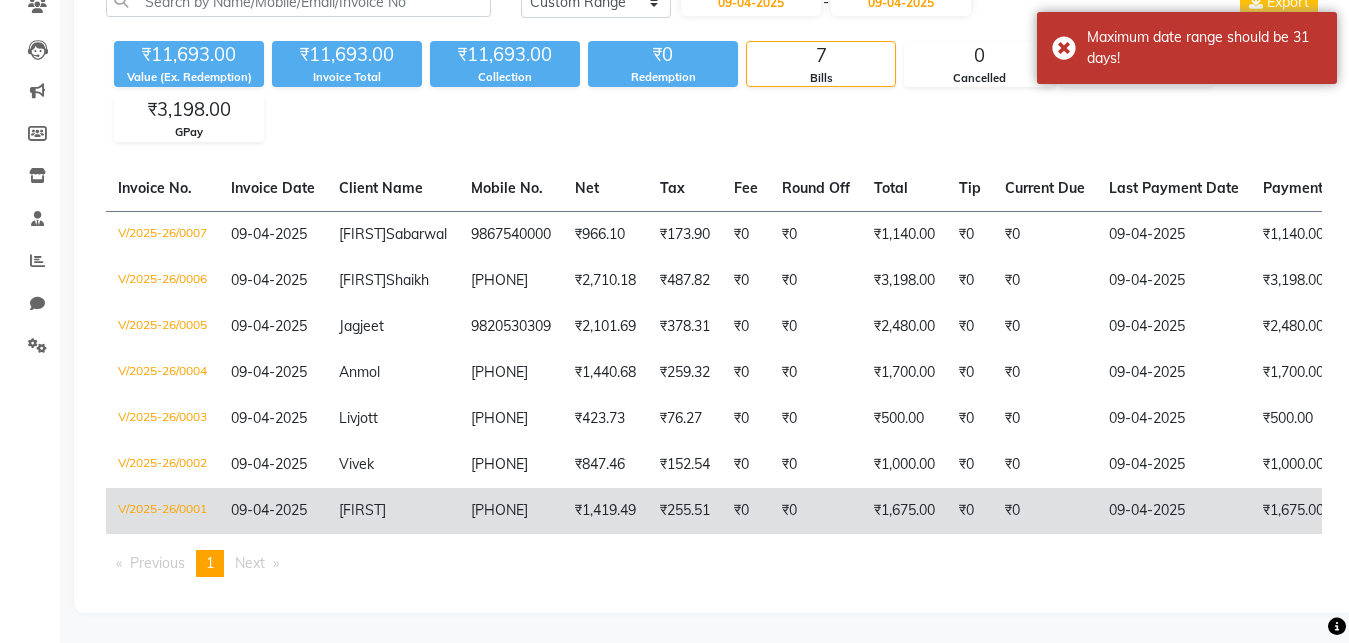 click on "V/2025-26/0001" 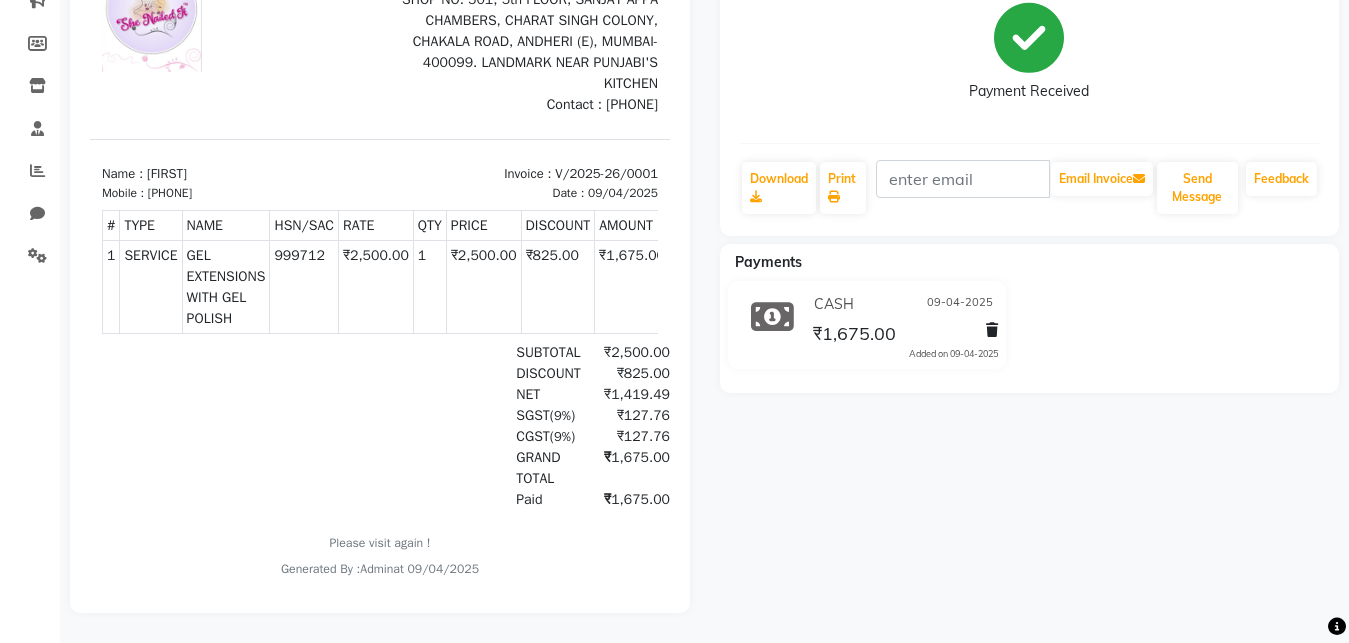 scroll, scrollTop: 0, scrollLeft: 0, axis: both 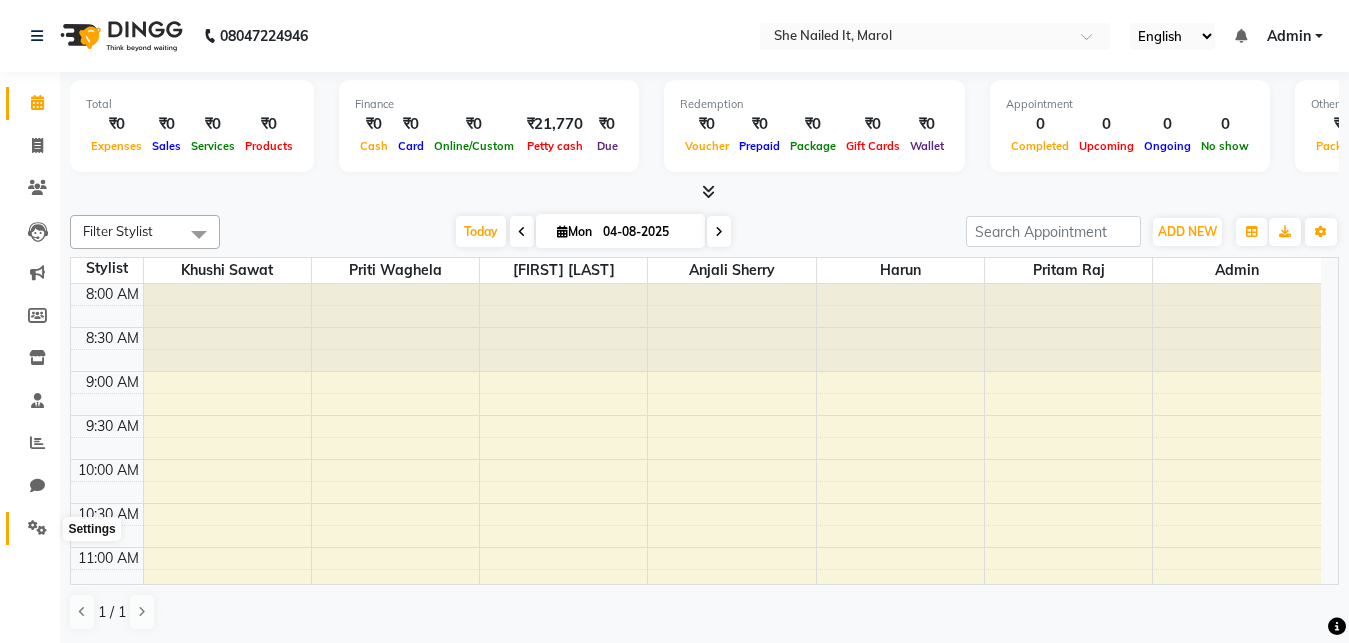 drag, startPoint x: 31, startPoint y: 531, endPoint x: 48, endPoint y: 514, distance: 24.04163 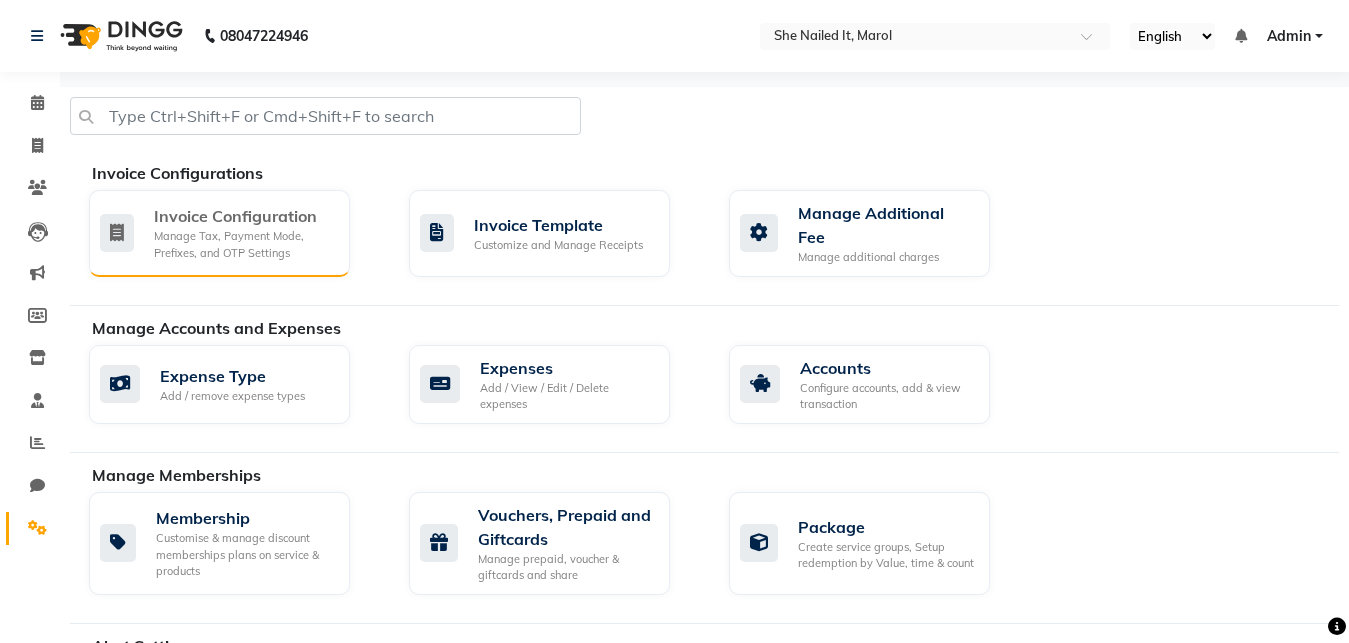 click on "Manage Tax, Payment Mode, Prefixes, and OTP Settings" 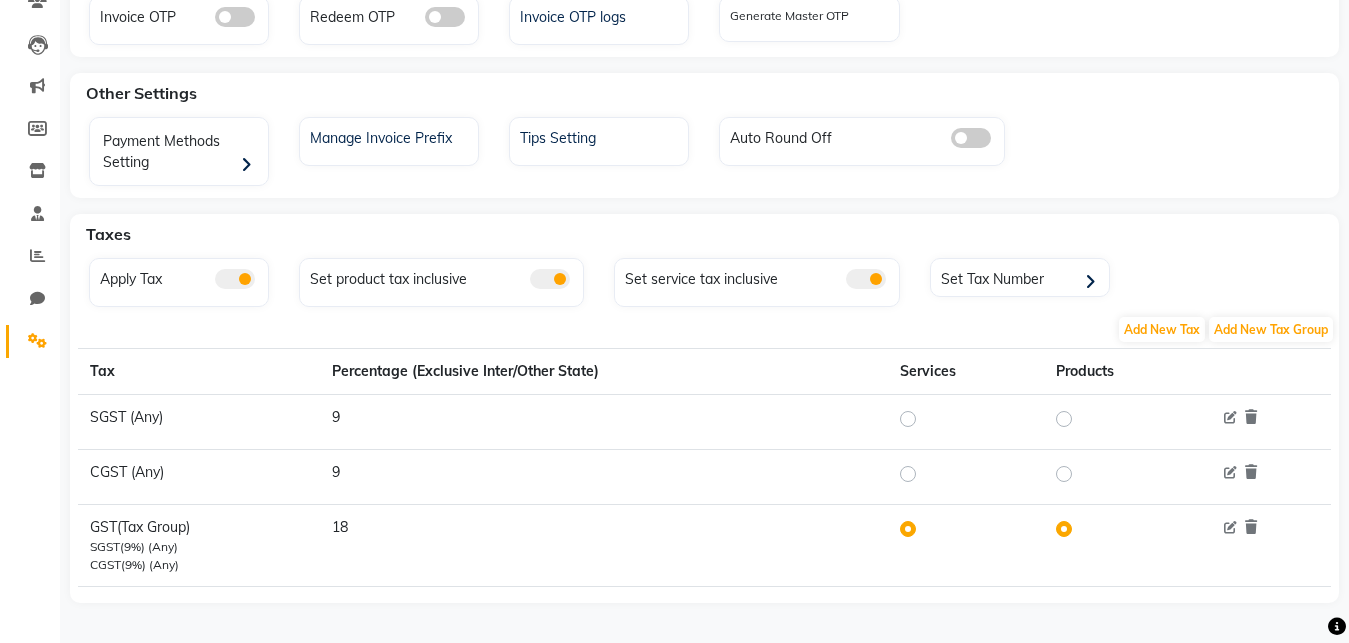 scroll, scrollTop: 0, scrollLeft: 0, axis: both 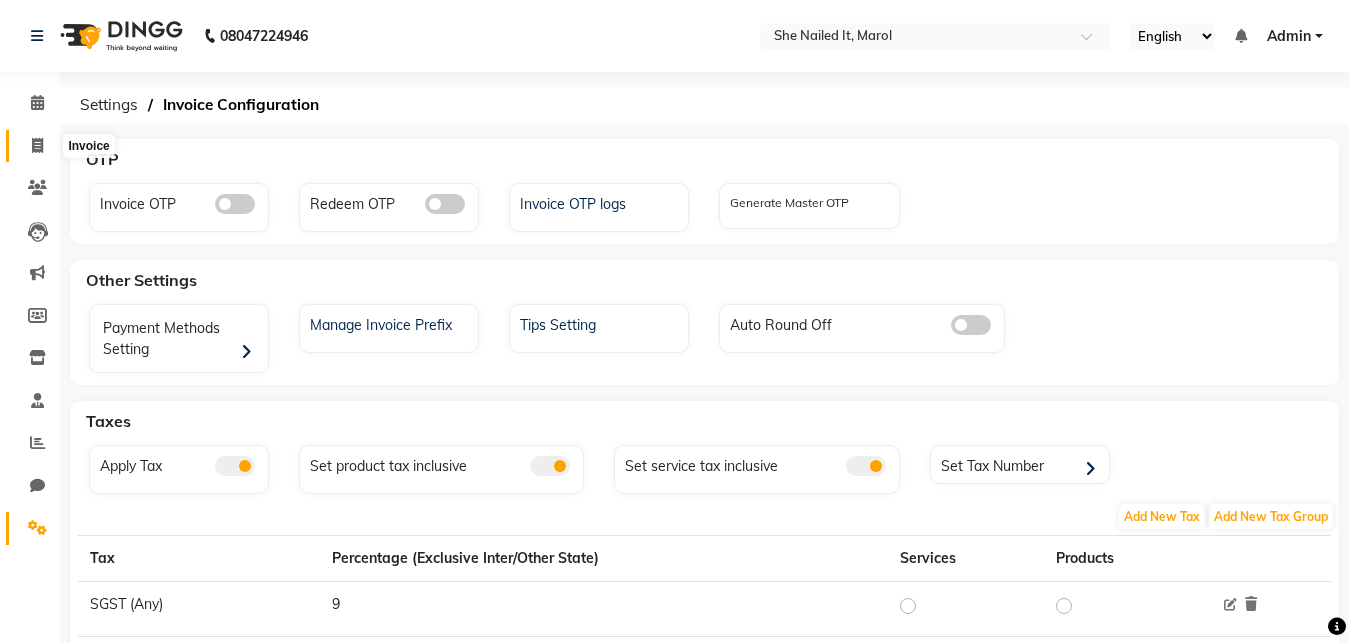 click 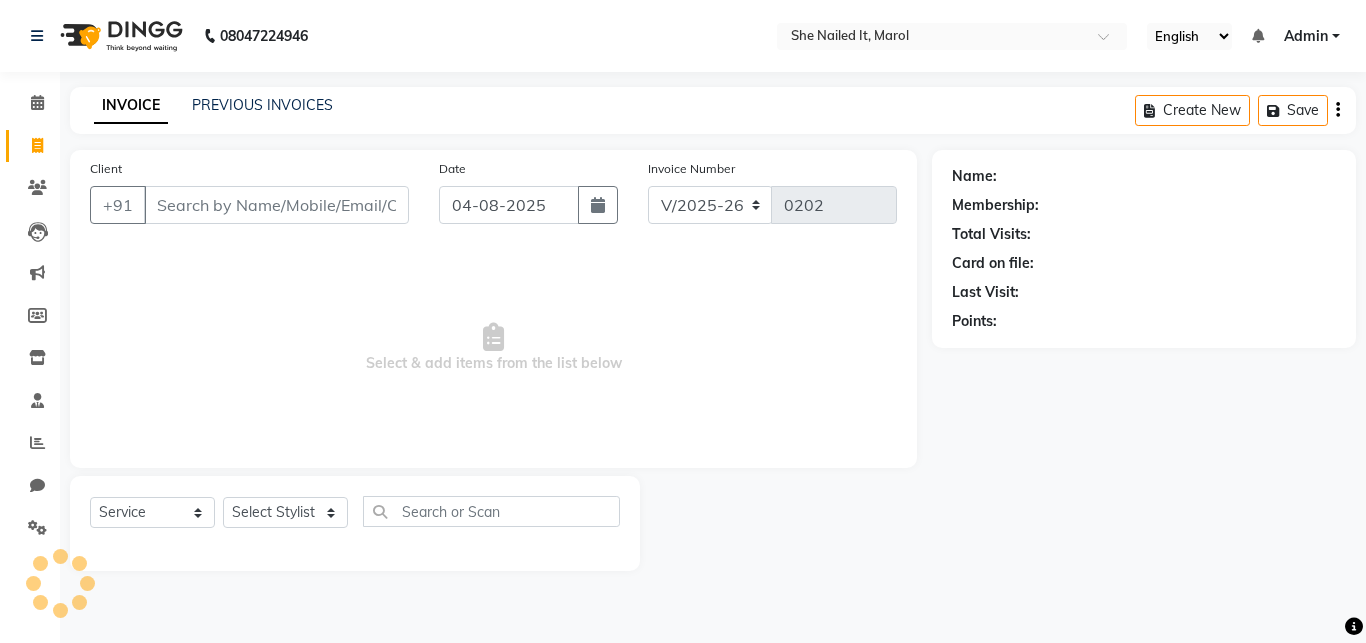 click on "PREVIOUS INVOICES" 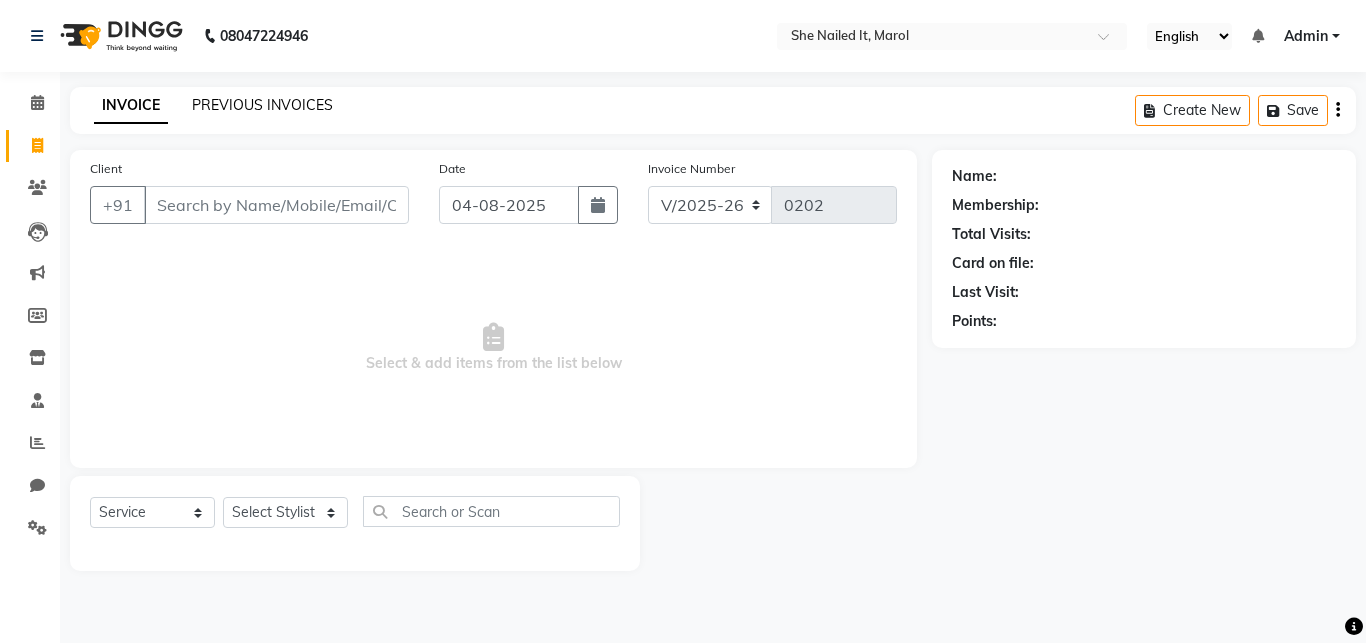 click on "PREVIOUS INVOICES" 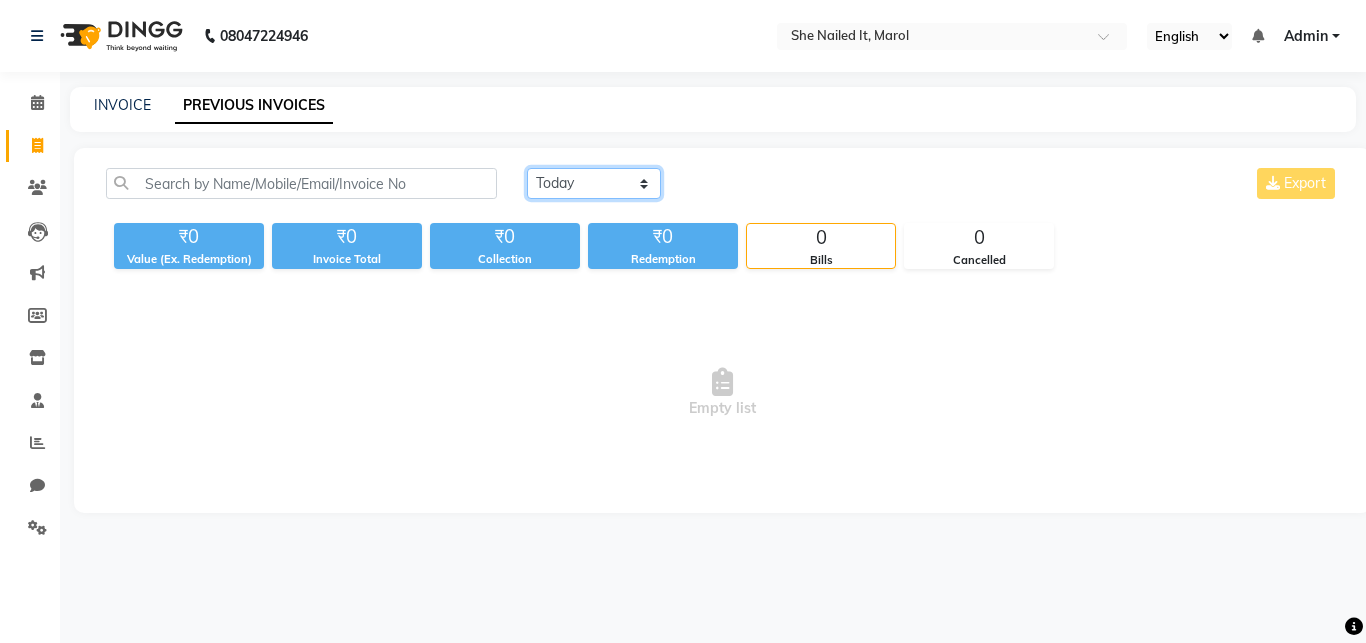 click on "Today Yesterday Custom Range" 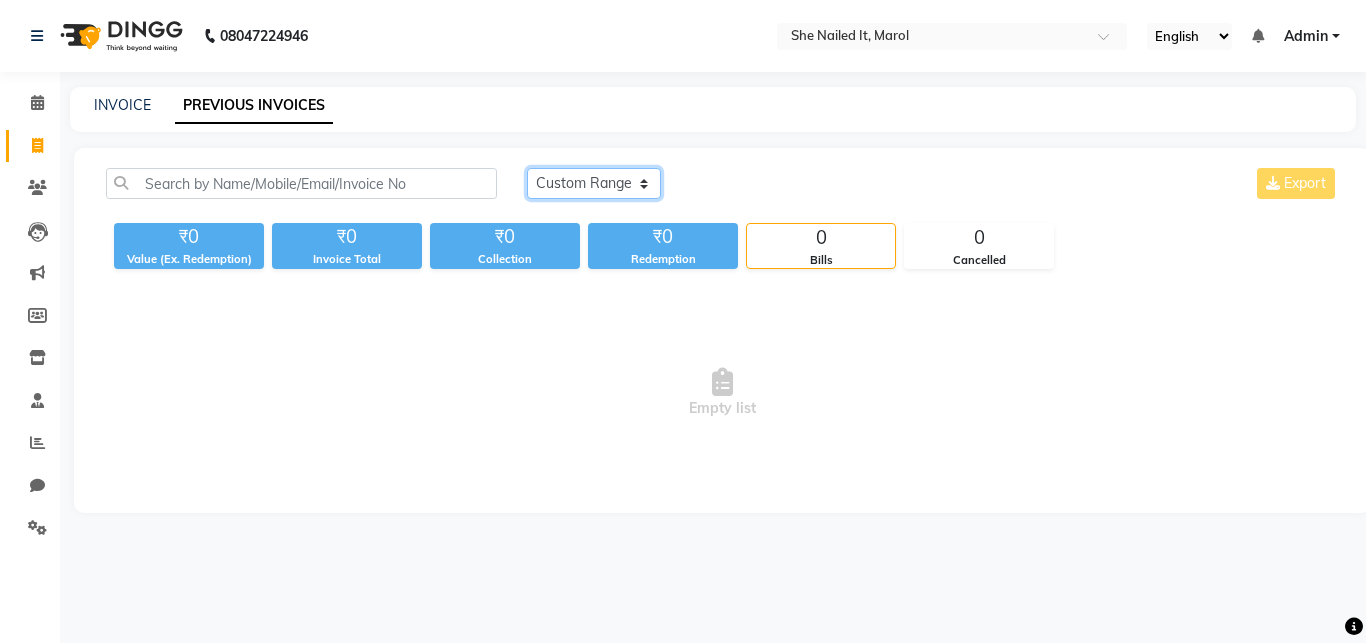 click on "Custom Range" 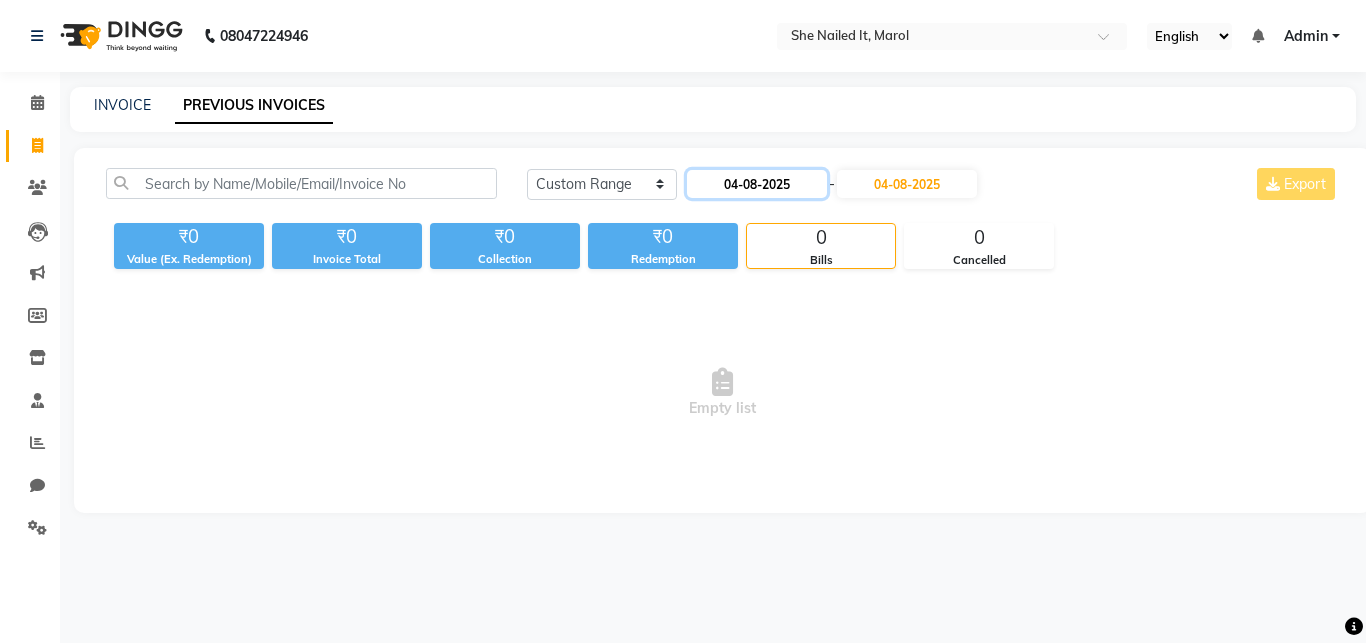 click on "04-08-2025" 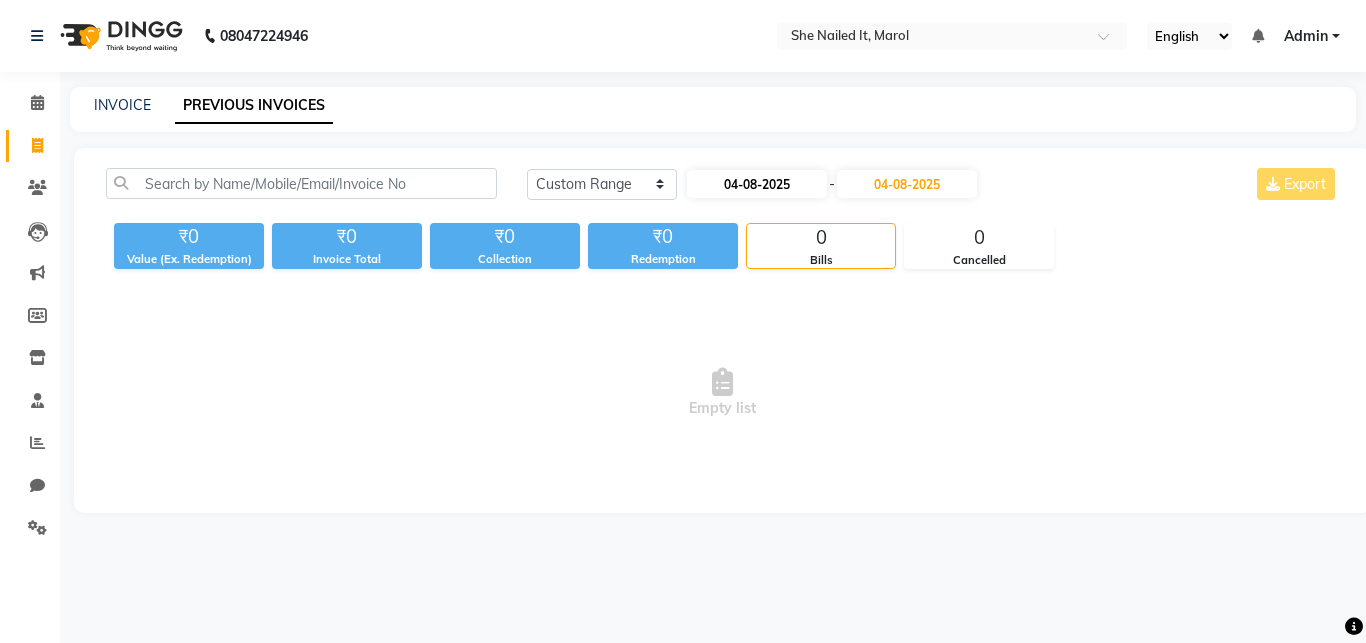 select on "8" 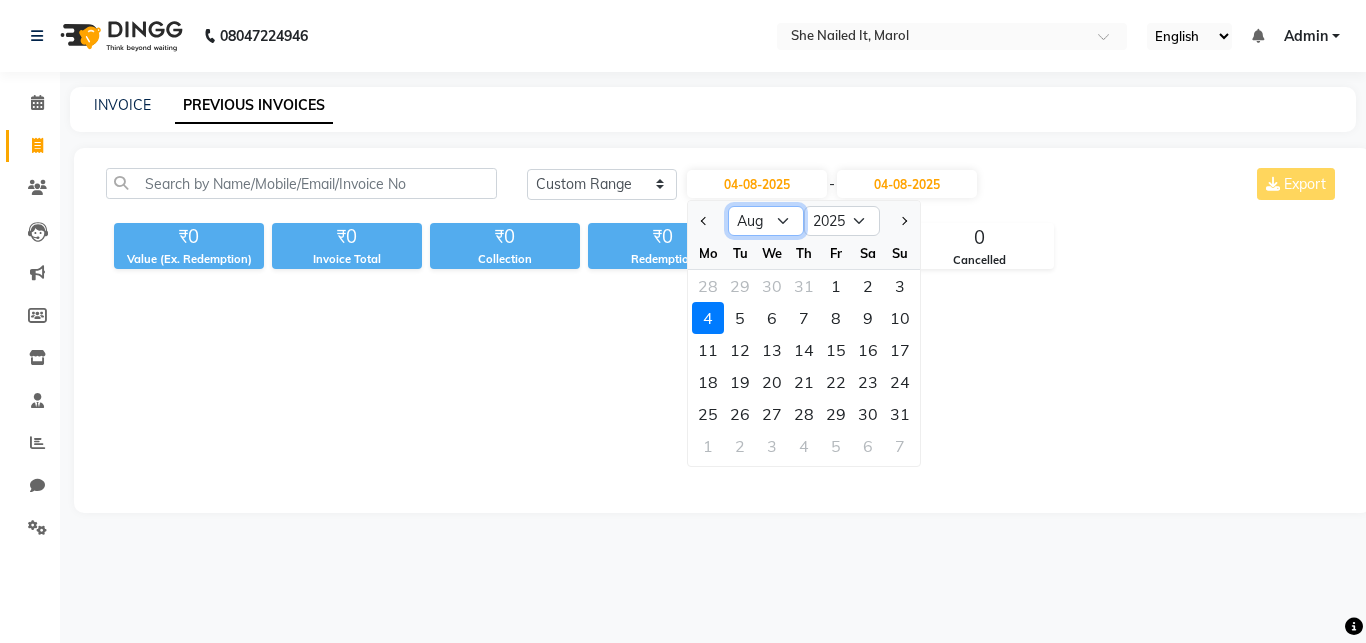 click on "Jan Feb Mar Apr May Jun Jul Aug Sep Oct Nov Dec" 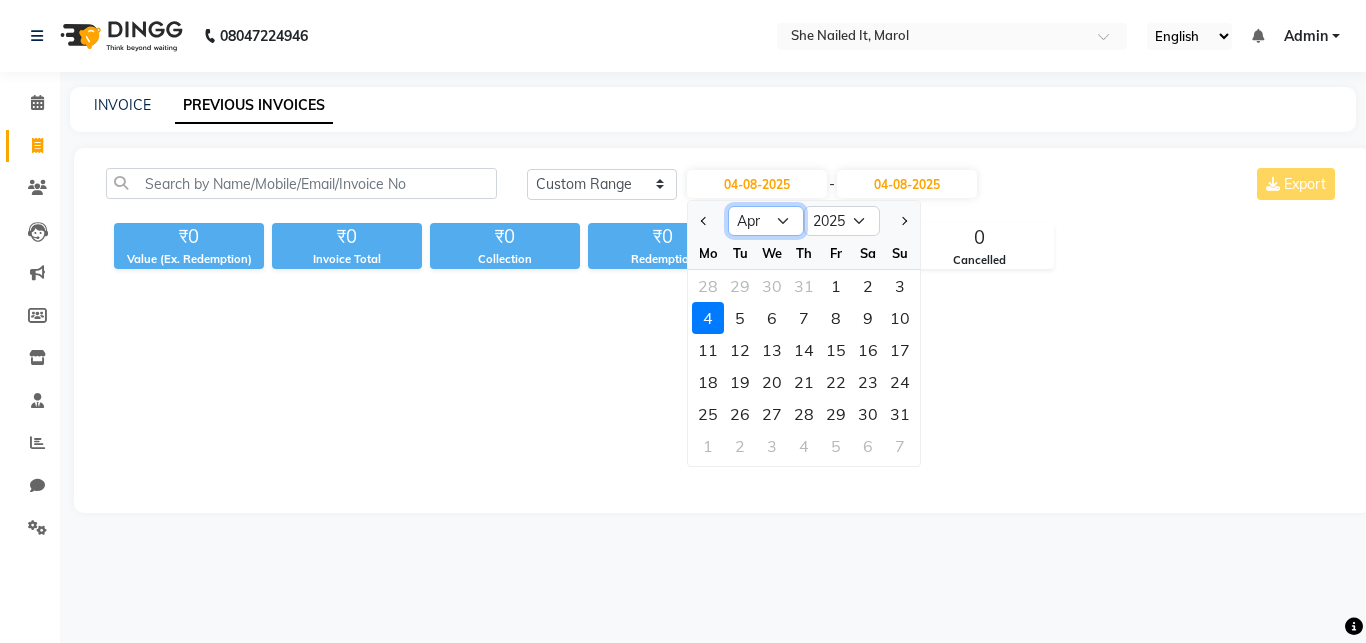 click on "Apr" 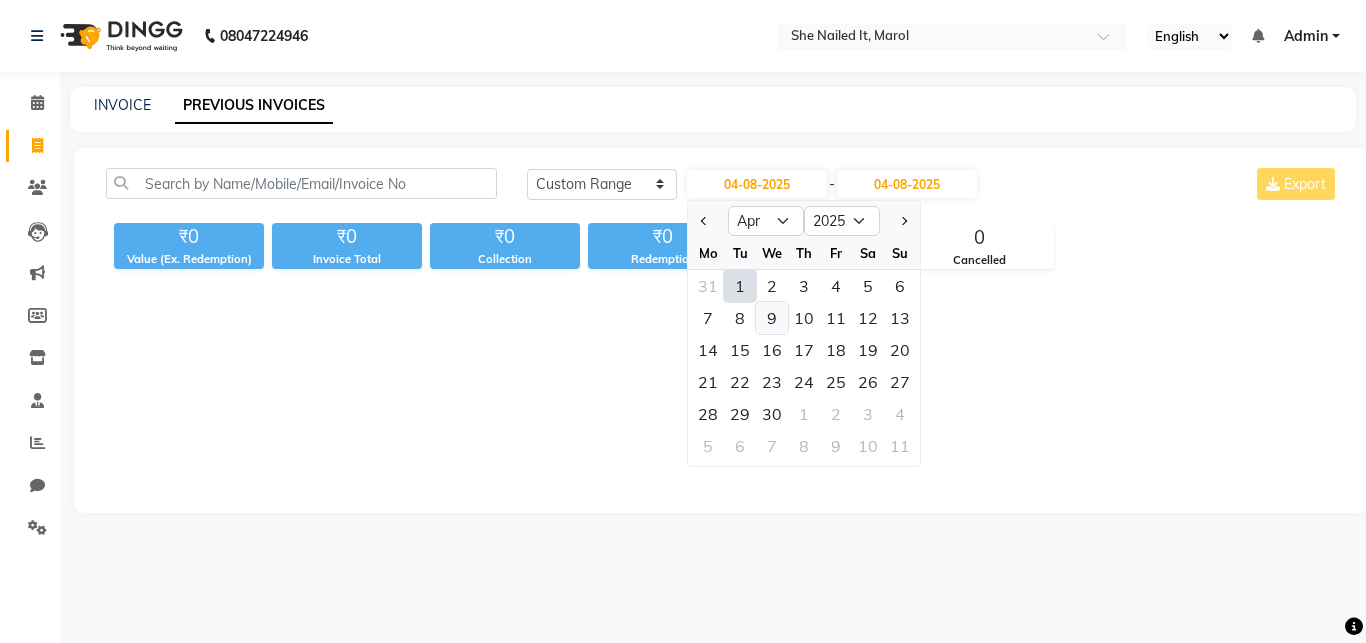 click on "9" 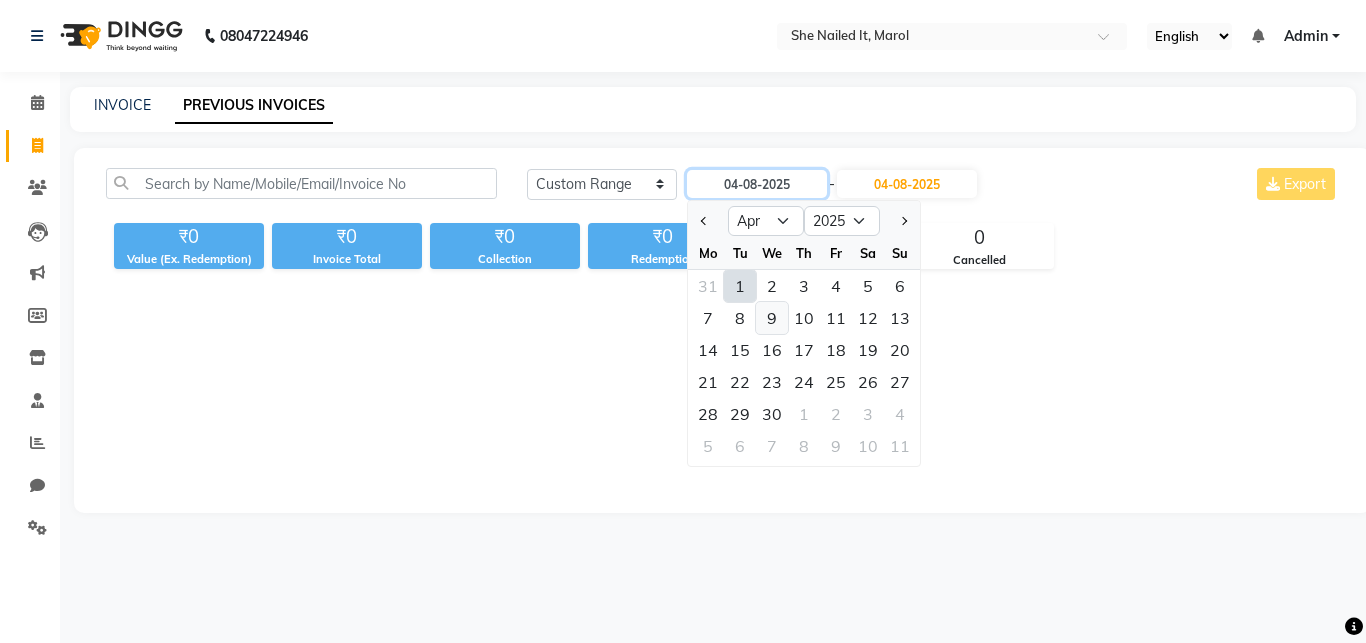 type on "09-04-2025" 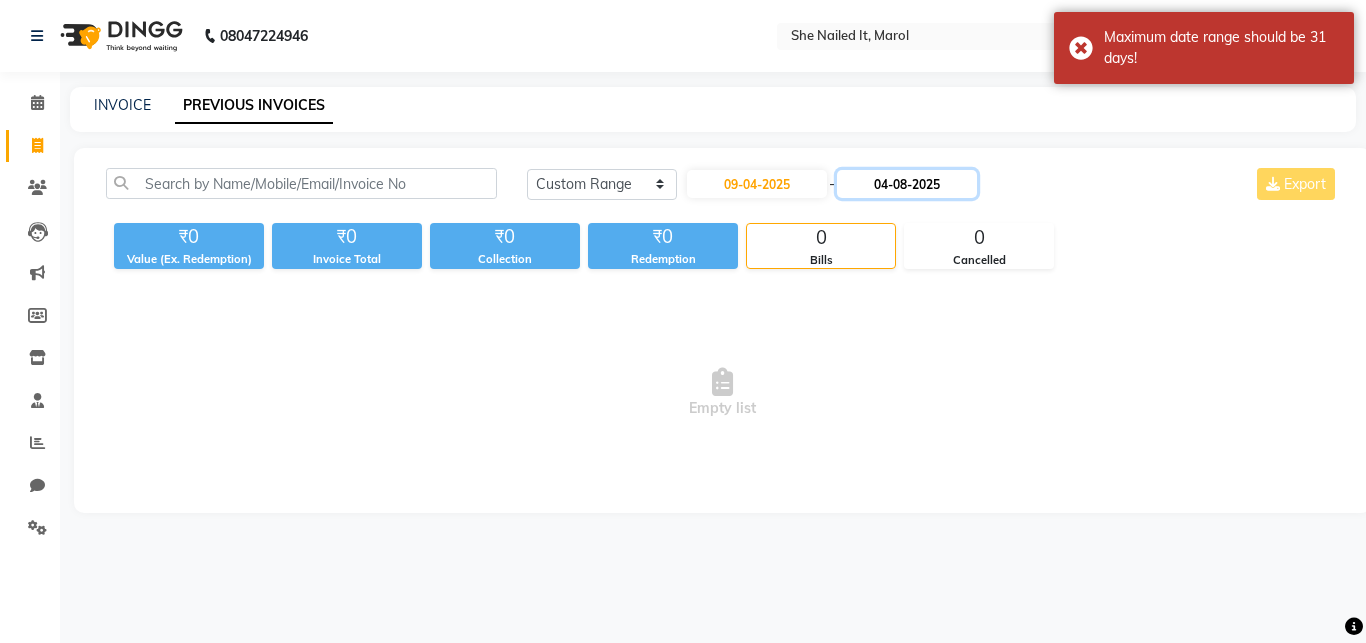 click on "04-08-2025" 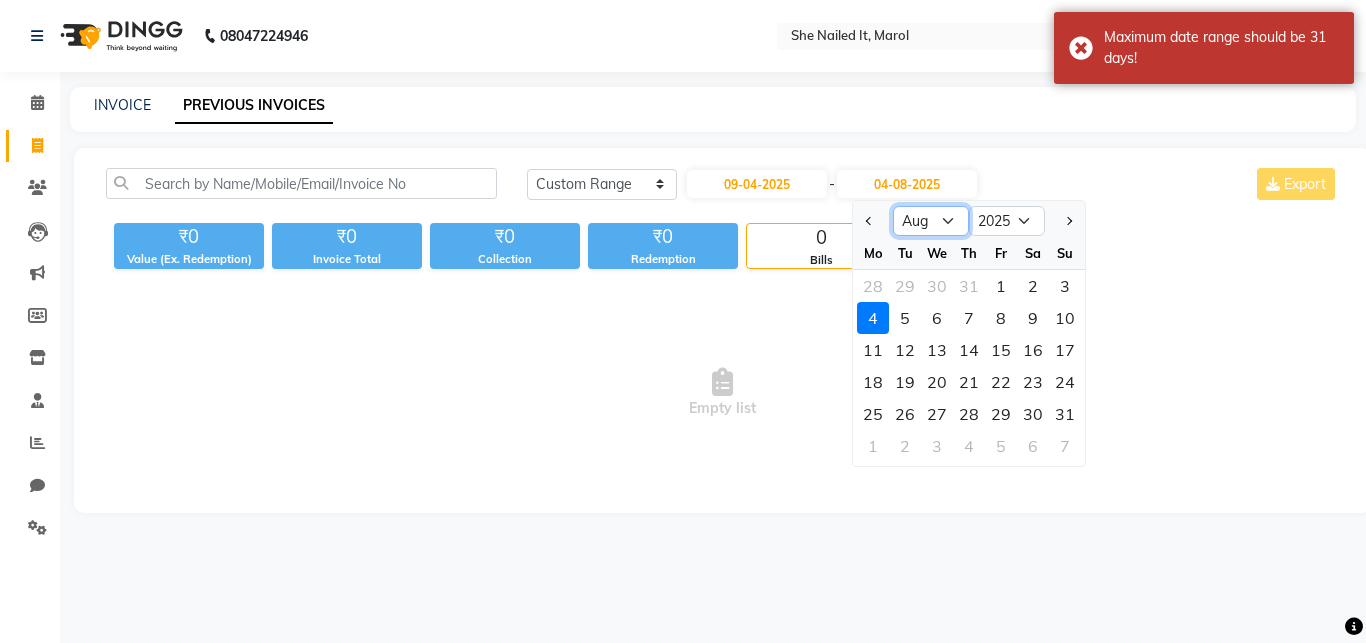 click on "Apr May Jun Jul Aug Sep Oct Nov Dec" 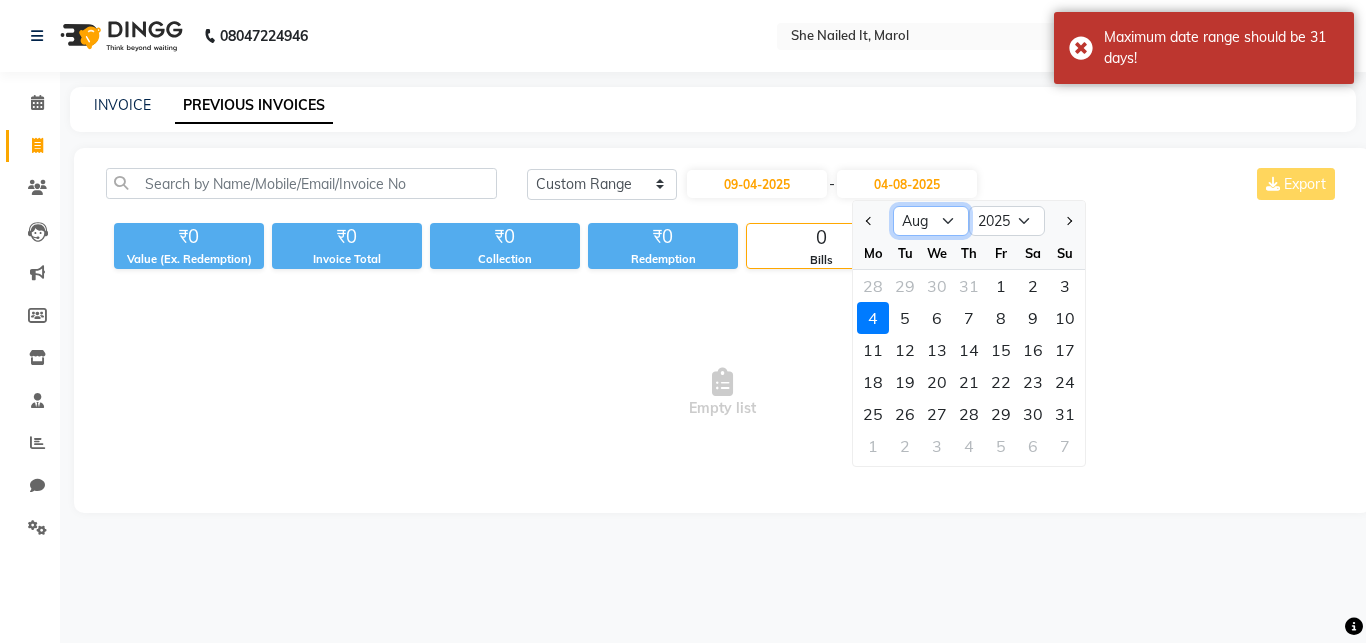 select on "4" 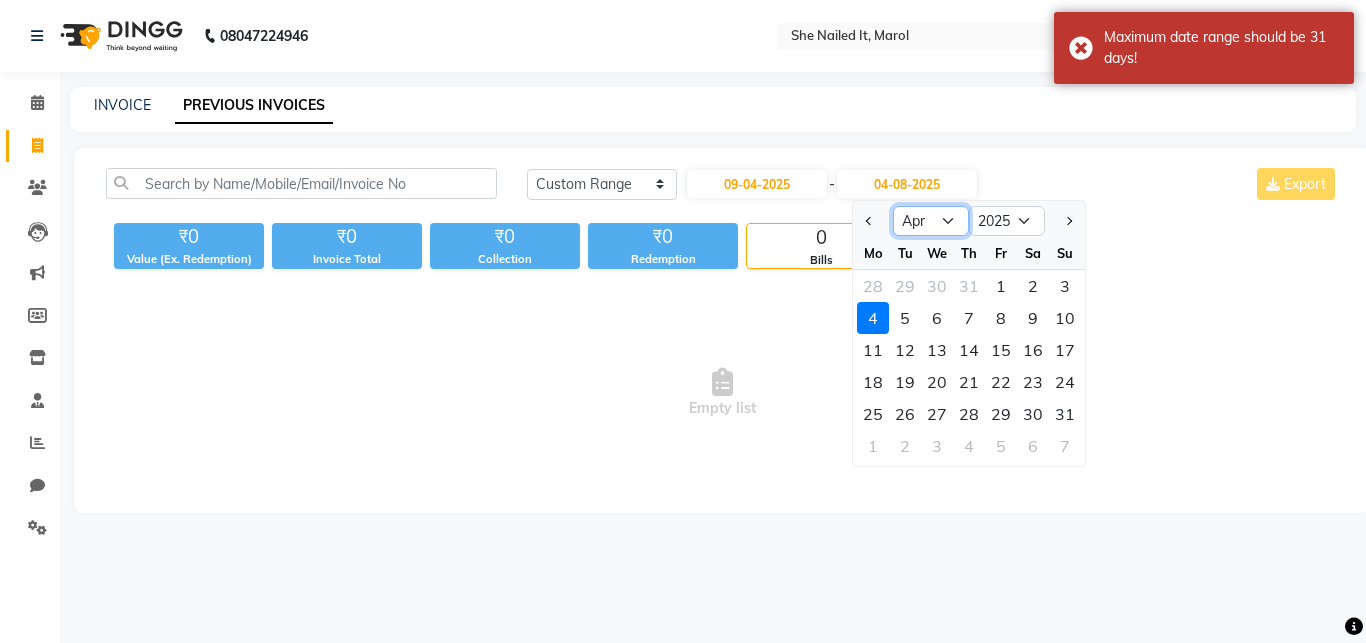 click on "Apr" 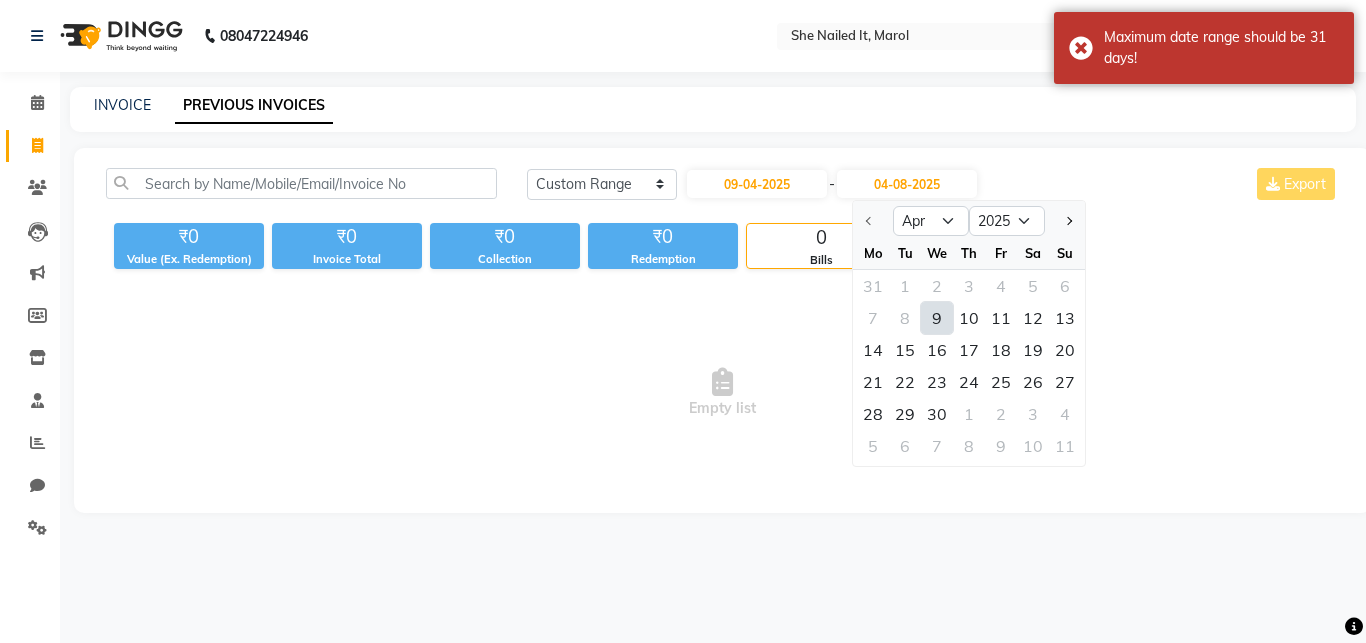 click on "9" 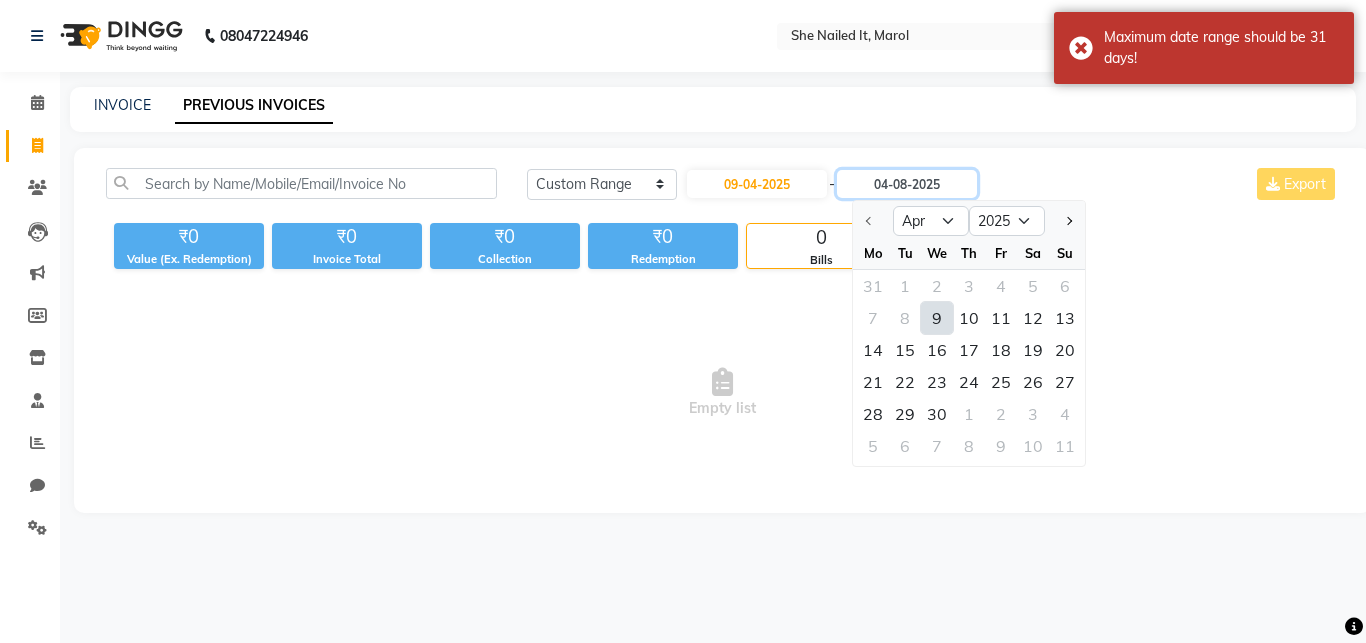 type on "09-04-2025" 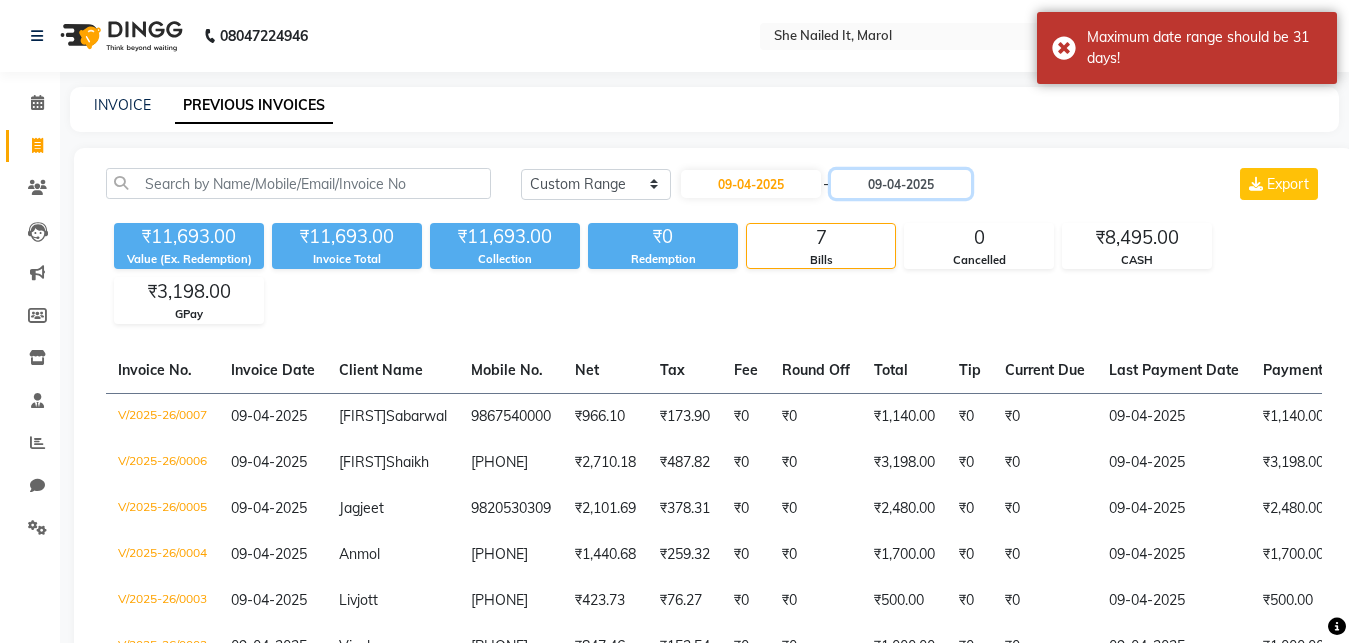 scroll, scrollTop: 239, scrollLeft: 0, axis: vertical 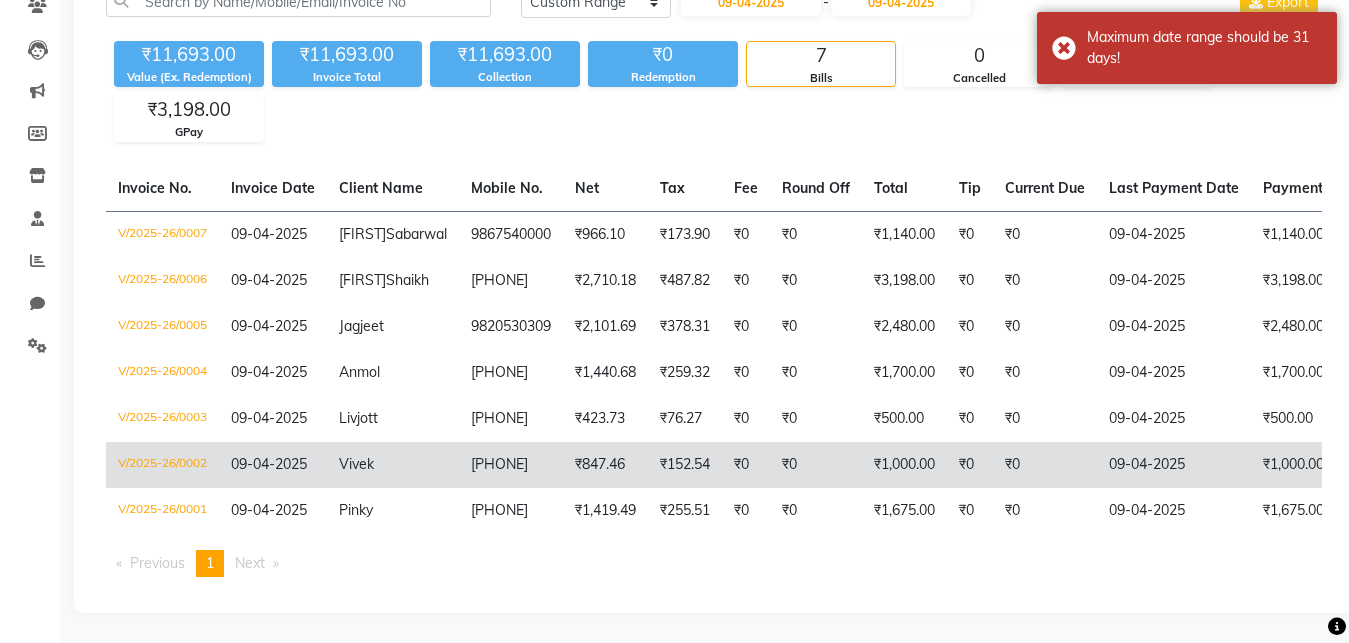 click on "V/2025-26/0002" 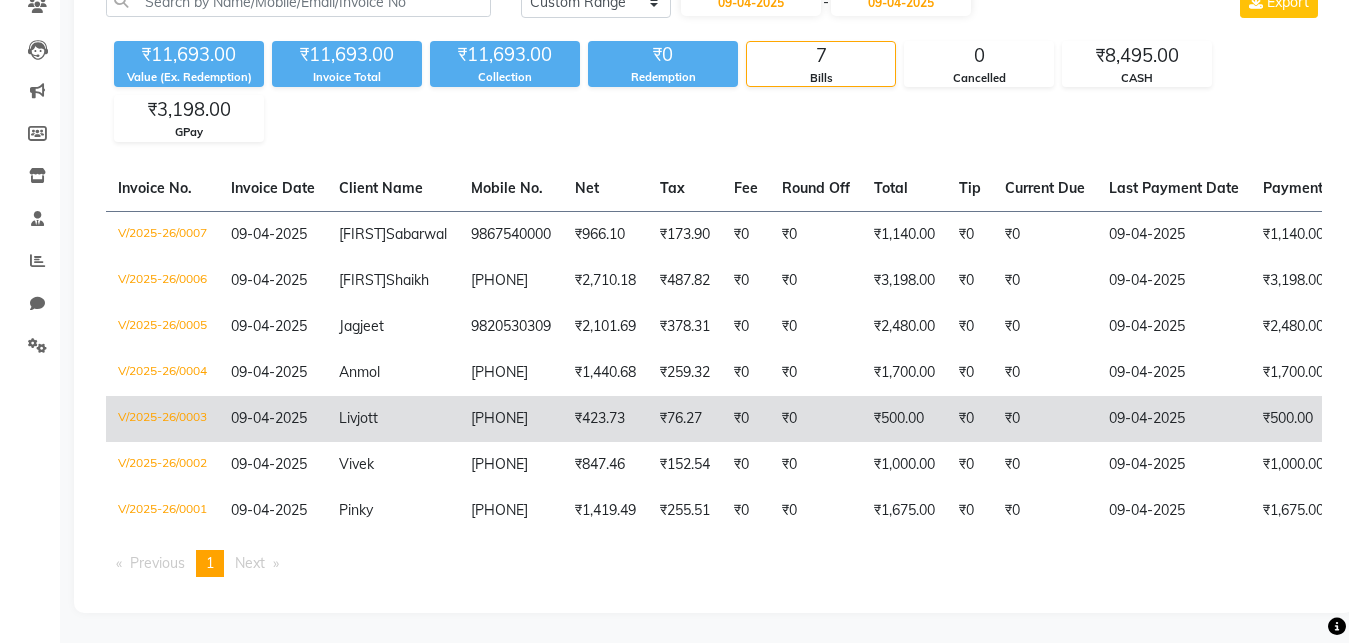 click on "V/2025-26/0003" 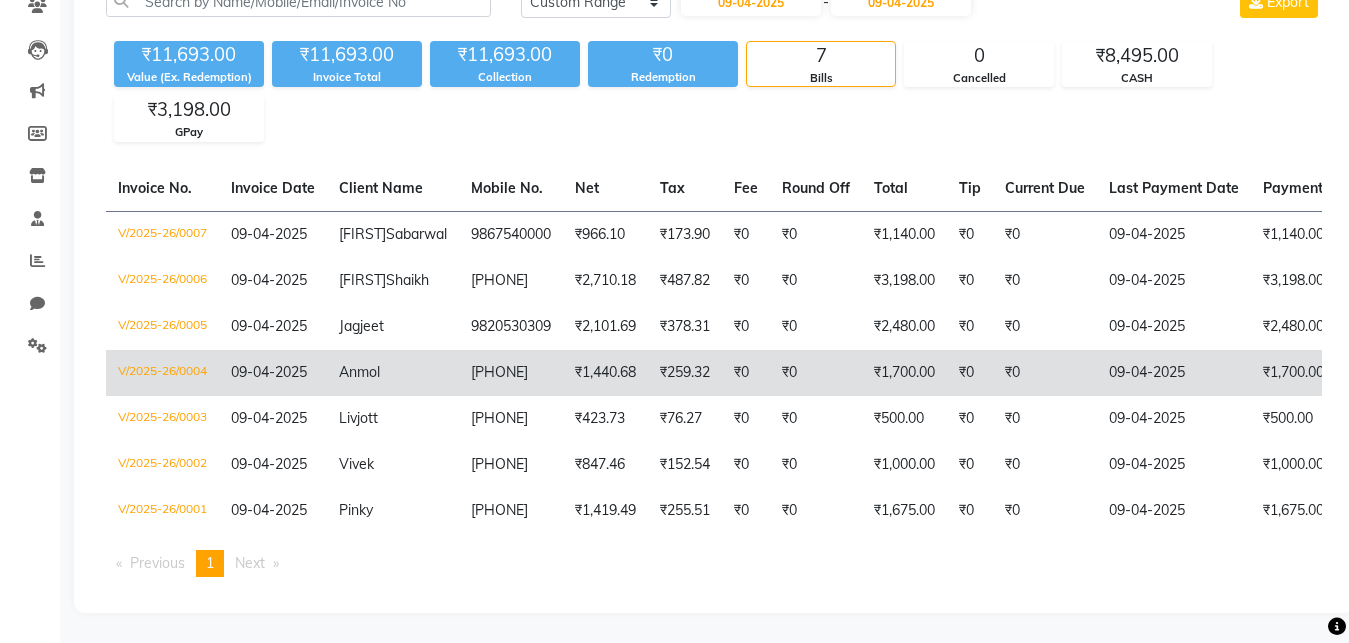 click on "V/2025-26/0004" 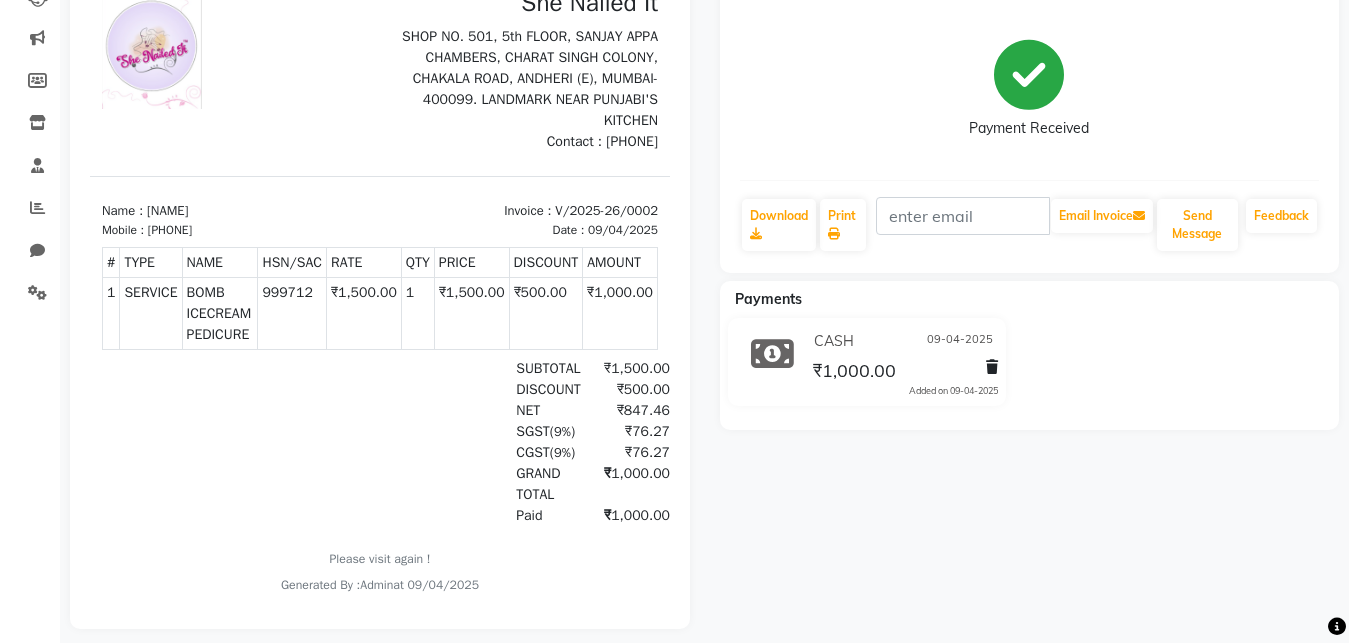 scroll, scrollTop: 268, scrollLeft: 0, axis: vertical 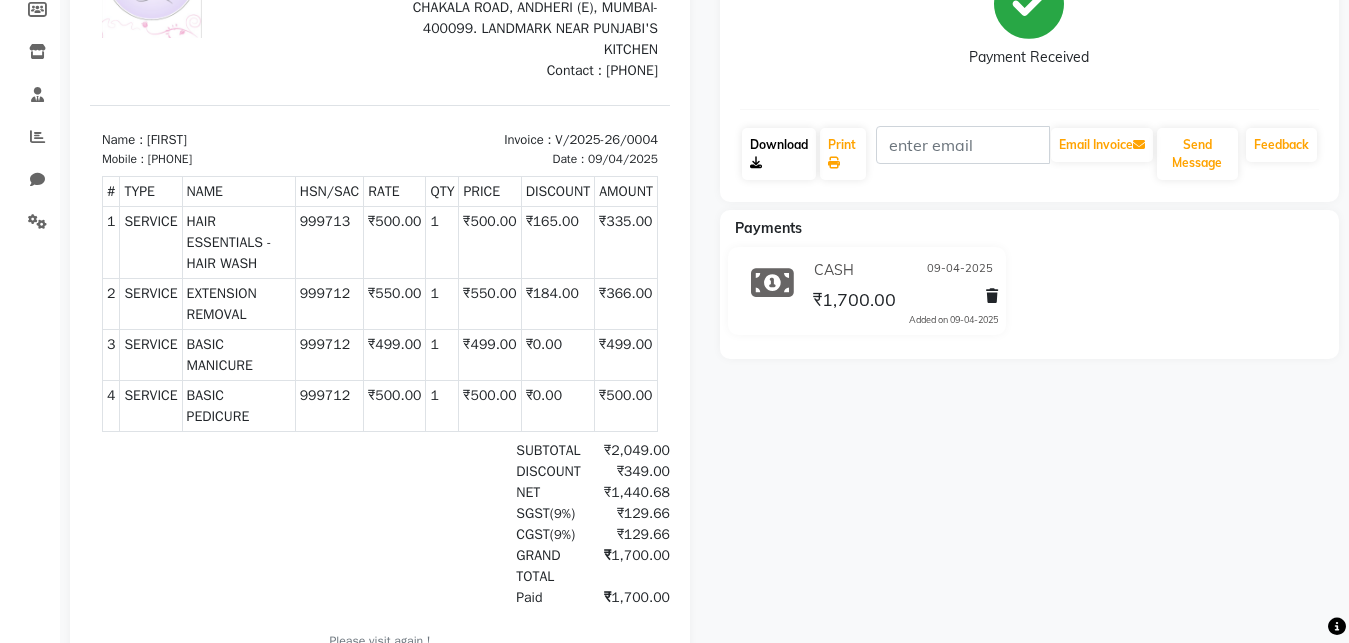 click on "Download" 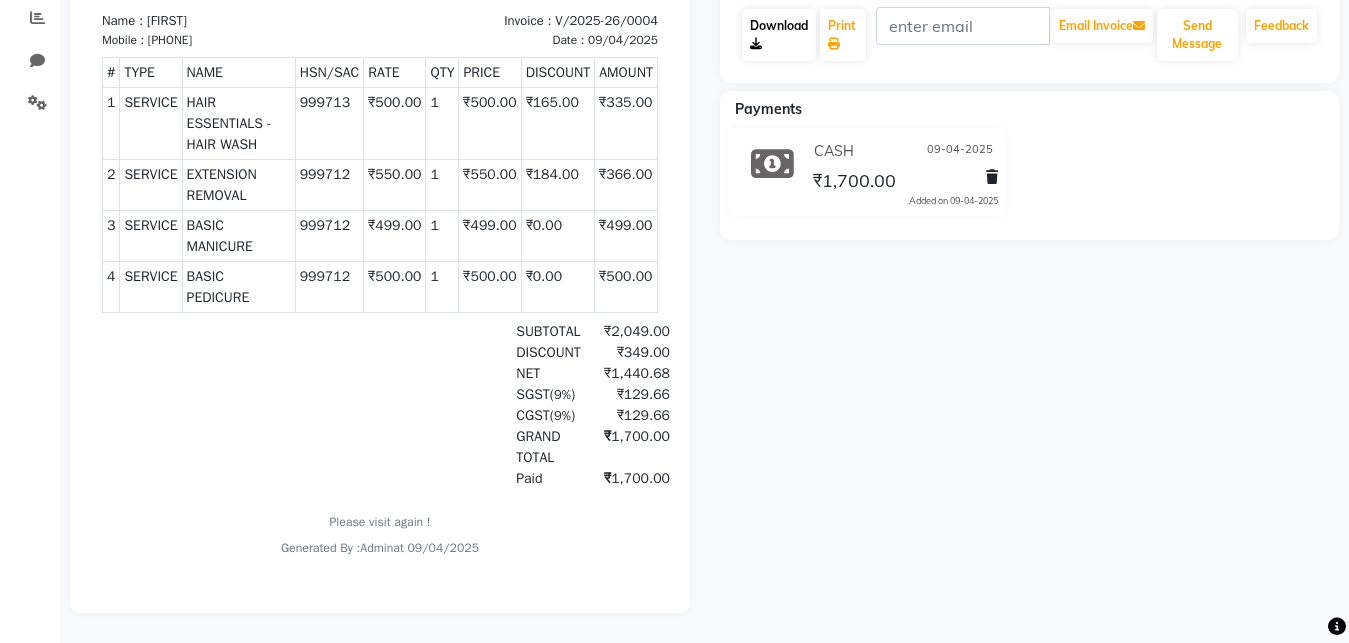 scroll, scrollTop: 33, scrollLeft: 0, axis: vertical 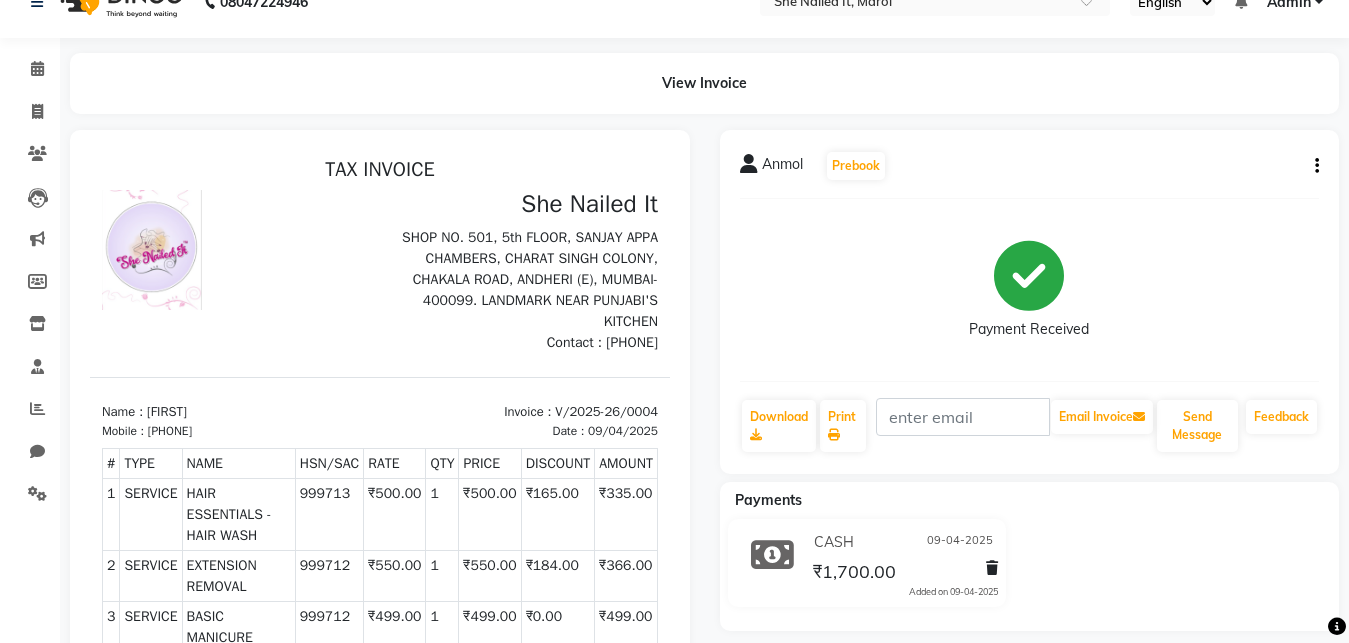 click 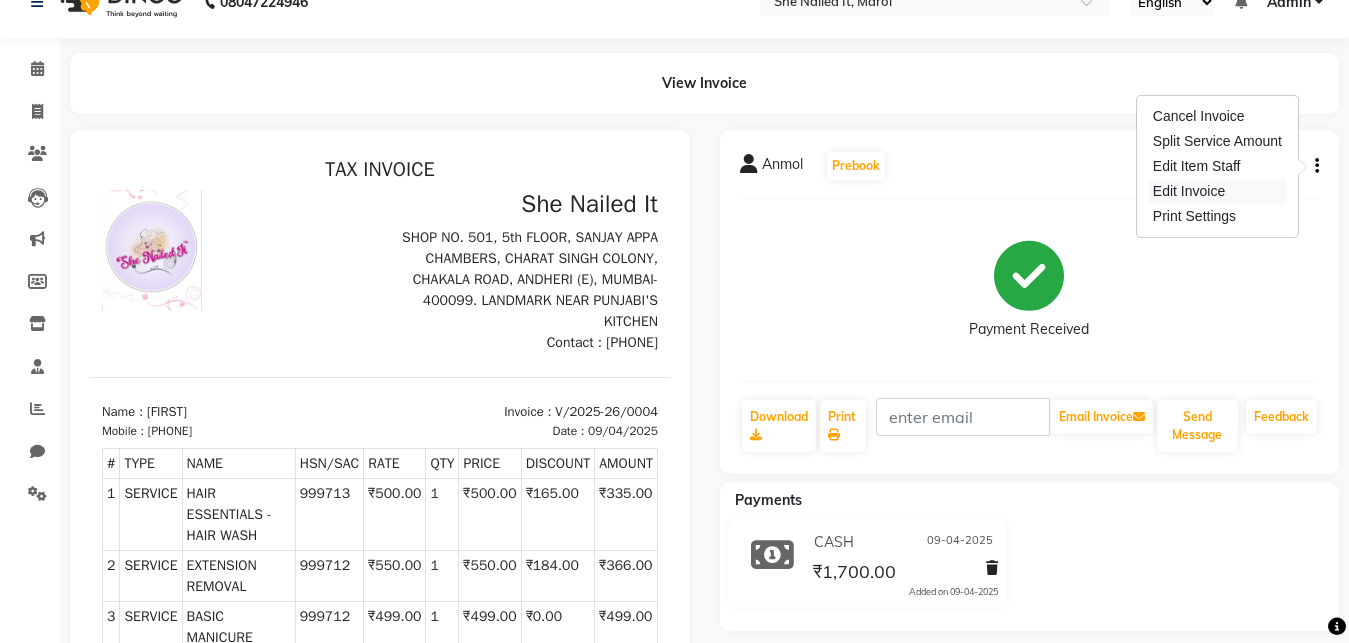 click on "Edit Invoice" at bounding box center (1217, 191) 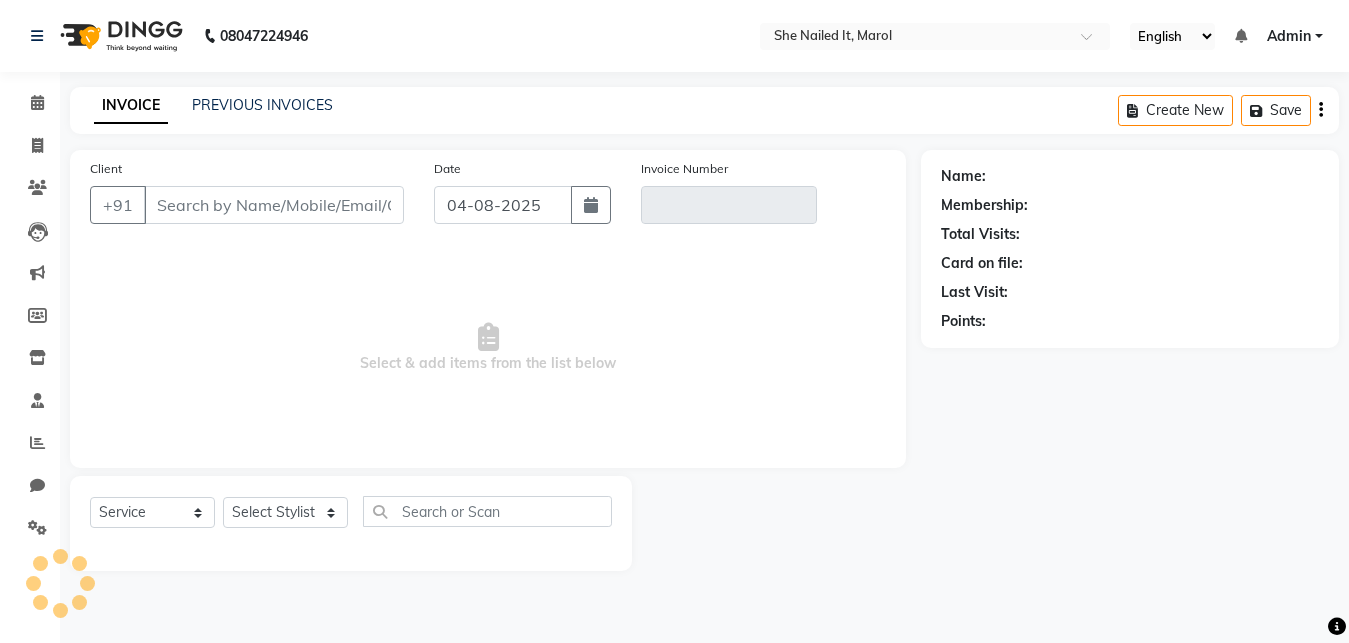 scroll, scrollTop: 0, scrollLeft: 0, axis: both 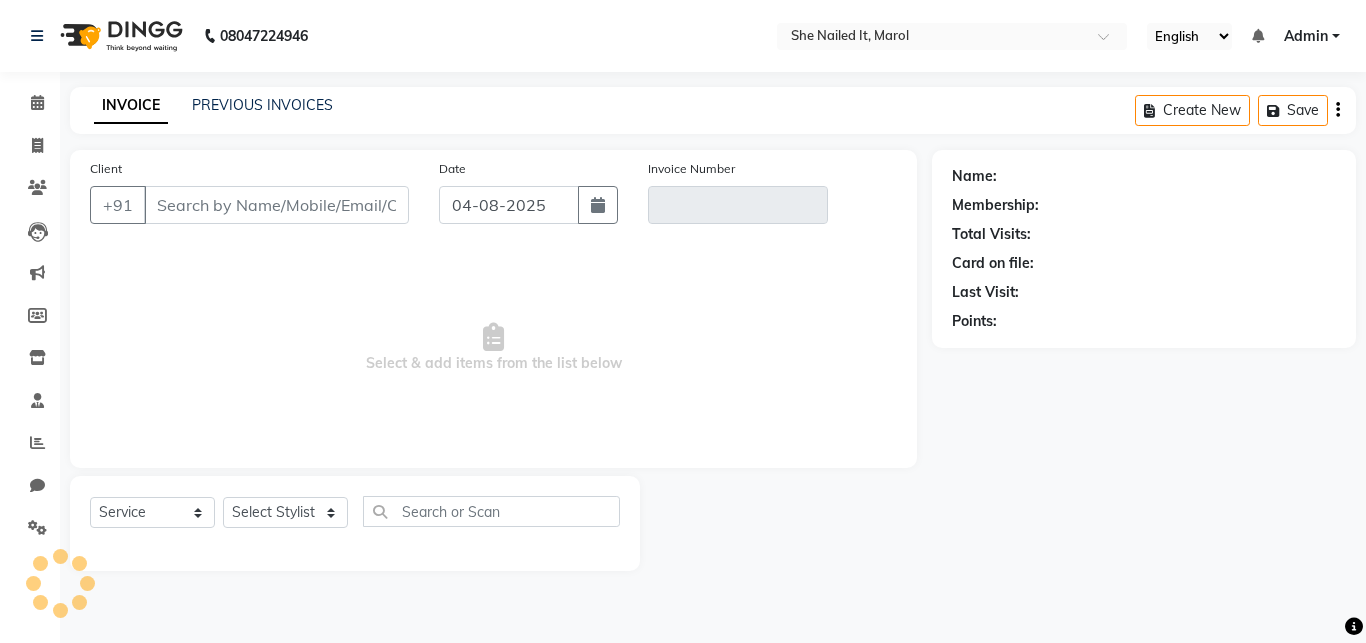 type on "[PHONE]" 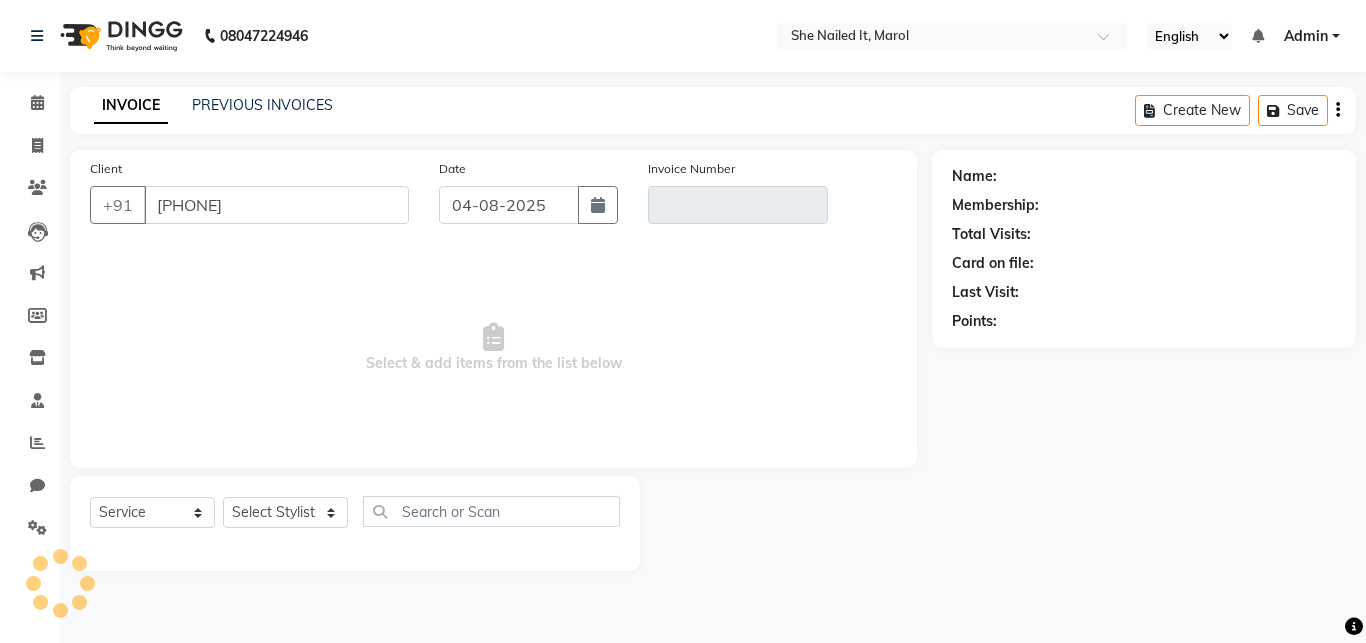 type on "V/2025-26/0004" 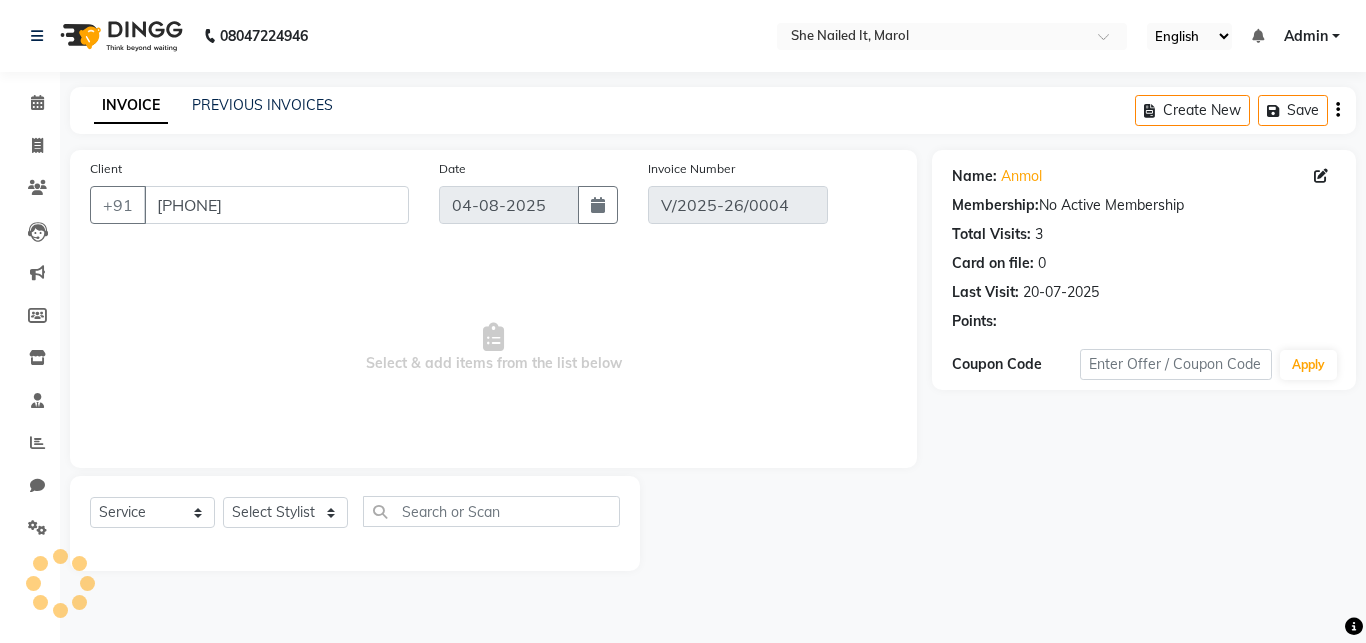 type on "09-04-2025" 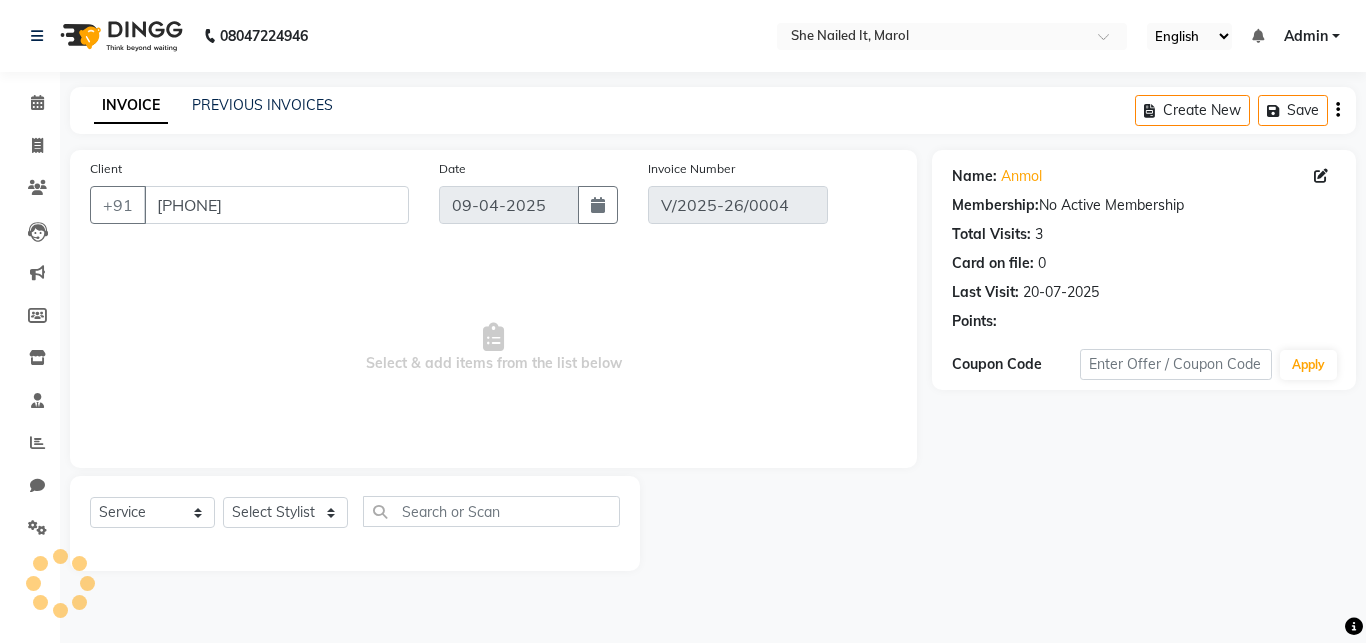 select on "select" 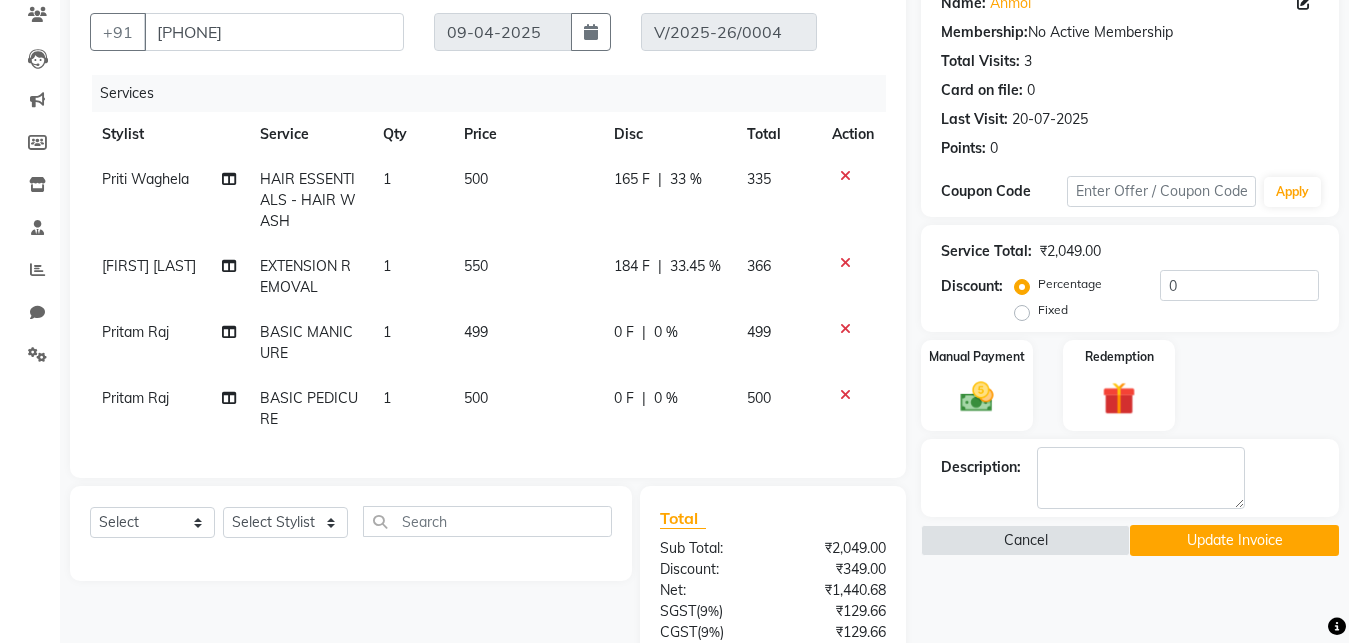 scroll, scrollTop: 122, scrollLeft: 0, axis: vertical 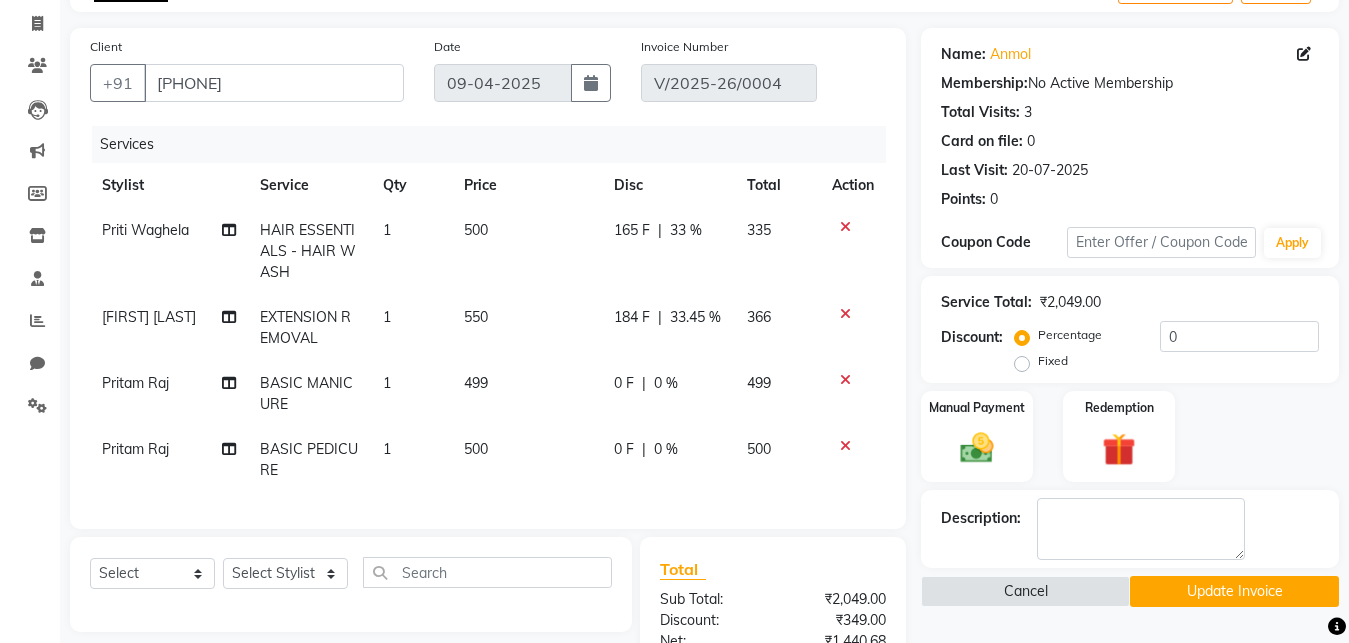 click on "550" 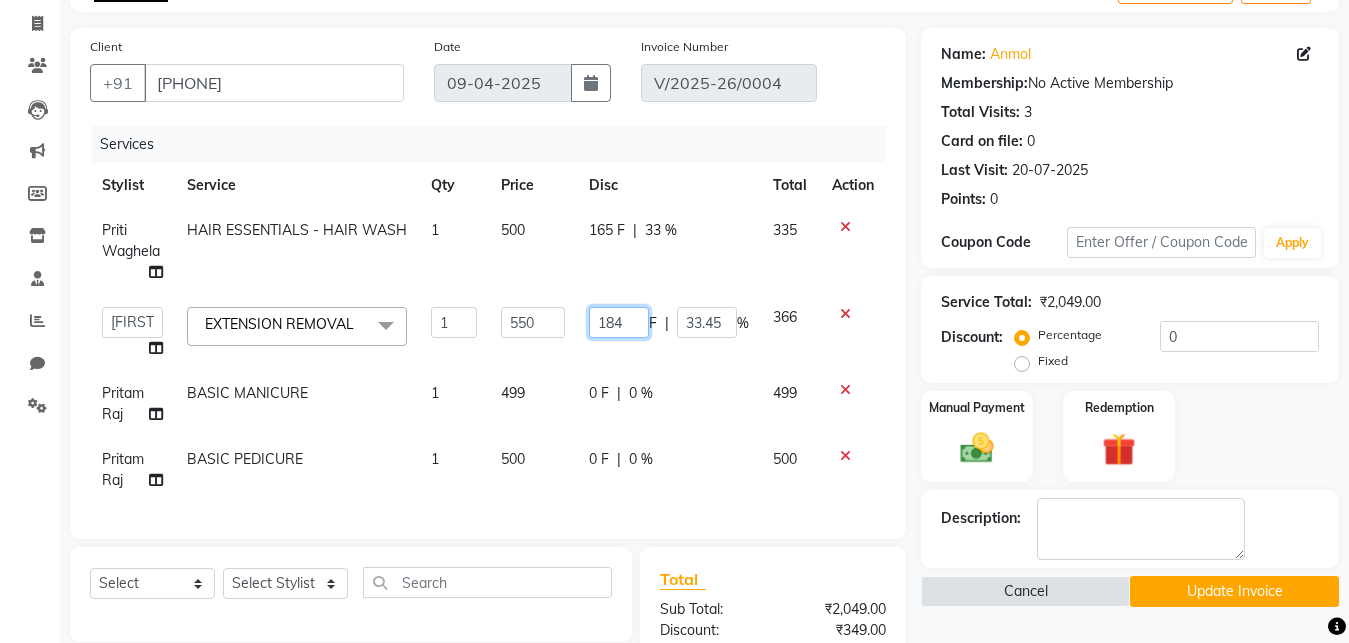 click on "184" 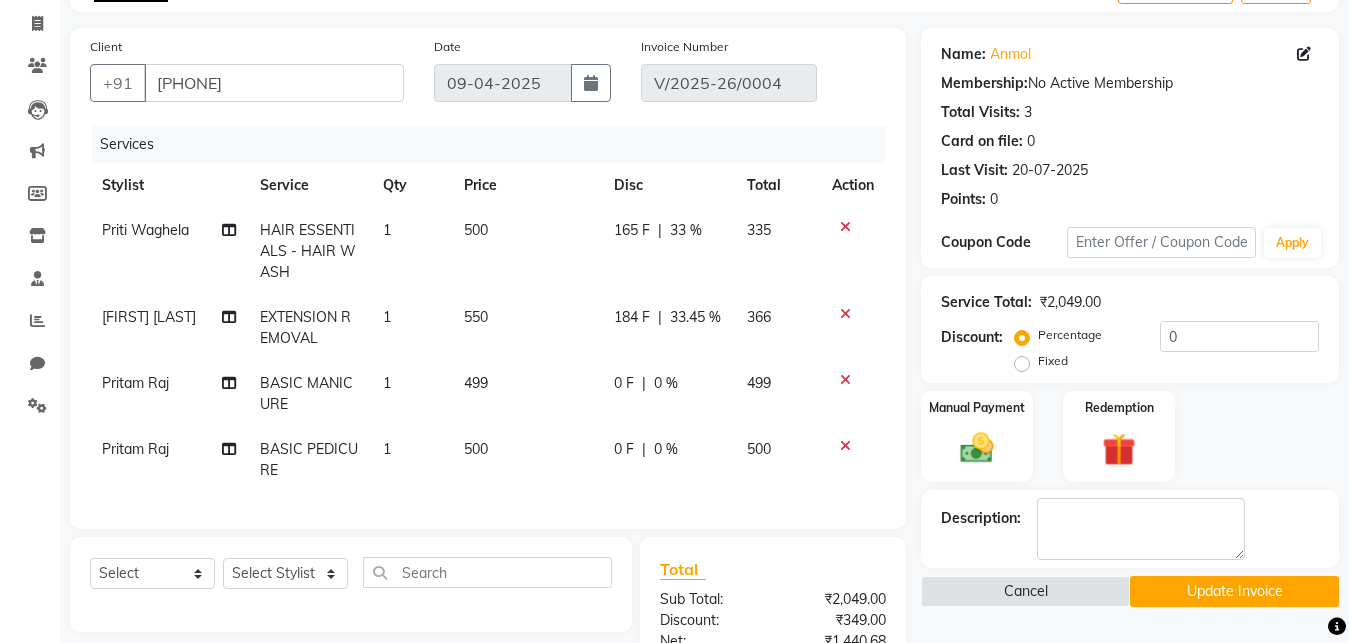 drag, startPoint x: 533, startPoint y: 325, endPoint x: 491, endPoint y: 344, distance: 46.09772 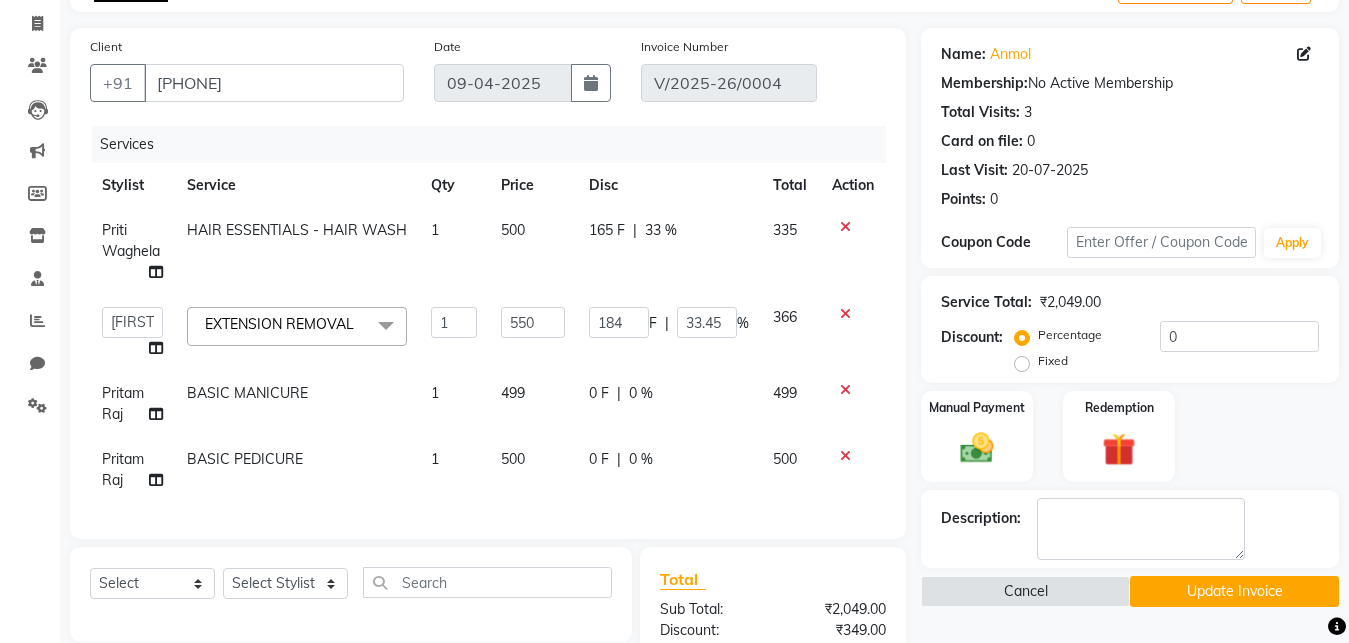 click on "550" 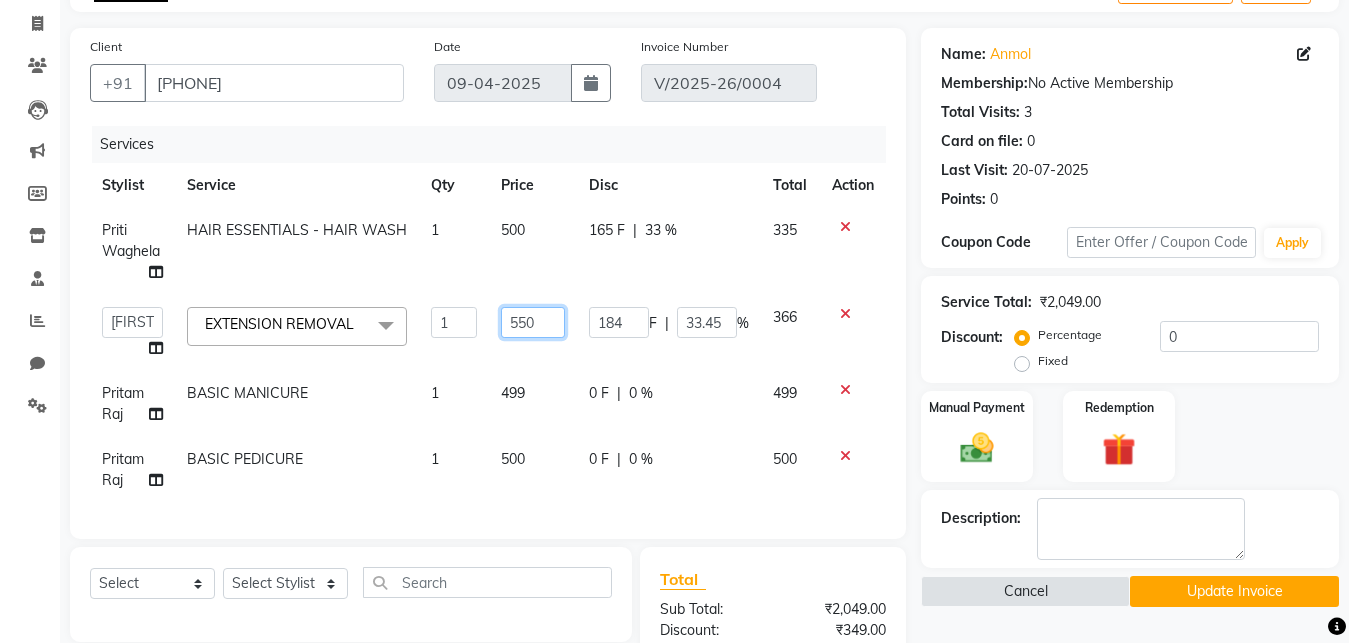 drag, startPoint x: 537, startPoint y: 320, endPoint x: 493, endPoint y: 342, distance: 49.193497 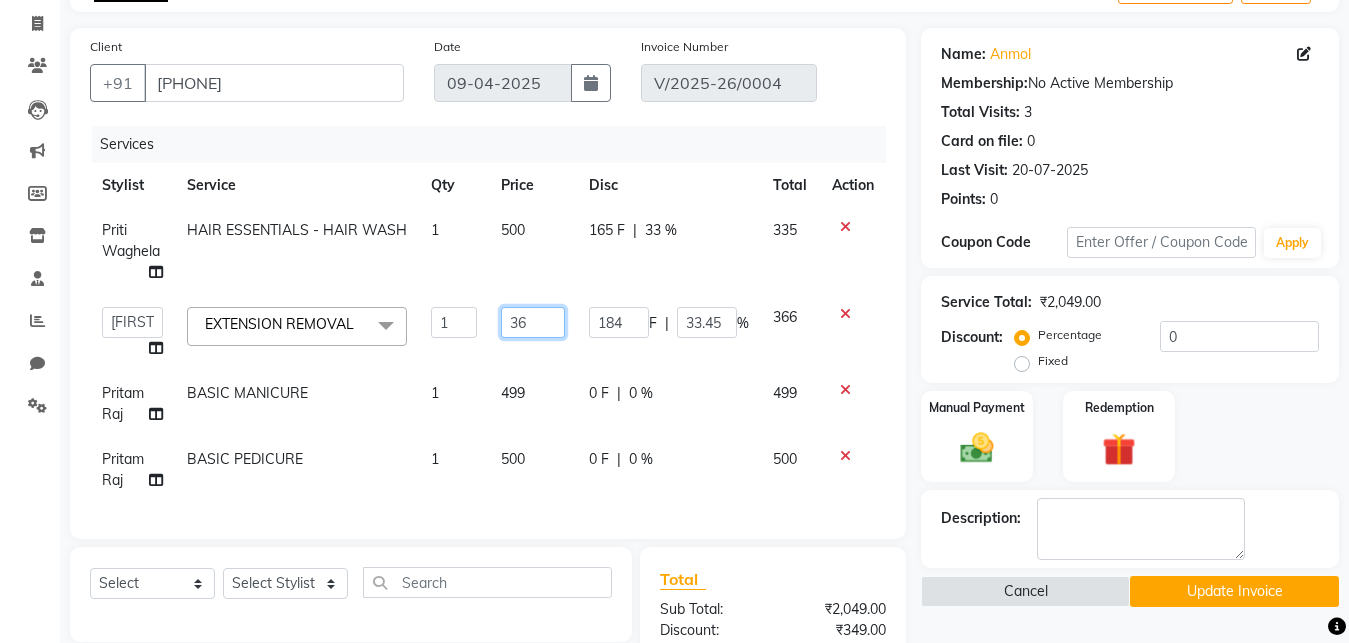 type on "366" 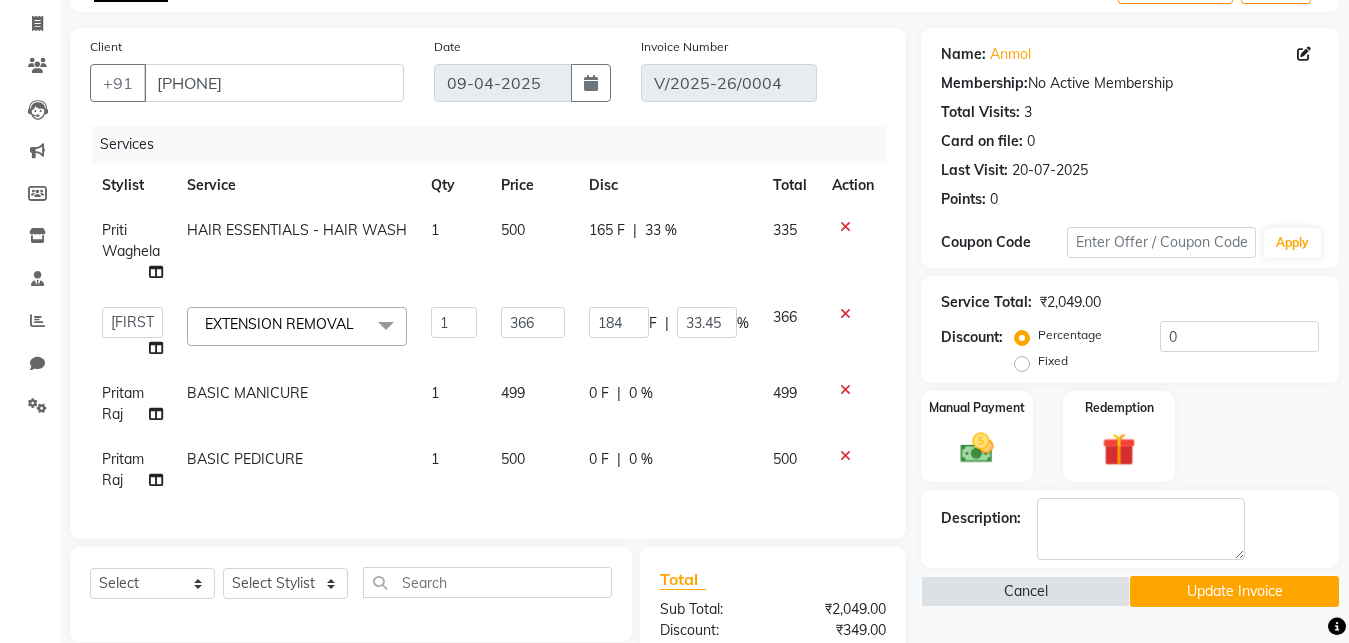 click on "500" 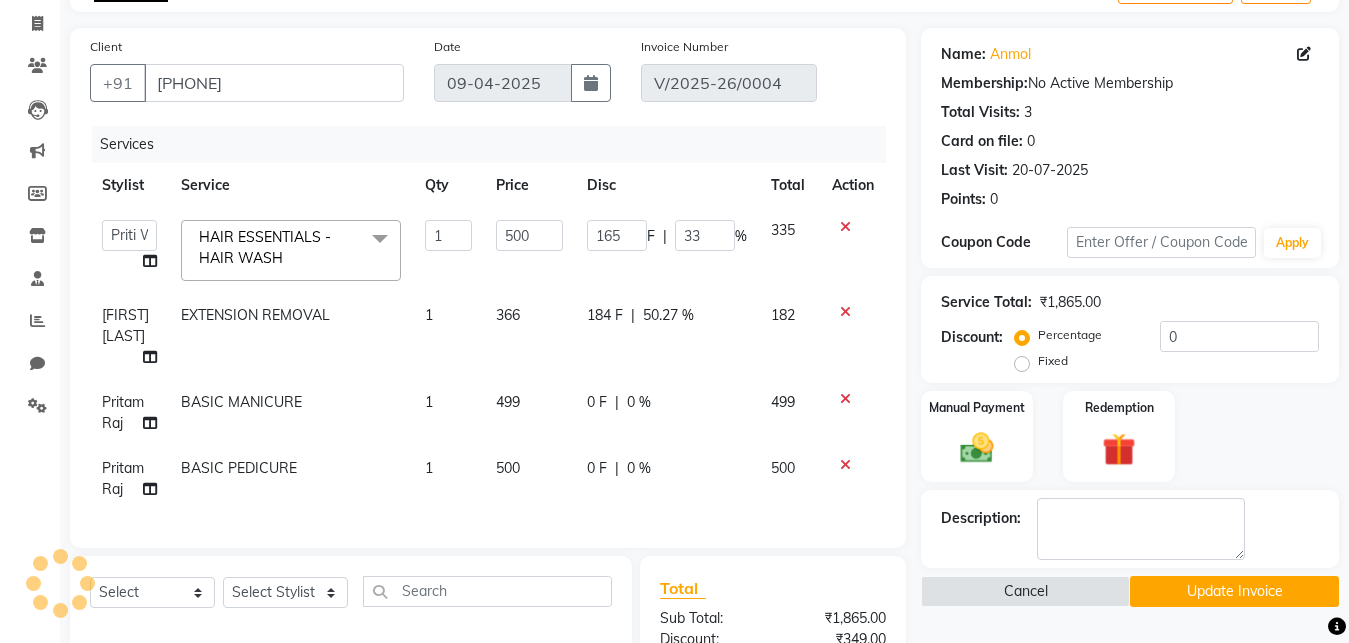 click on "50.27 %" 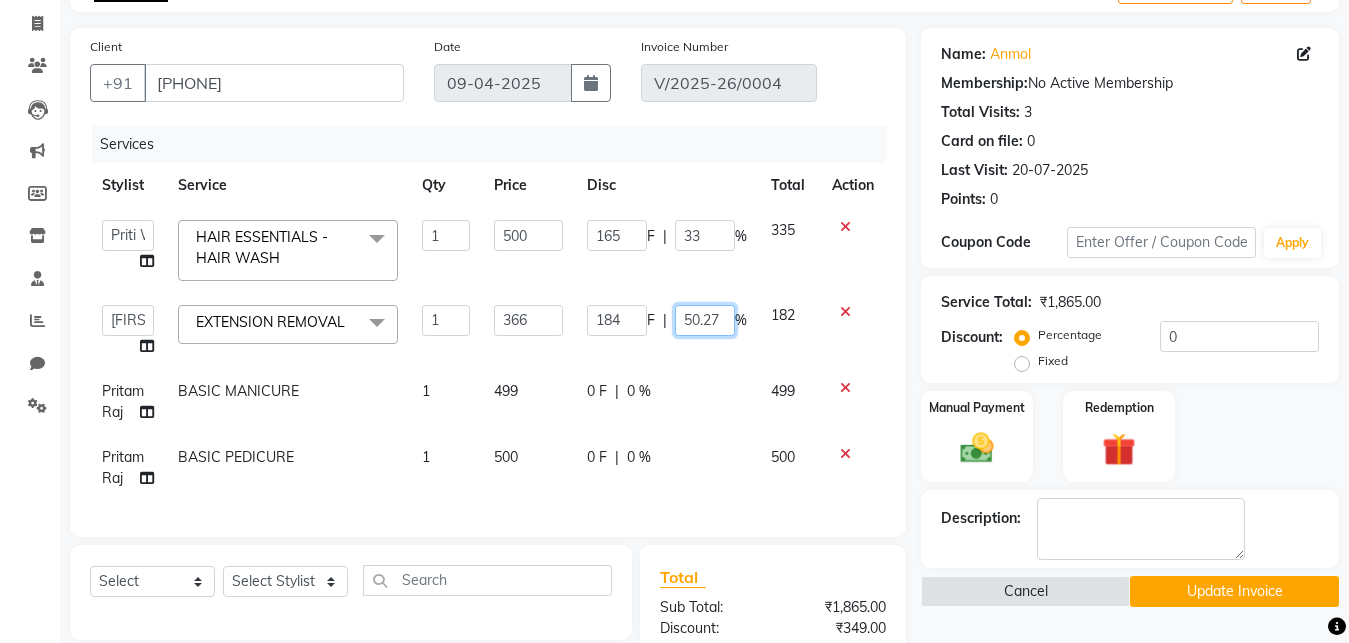scroll, scrollTop: 0, scrollLeft: 13, axis: horizontal 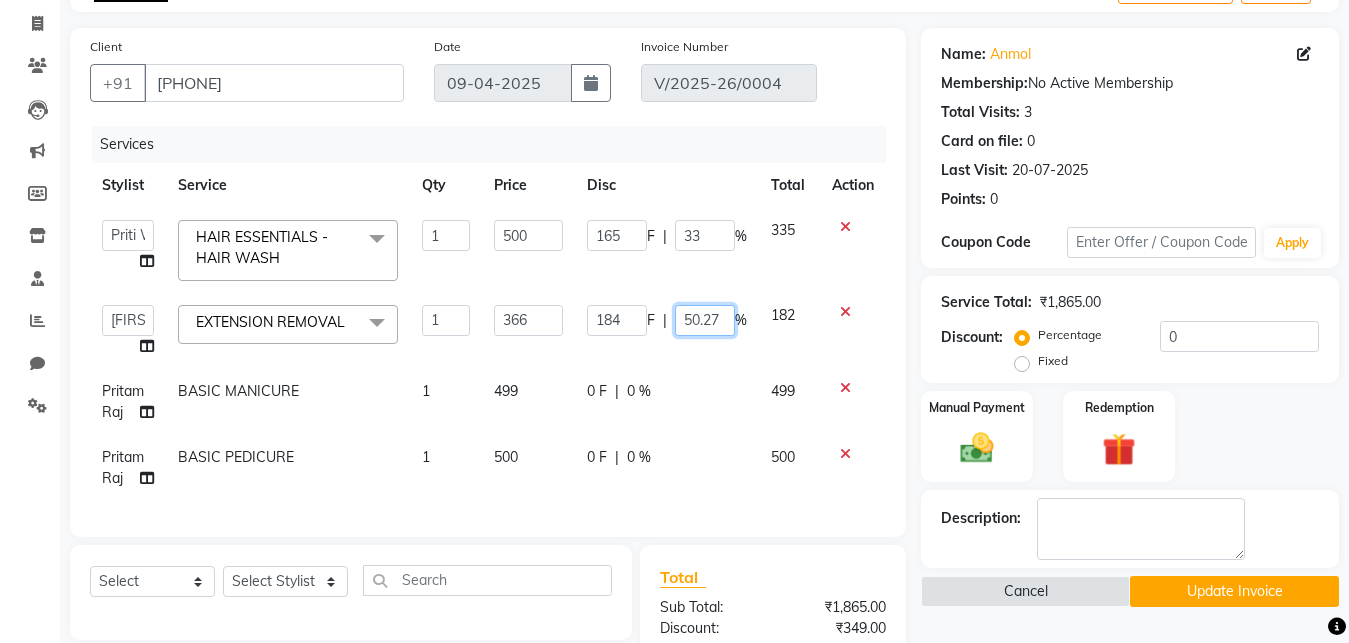drag, startPoint x: 679, startPoint y: 325, endPoint x: 771, endPoint y: 313, distance: 92.779305 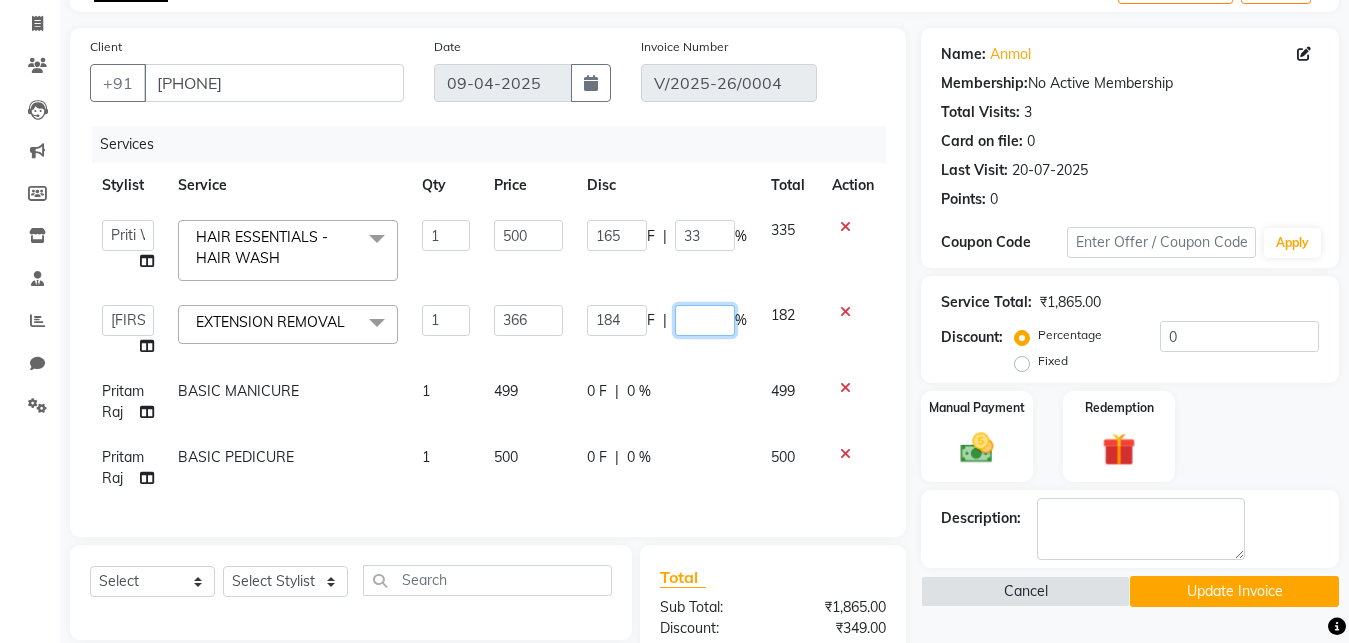 scroll, scrollTop: 0, scrollLeft: 0, axis: both 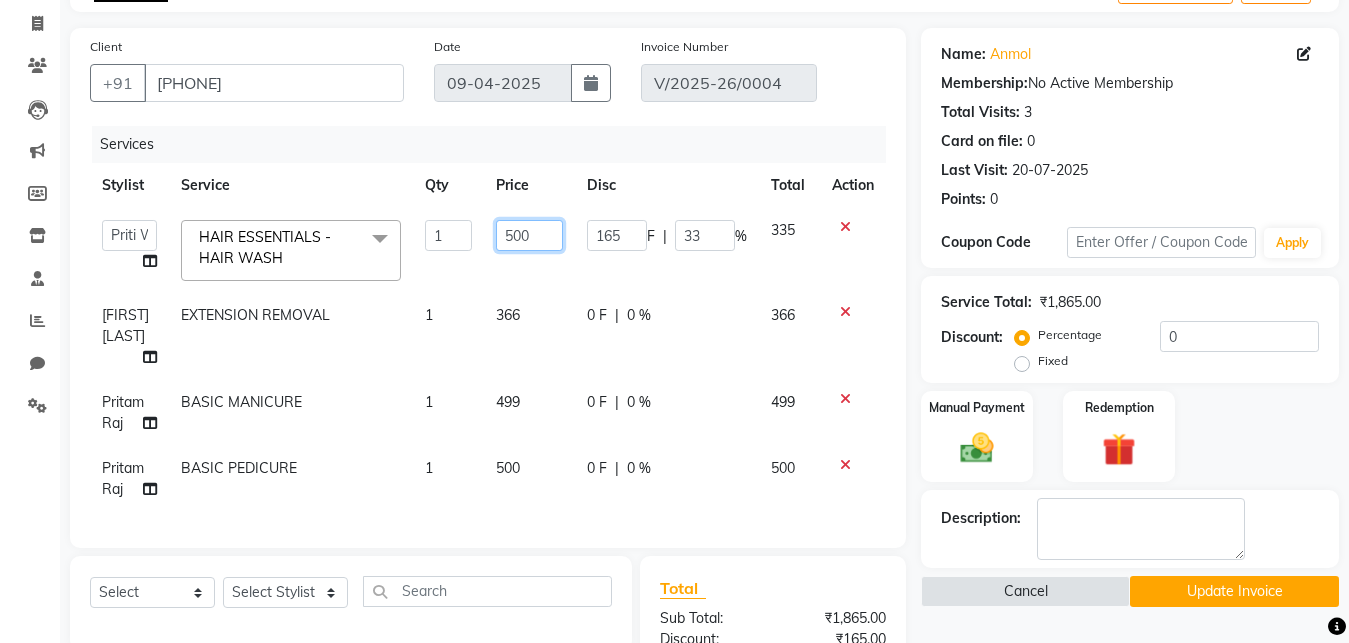click on "500" 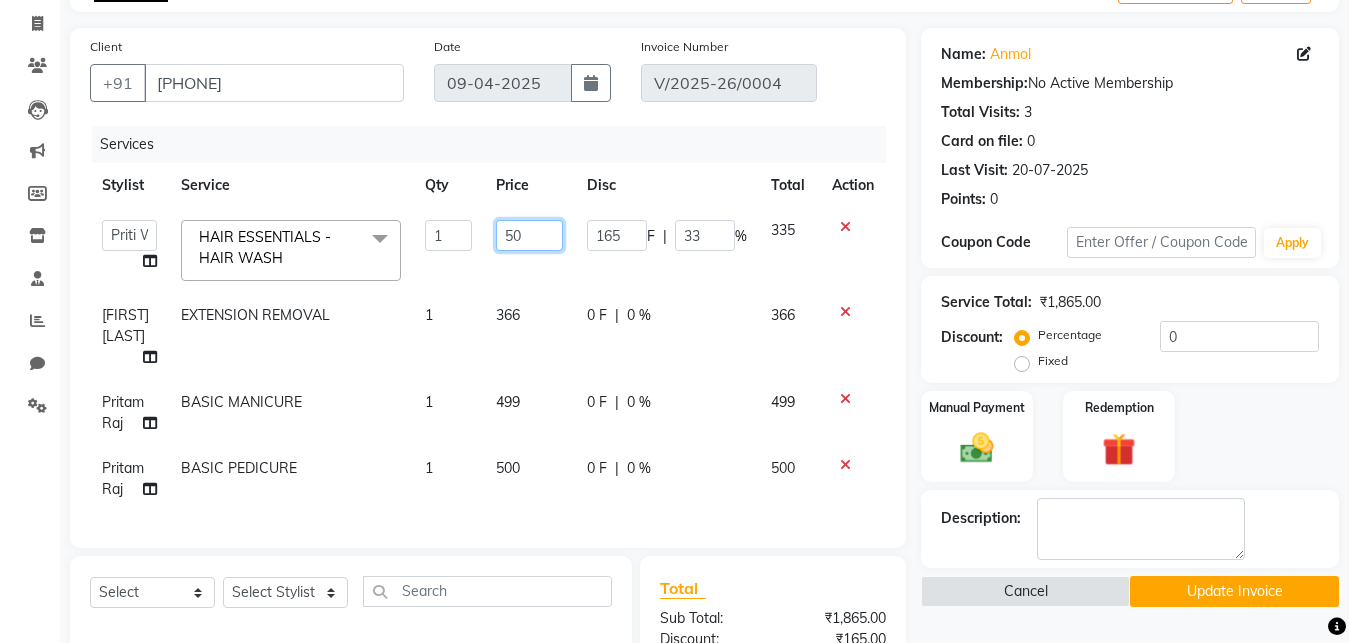 type on "5" 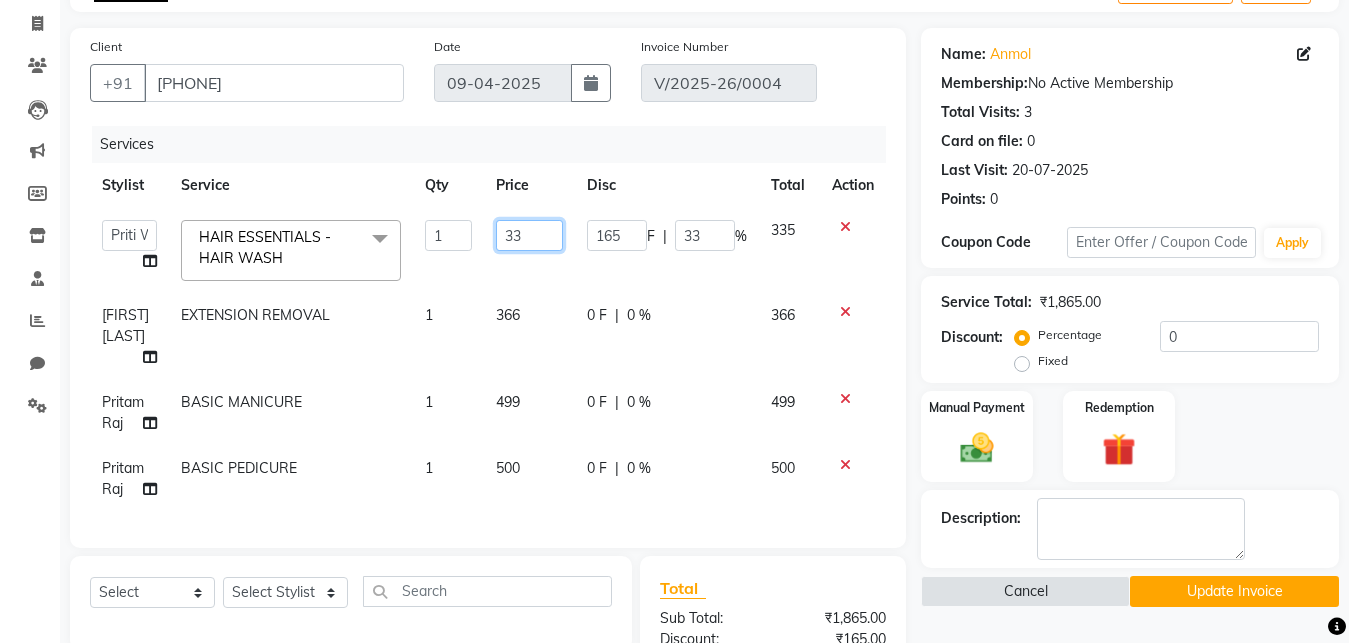 type on "335" 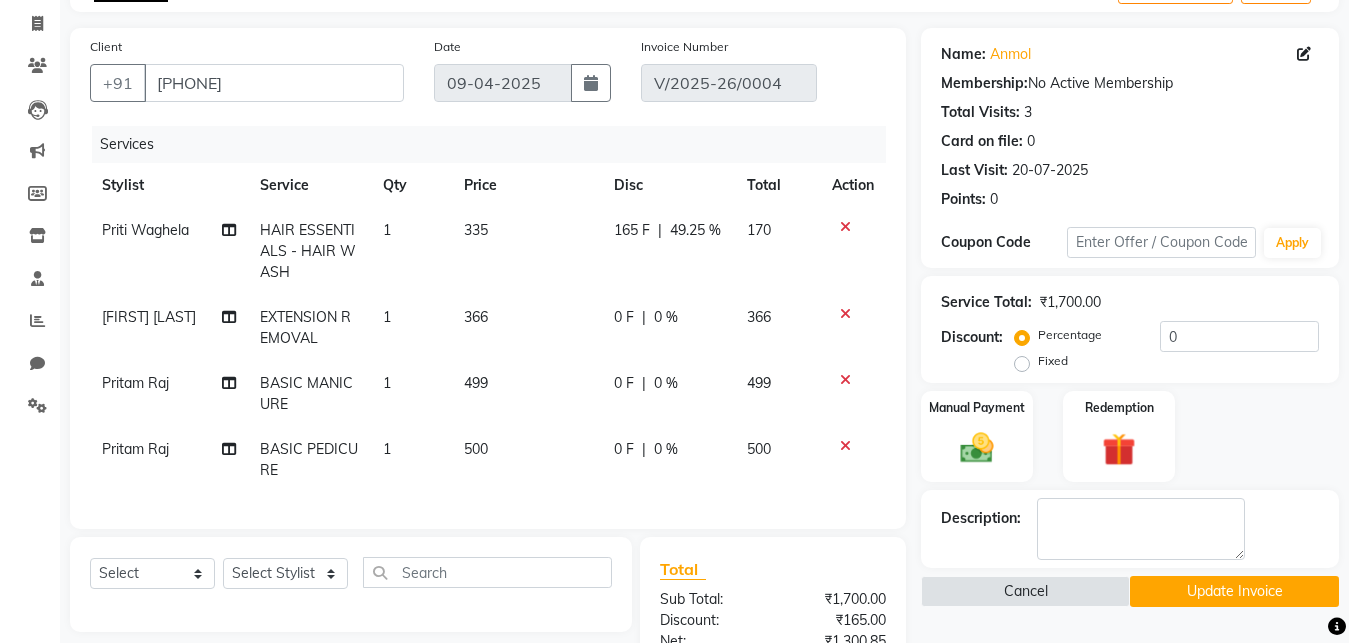 click on "49.25 %" 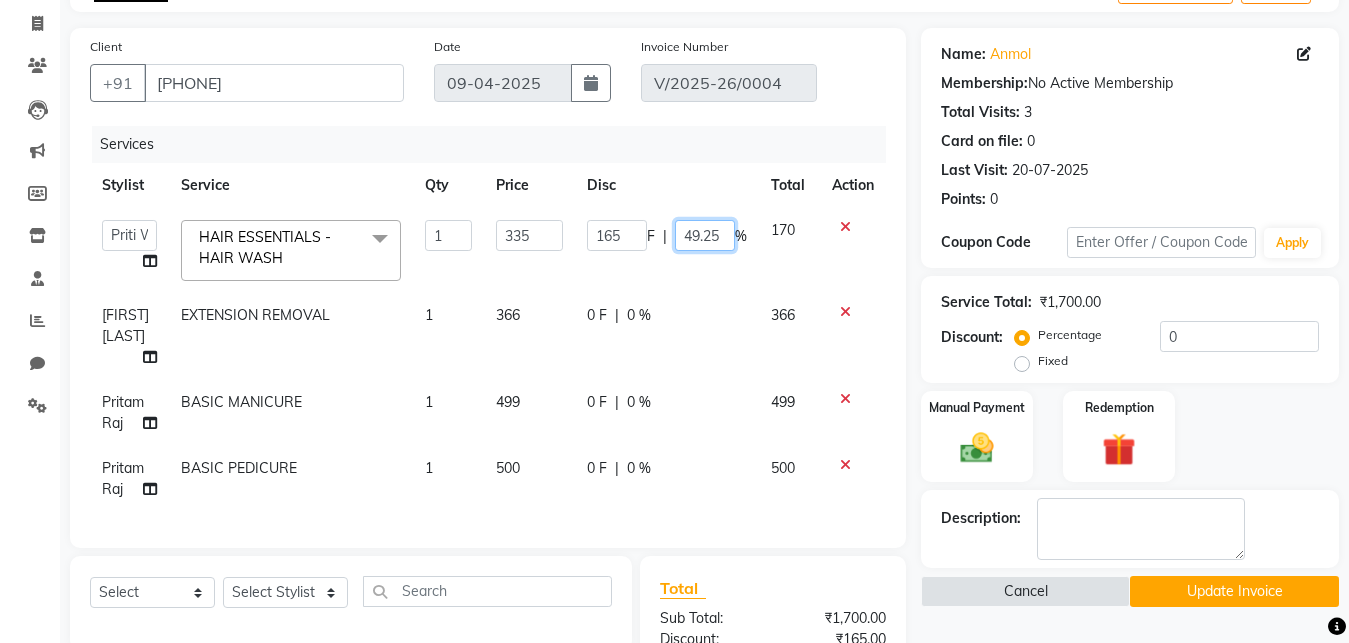 scroll, scrollTop: 0, scrollLeft: 13, axis: horizontal 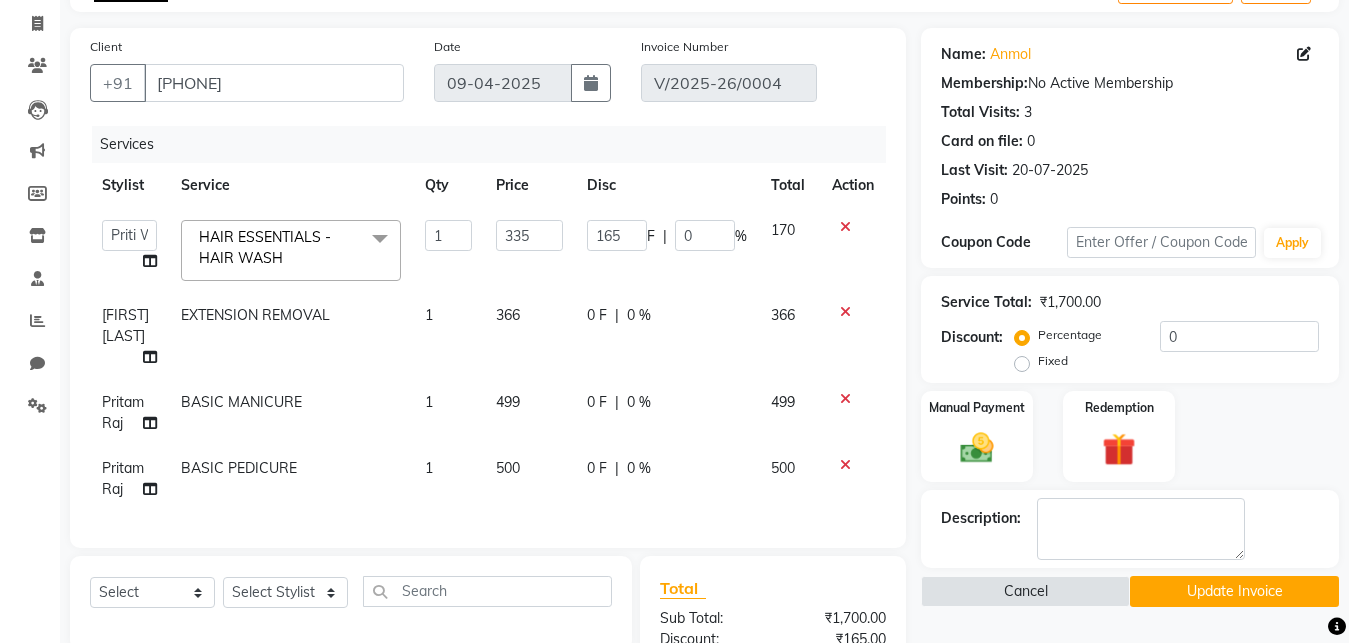 click on "[FIRST] [LAST] EXTENSION REMOVAL 1 366 0 F | 0 % 366" 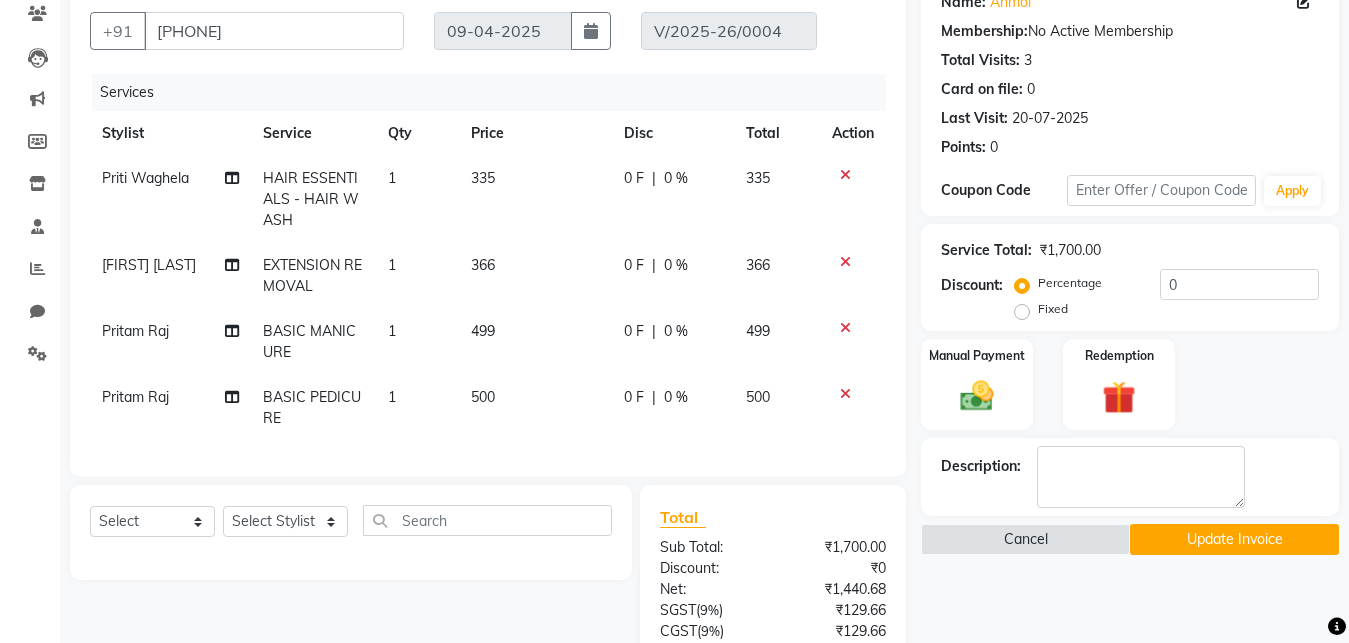 scroll, scrollTop: 122, scrollLeft: 0, axis: vertical 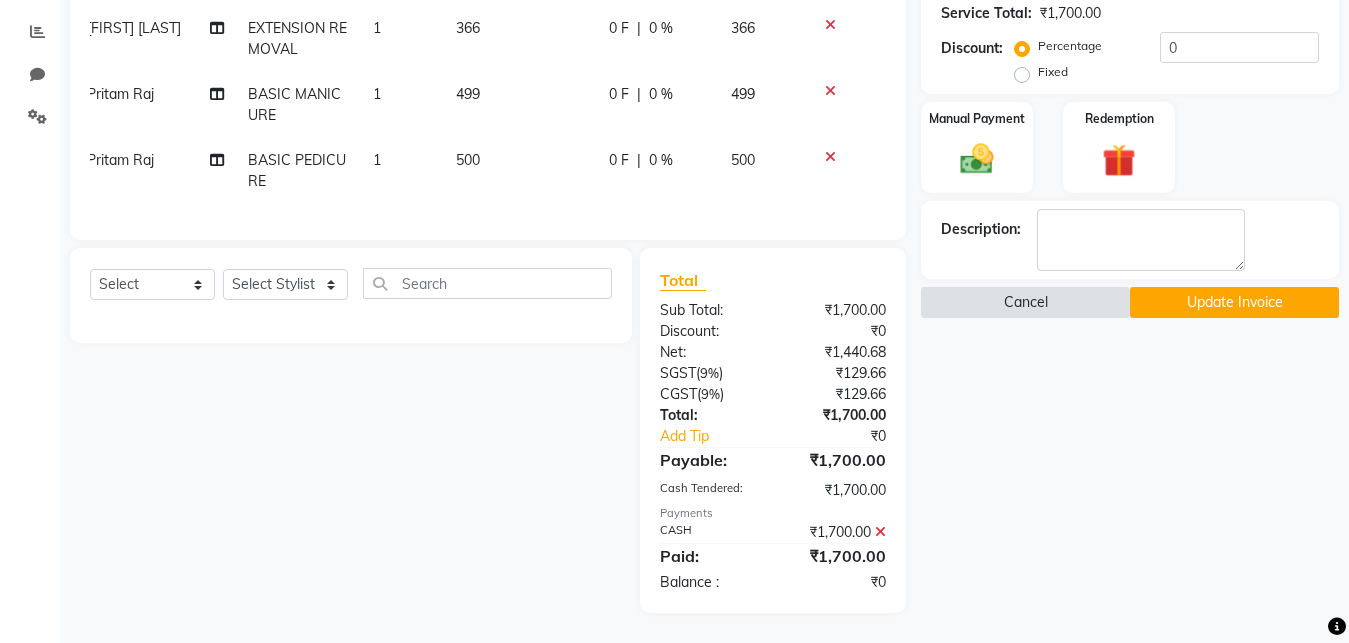 click on "Cancel" 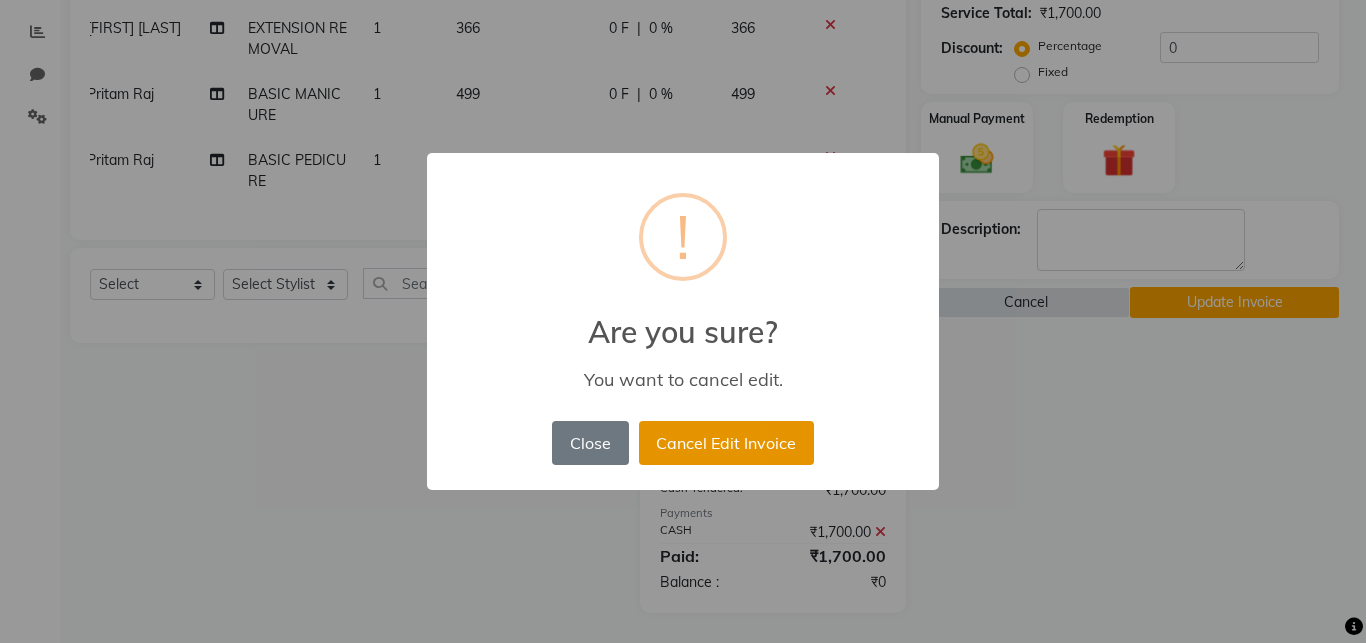 click on "Cancel Edit Invoice" at bounding box center (726, 443) 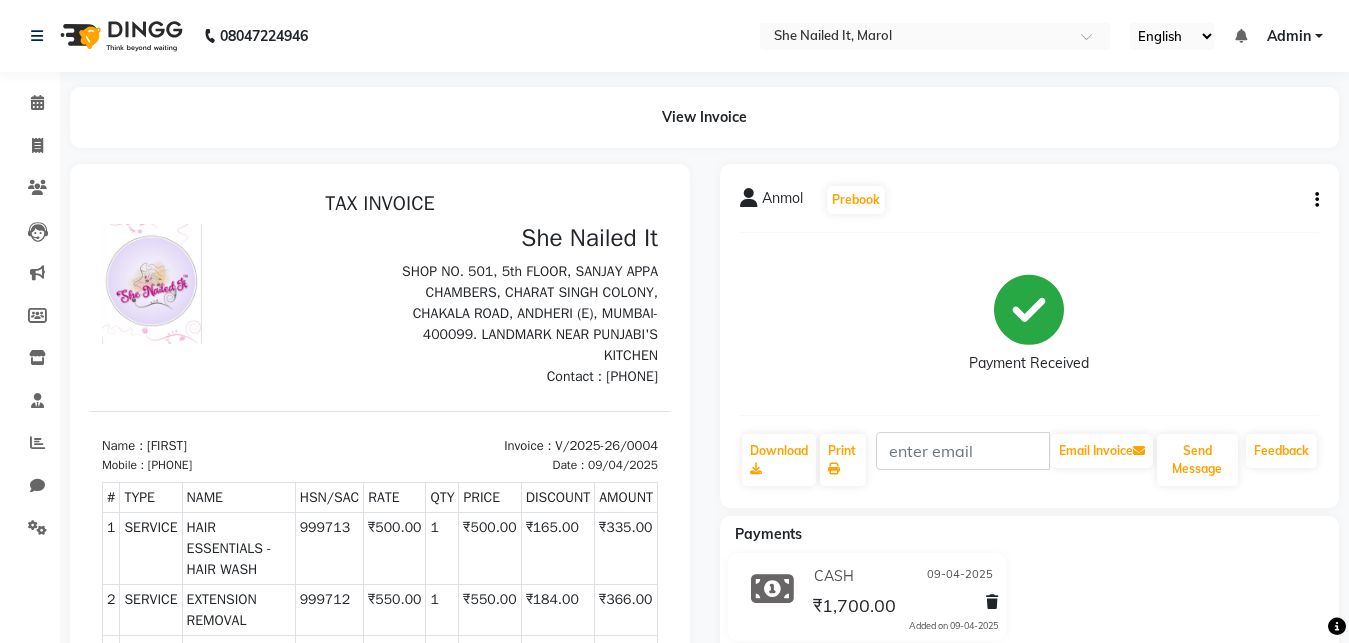 scroll, scrollTop: 442, scrollLeft: 0, axis: vertical 